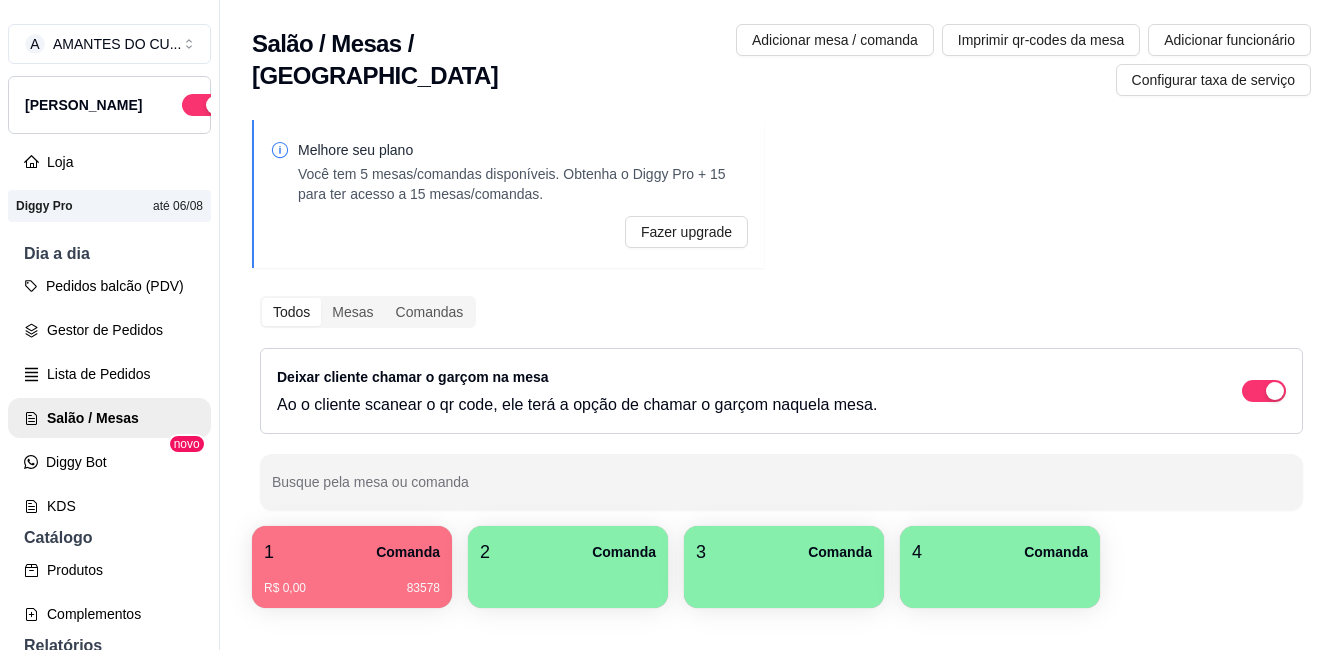 scroll, scrollTop: 0, scrollLeft: 0, axis: both 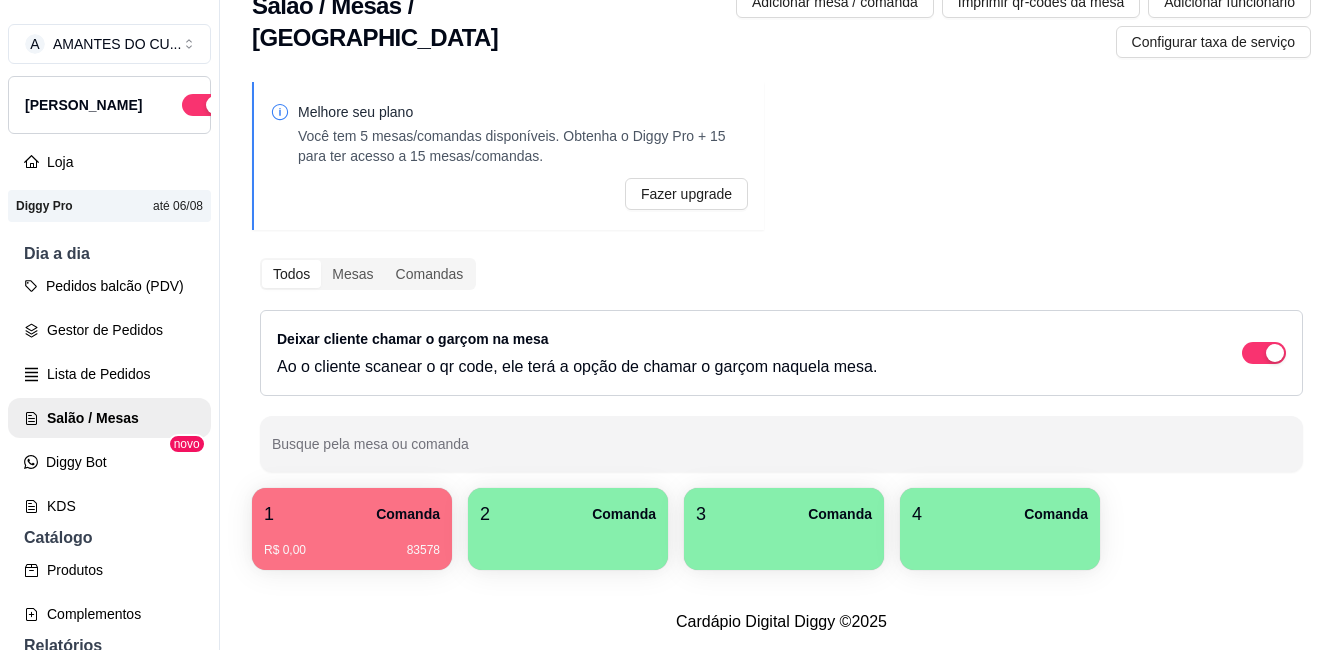 click on "1 Comanda" at bounding box center (352, 514) 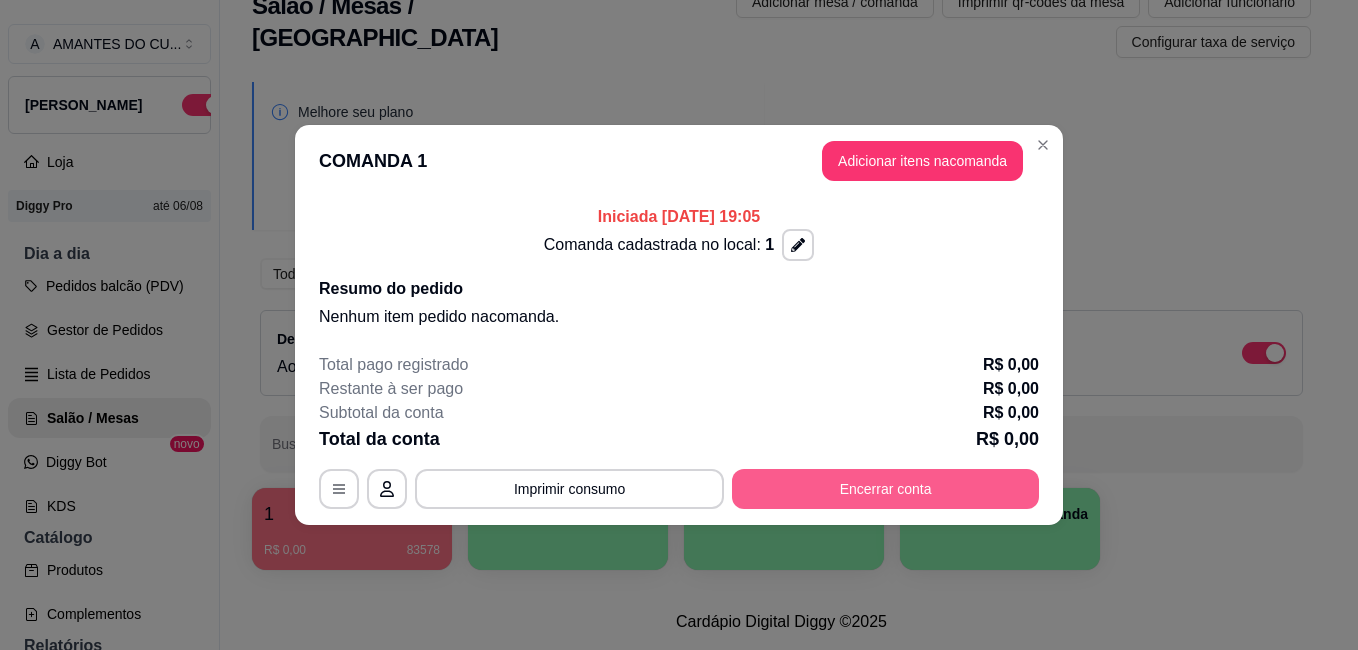 click on "Encerrar conta" at bounding box center [885, 489] 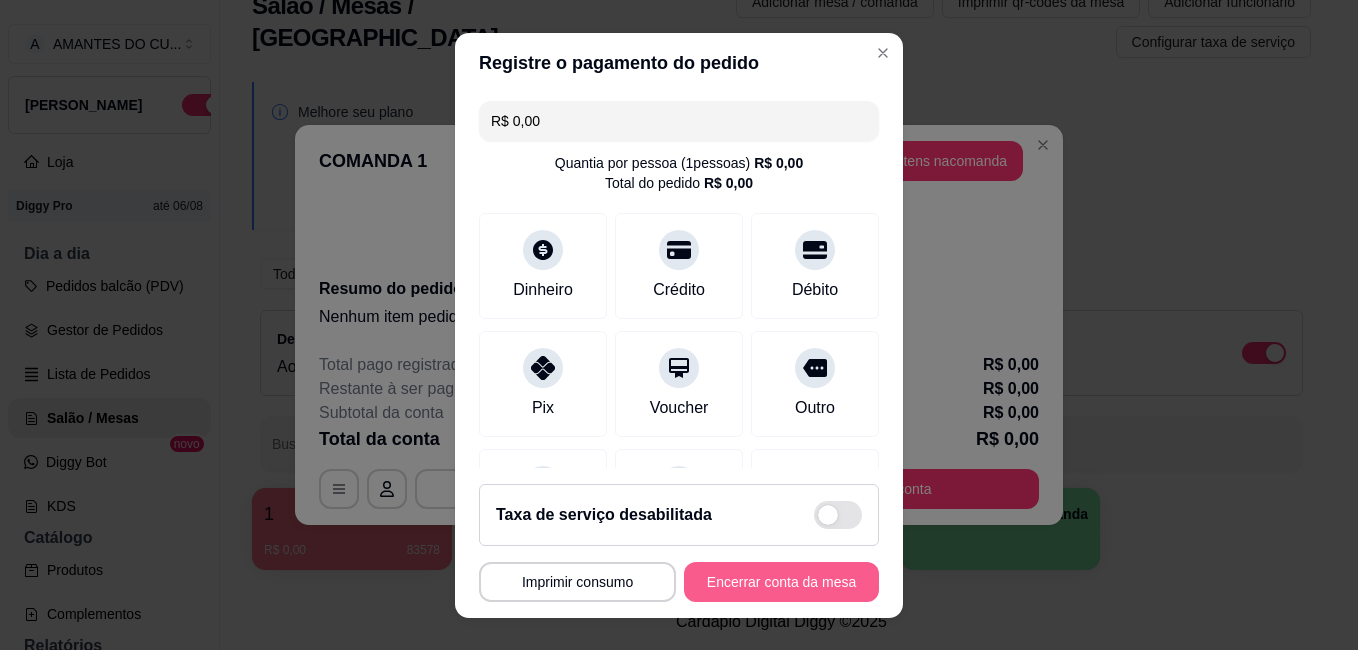 click on "Encerrar conta da mesa" at bounding box center (781, 582) 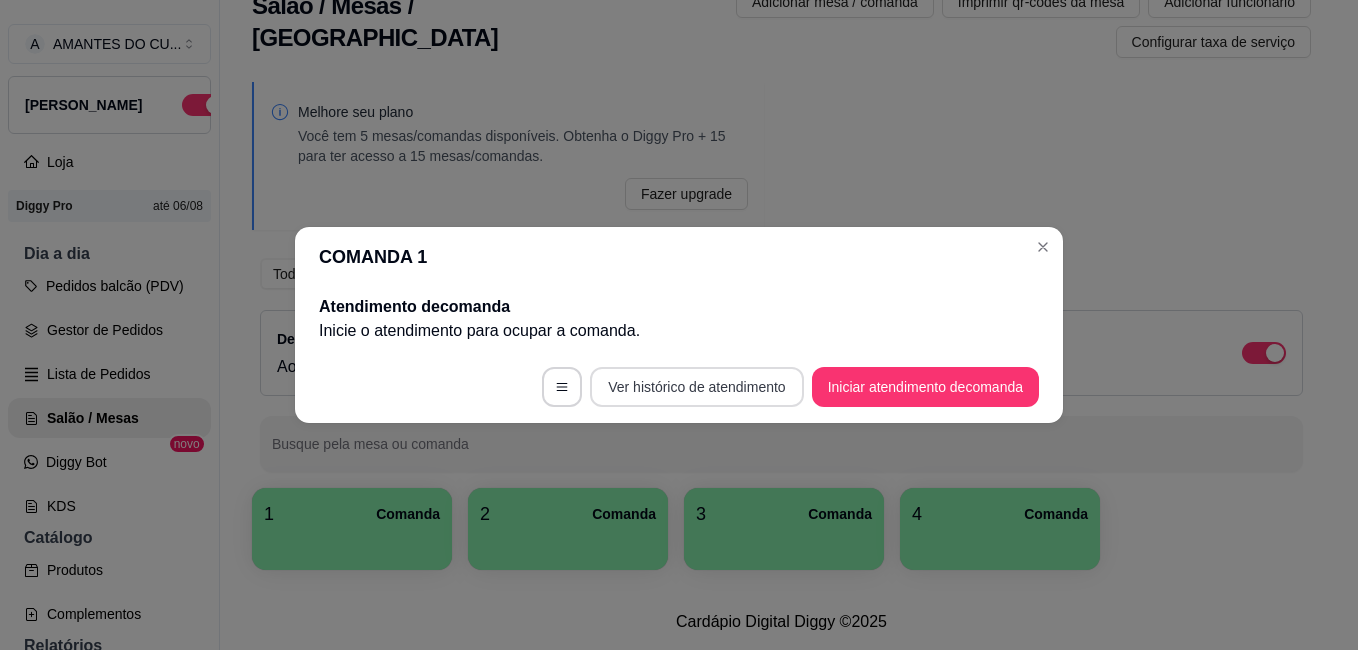 click on "Ver histórico de atendimento" at bounding box center [696, 387] 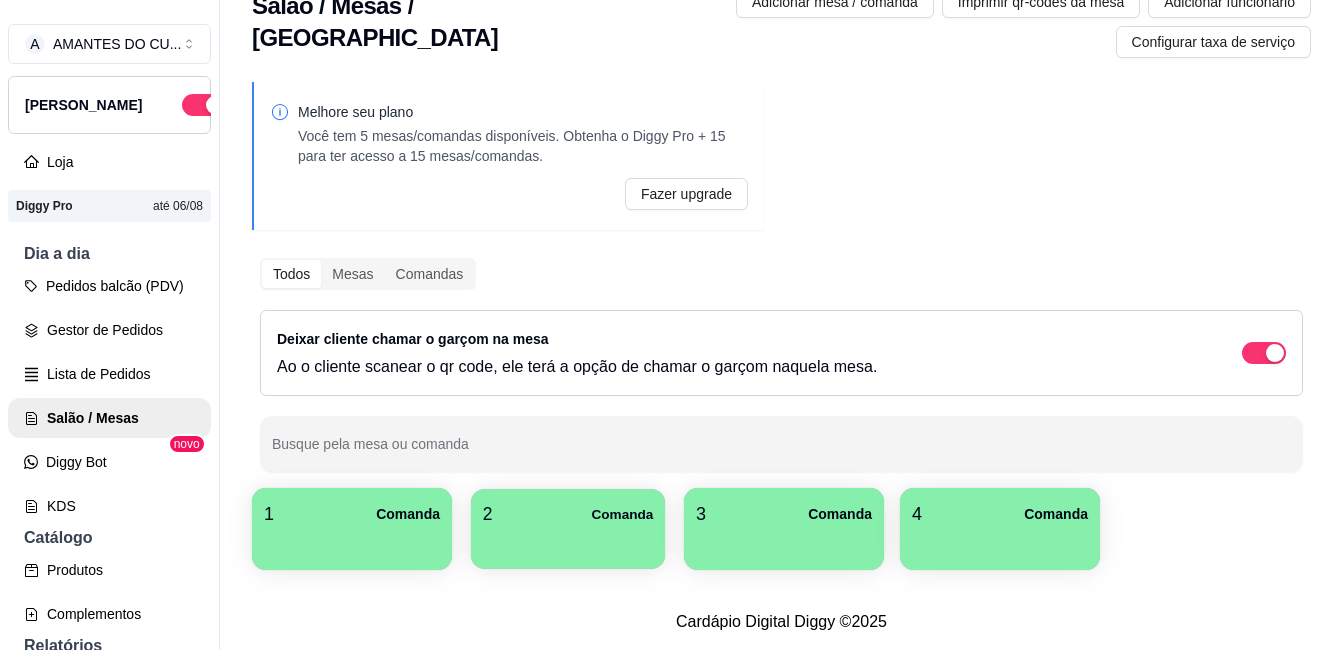click at bounding box center [568, 542] 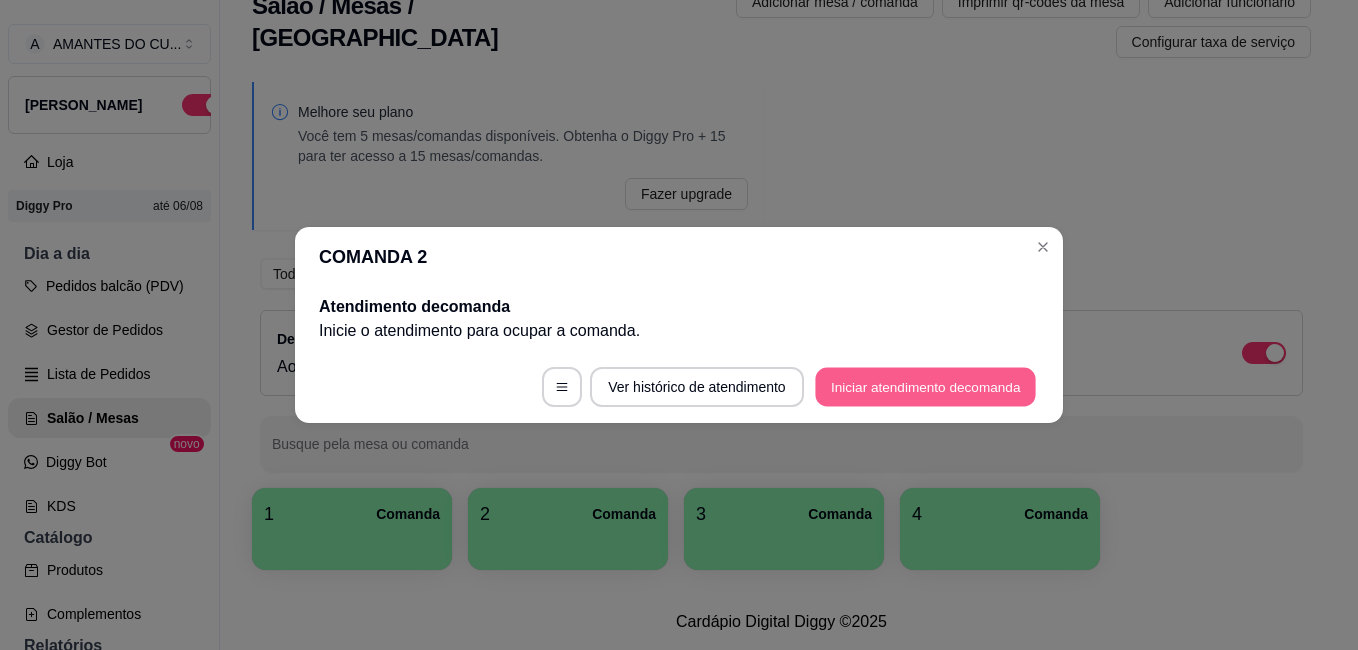 click on "Iniciar atendimento de  comanda" at bounding box center [925, 387] 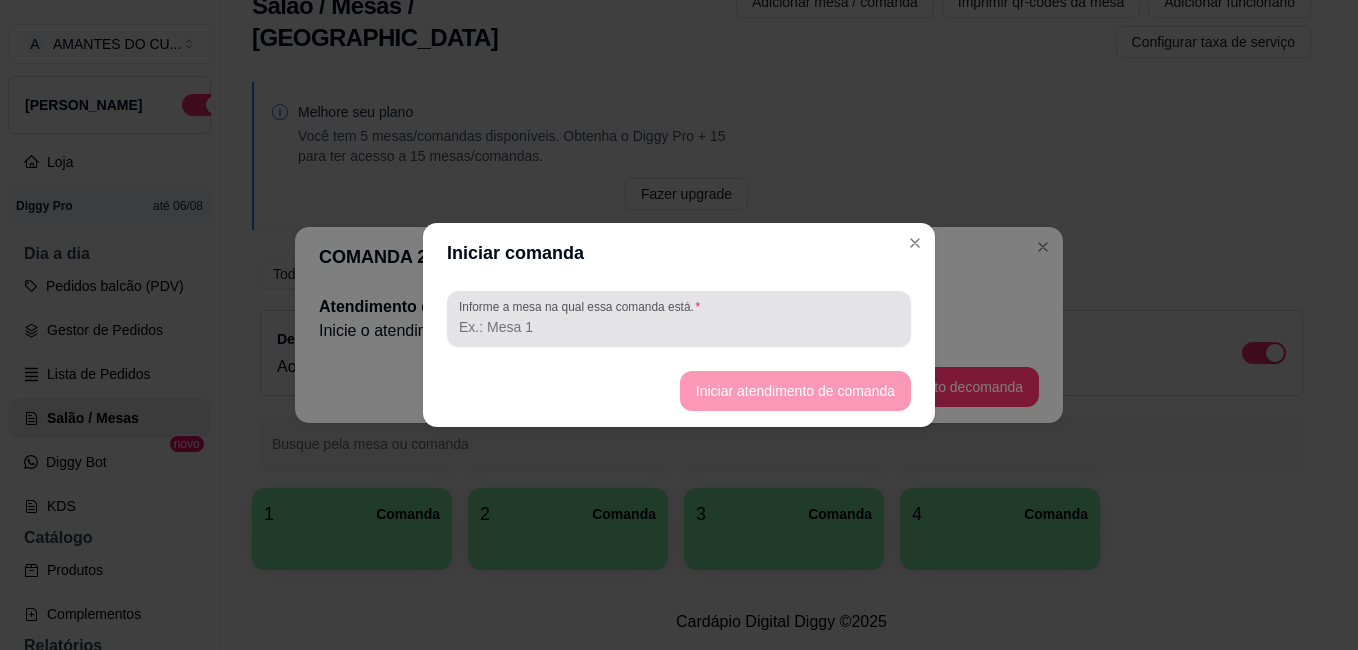 click on "Informe a mesa na qual essa comanda está." at bounding box center (583, 306) 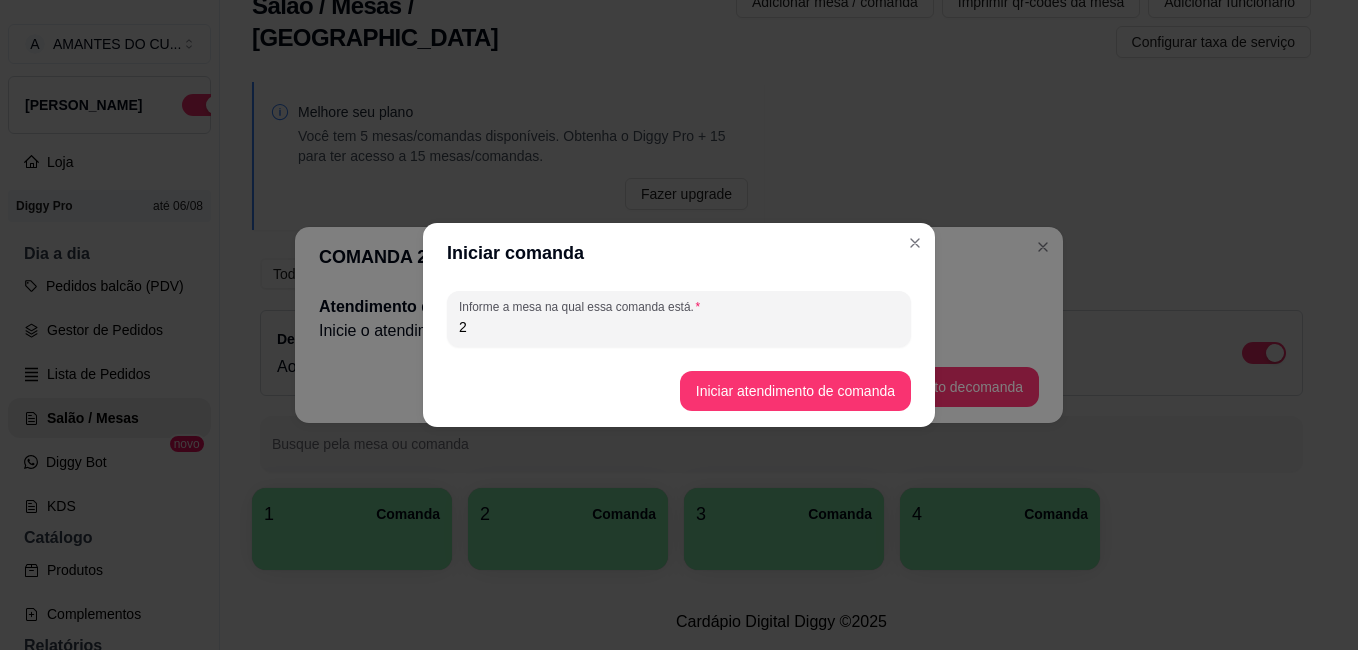 type on "2" 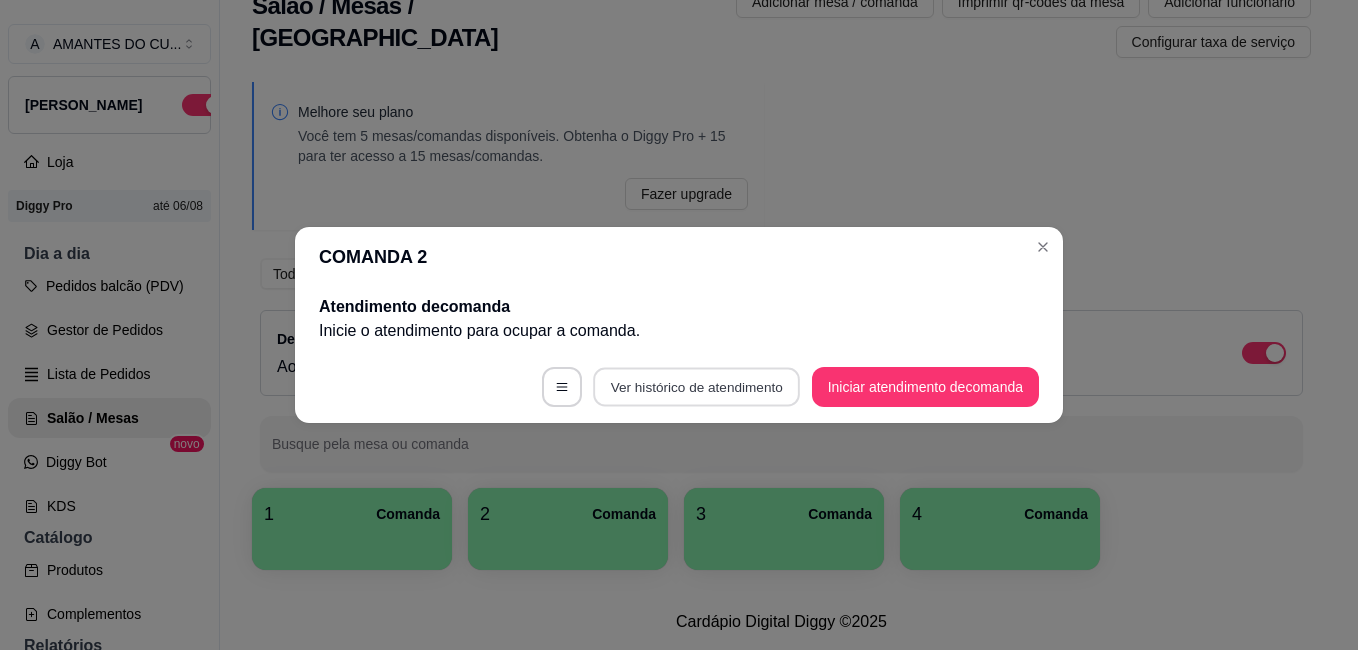 click on "Ver histórico de atendimento" at bounding box center [696, 387] 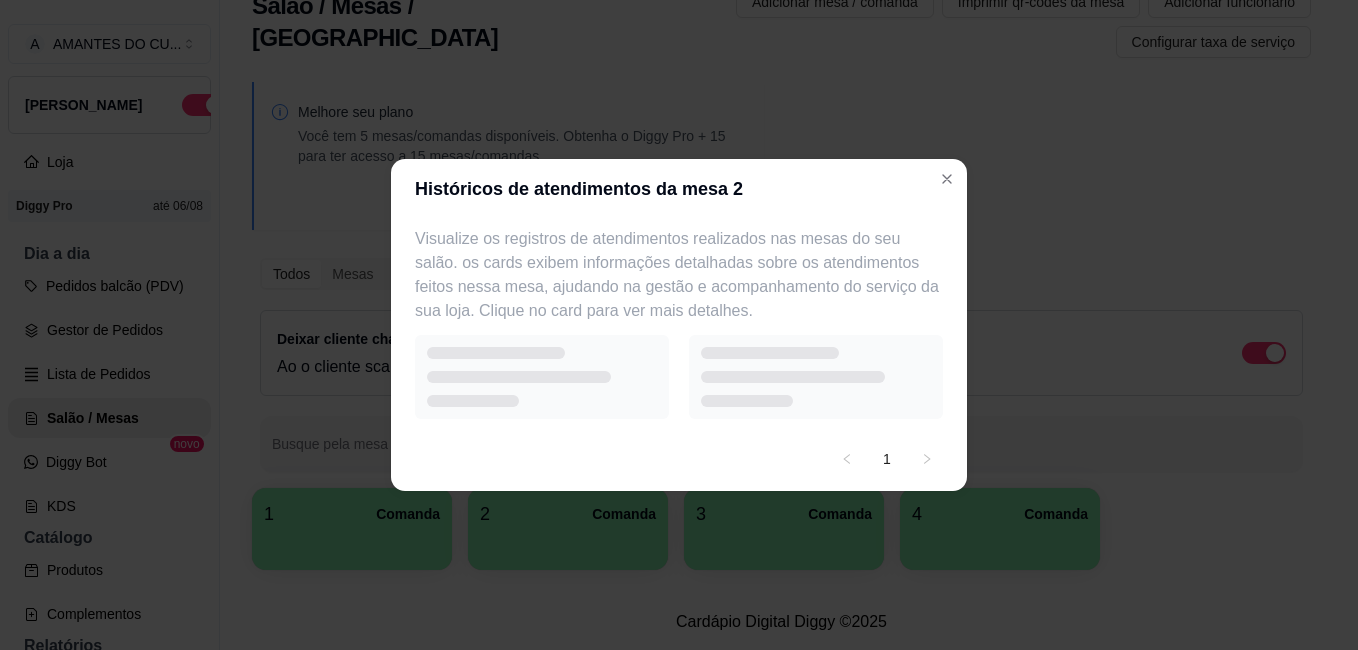 select on "7" 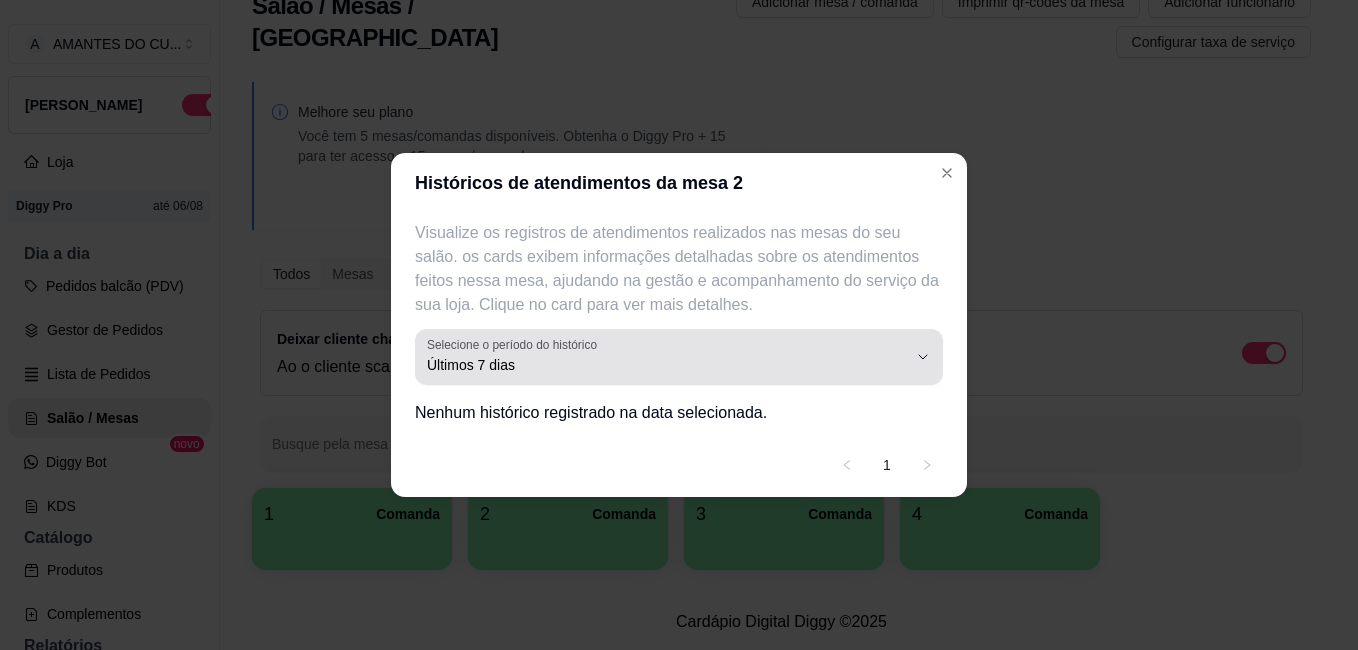 click on "Últimos 7 dias" at bounding box center [667, 357] 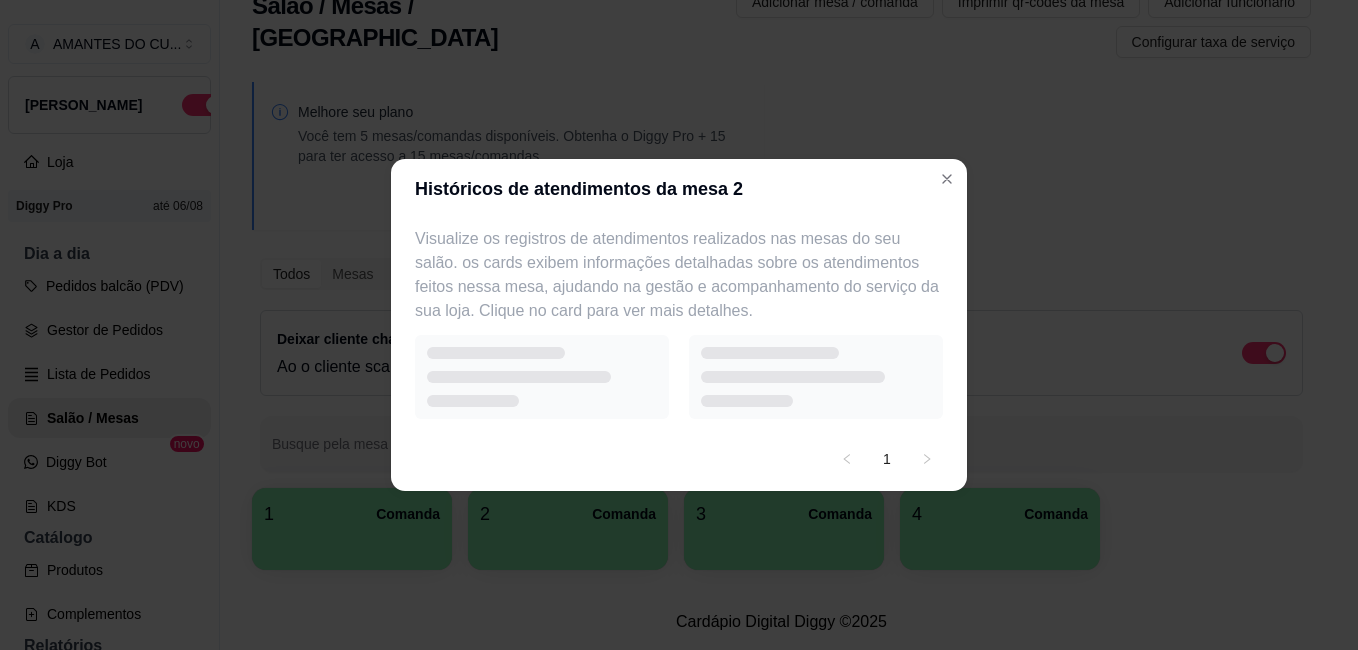 select on "1" 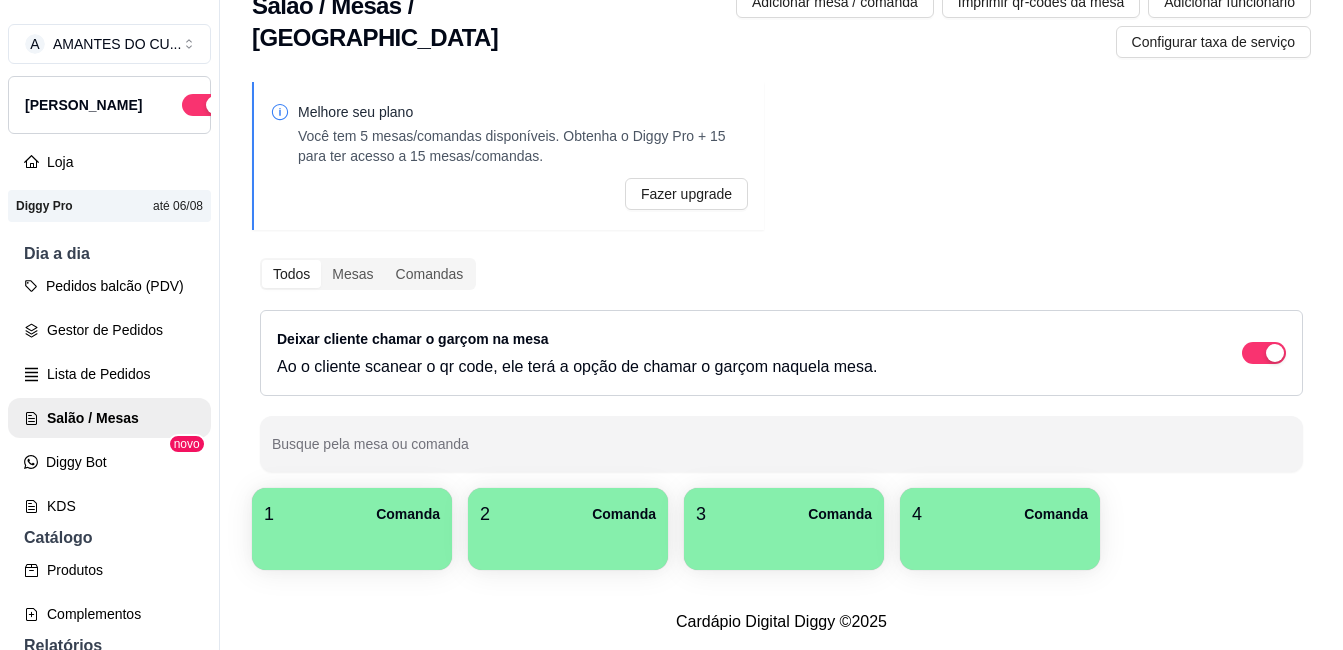 click on "2 Comanda" at bounding box center (568, 514) 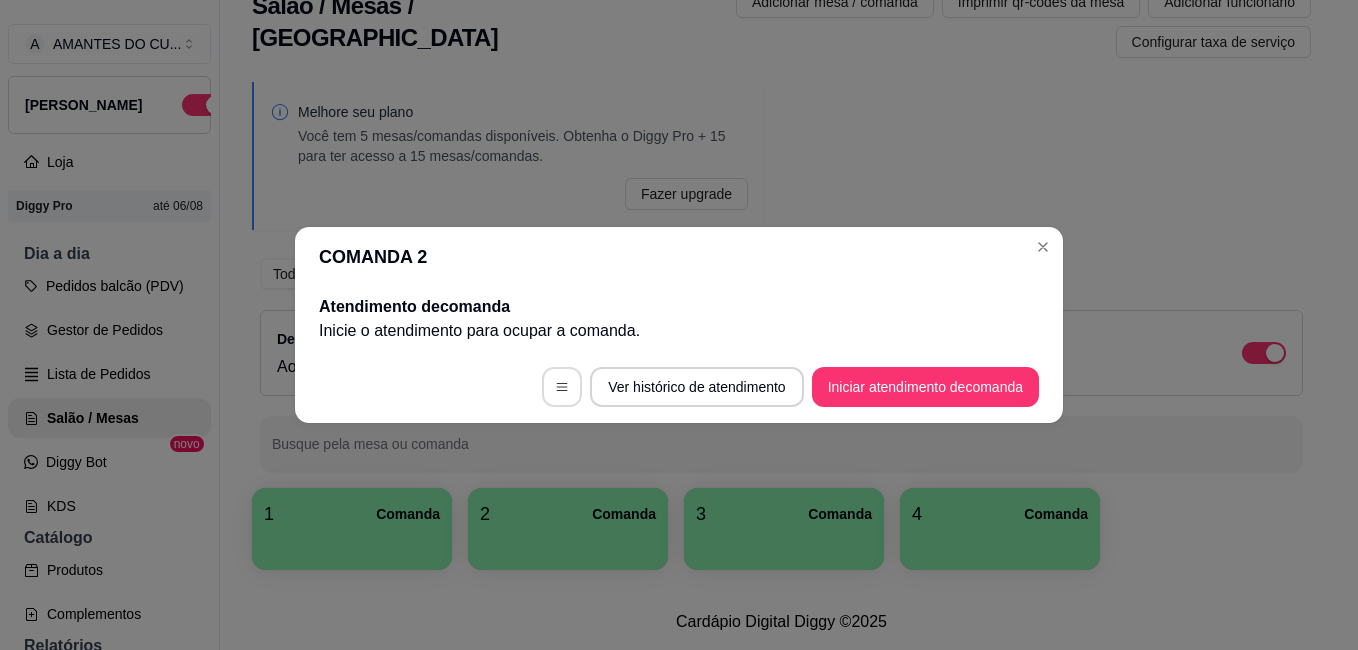 click 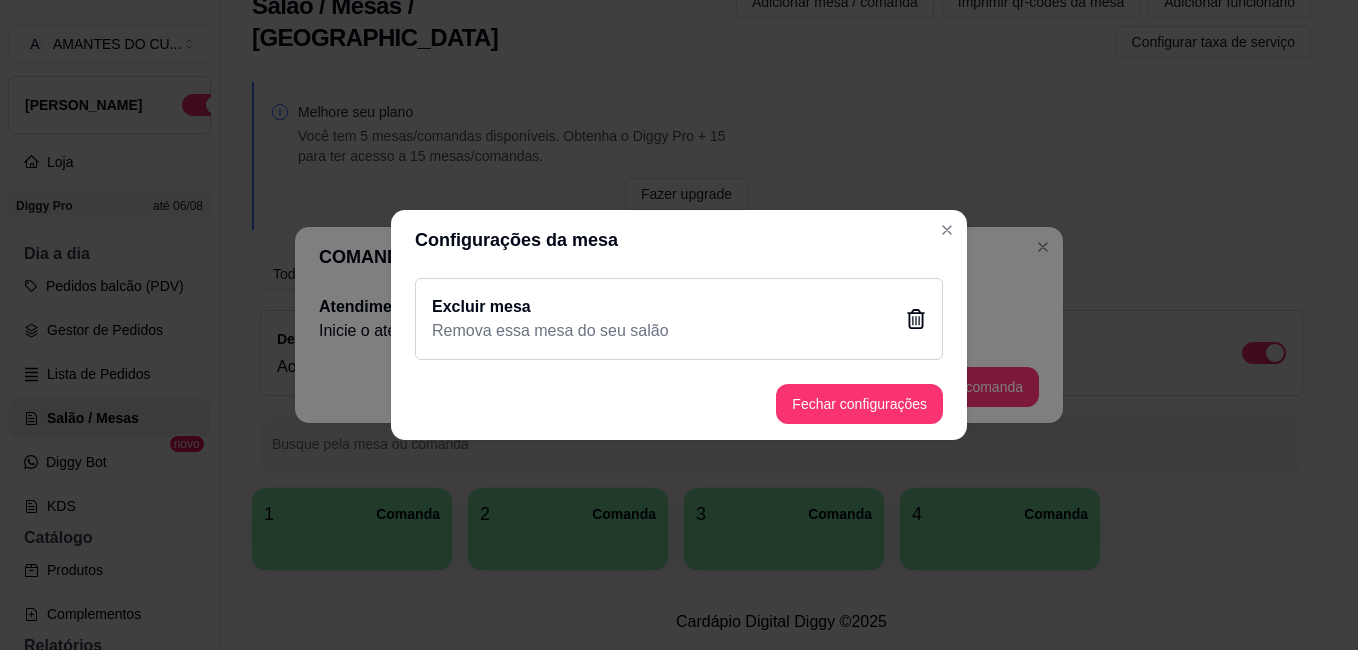 click on "Excluir mesa" at bounding box center (550, 307) 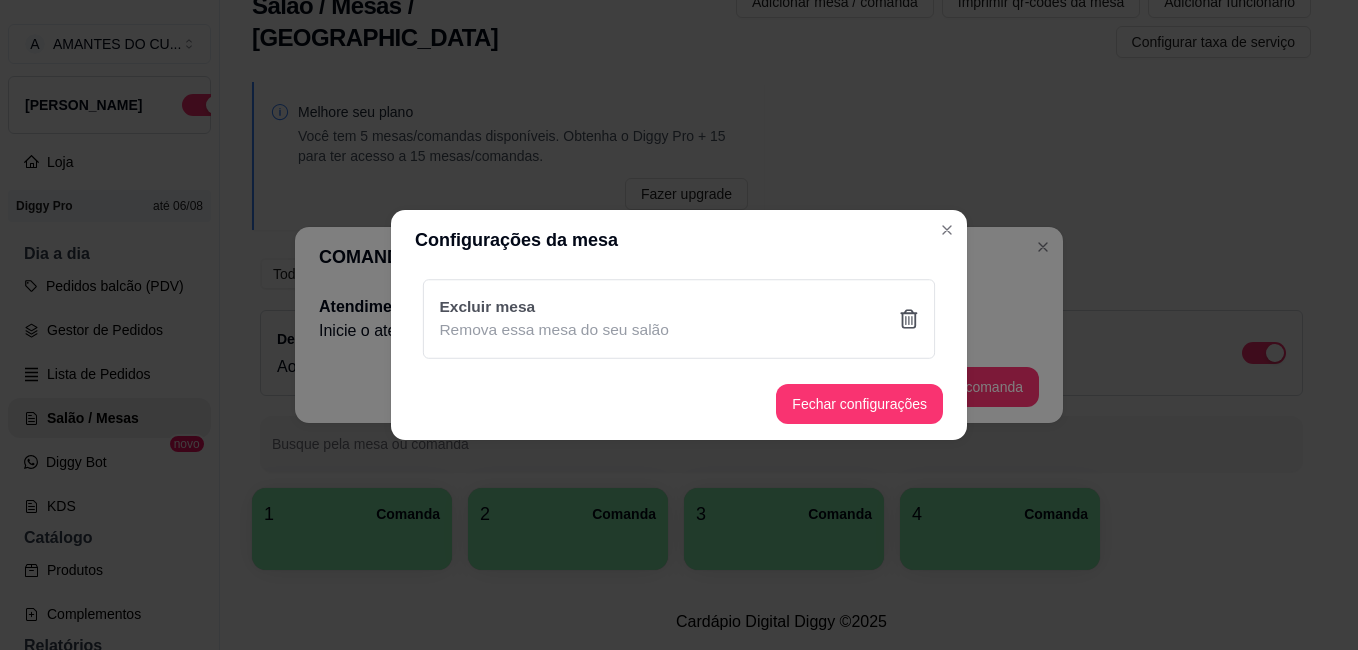 click on "Sim" at bounding box center [782, 430] 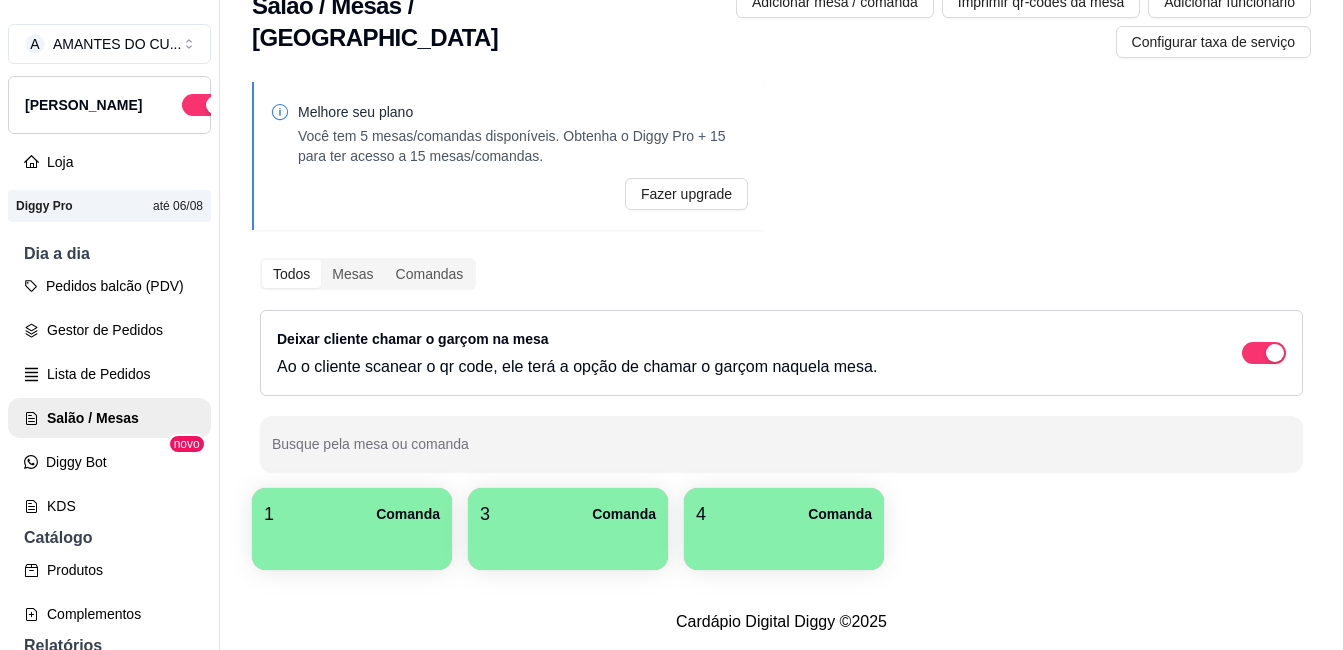 click on "Comanda" at bounding box center (408, 514) 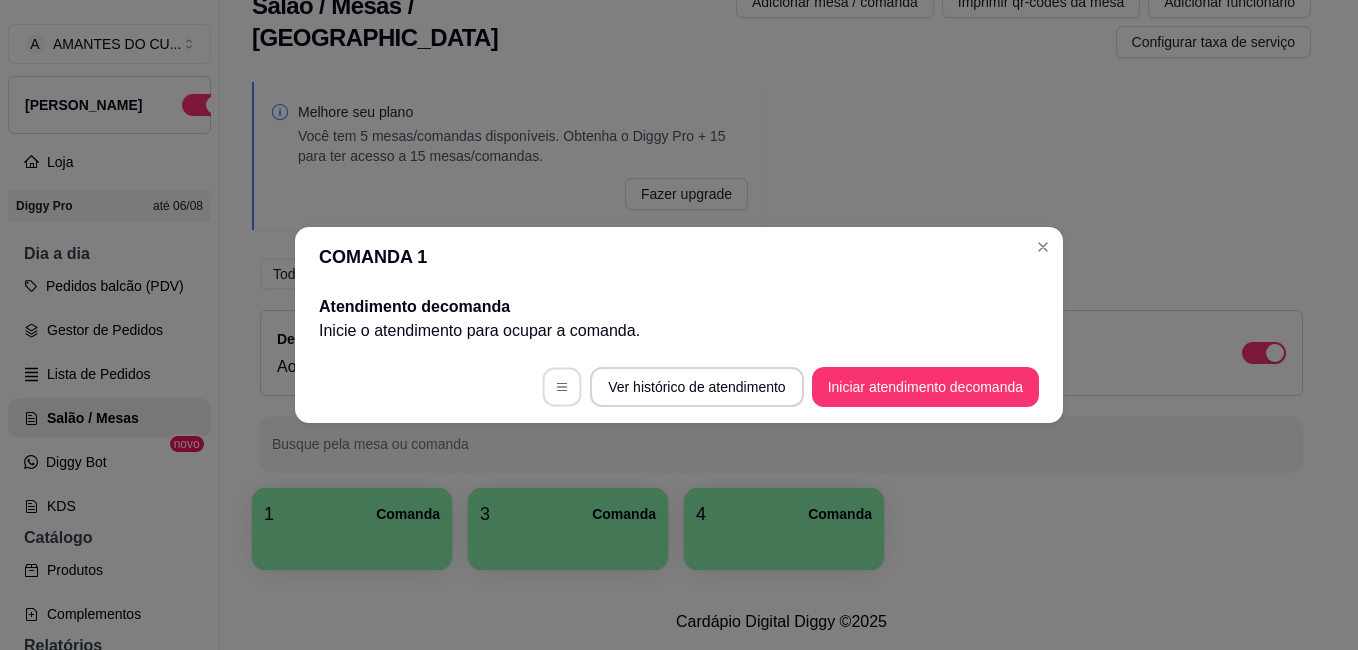 click at bounding box center (562, 387) 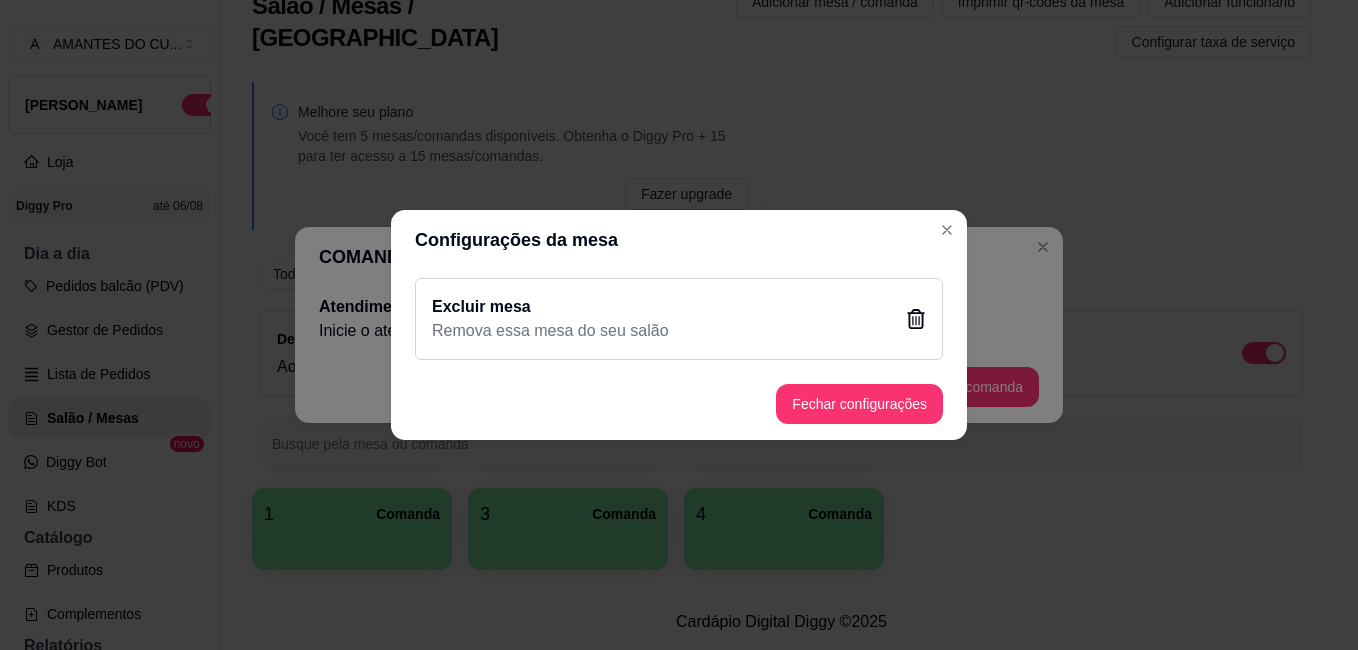 click 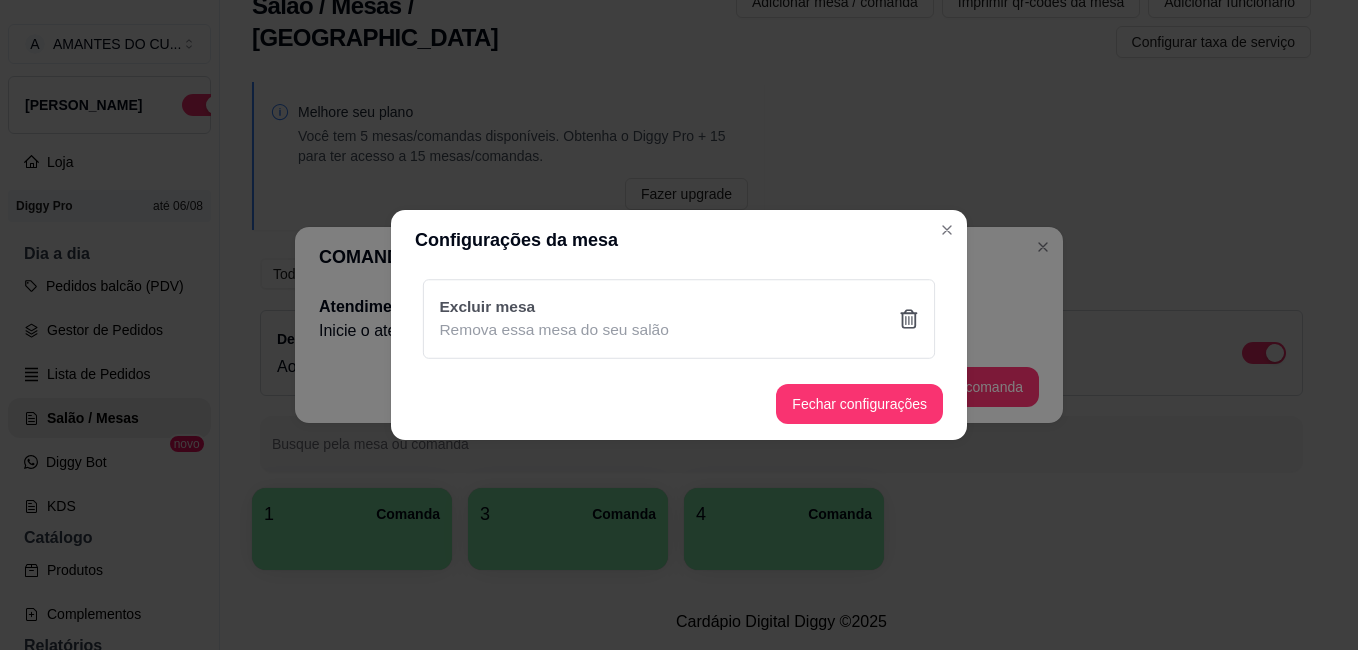 click on "Sim" at bounding box center [781, 430] 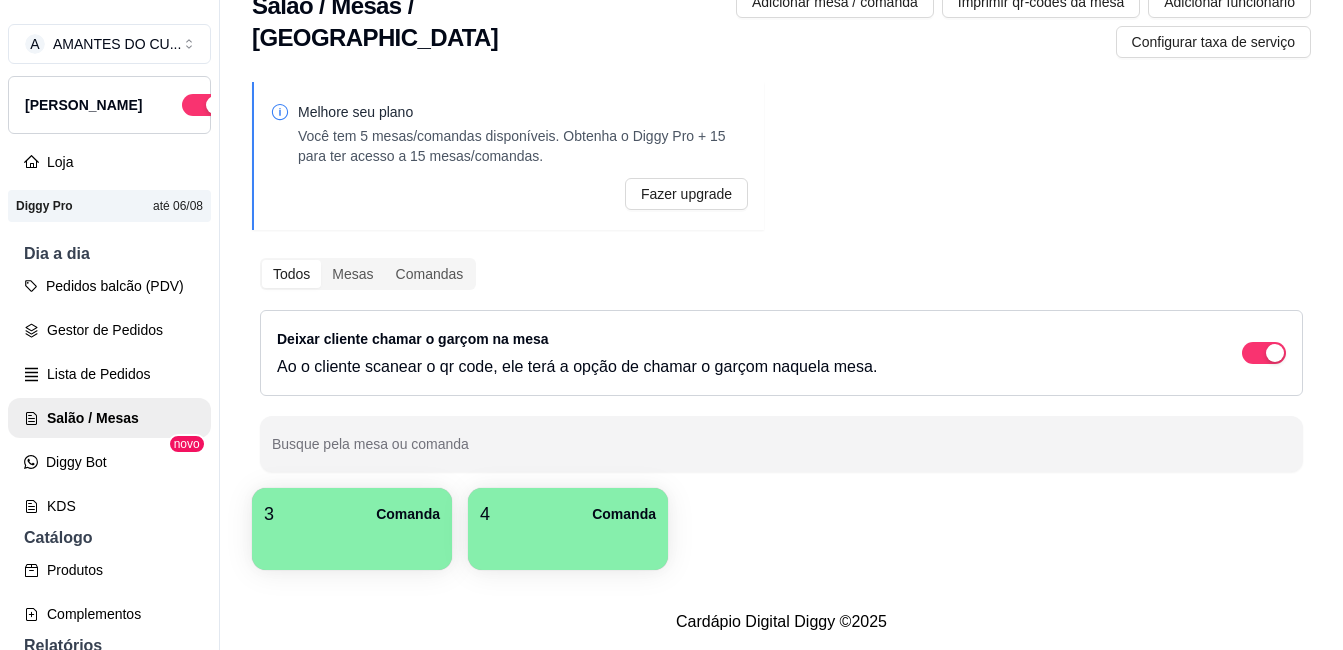 click at bounding box center [352, 543] 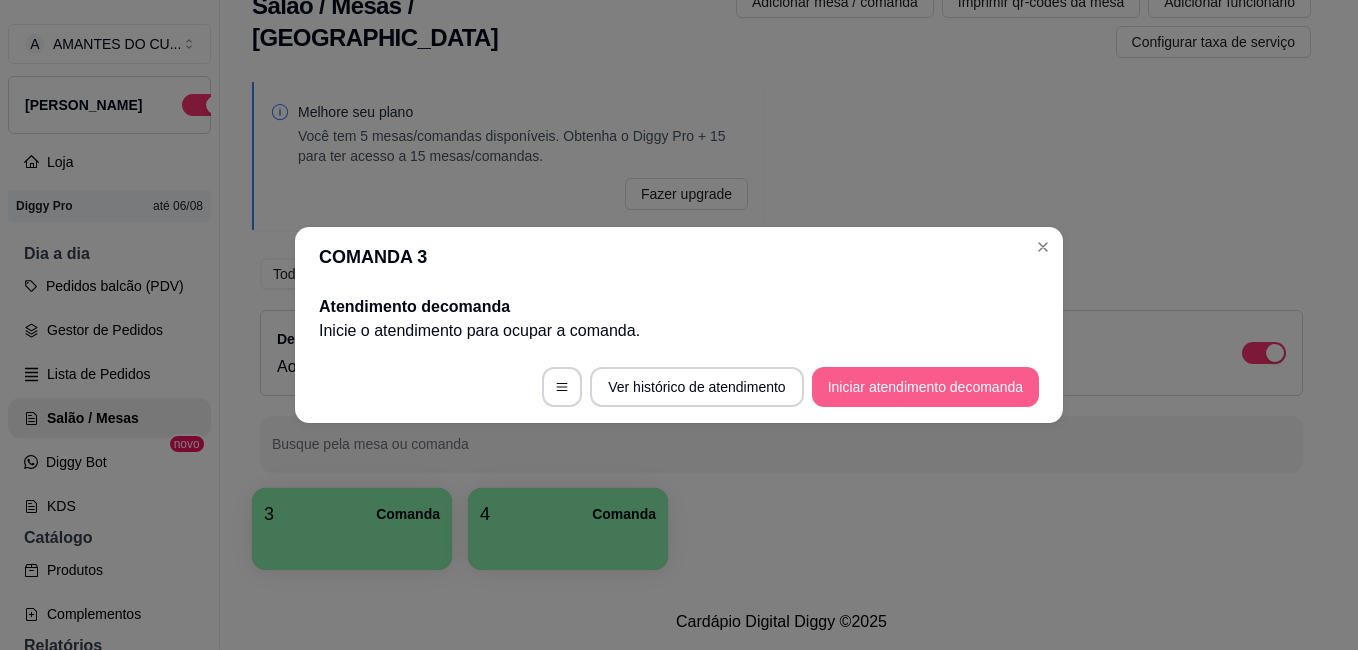 click on "Iniciar atendimento de  comanda" at bounding box center [925, 387] 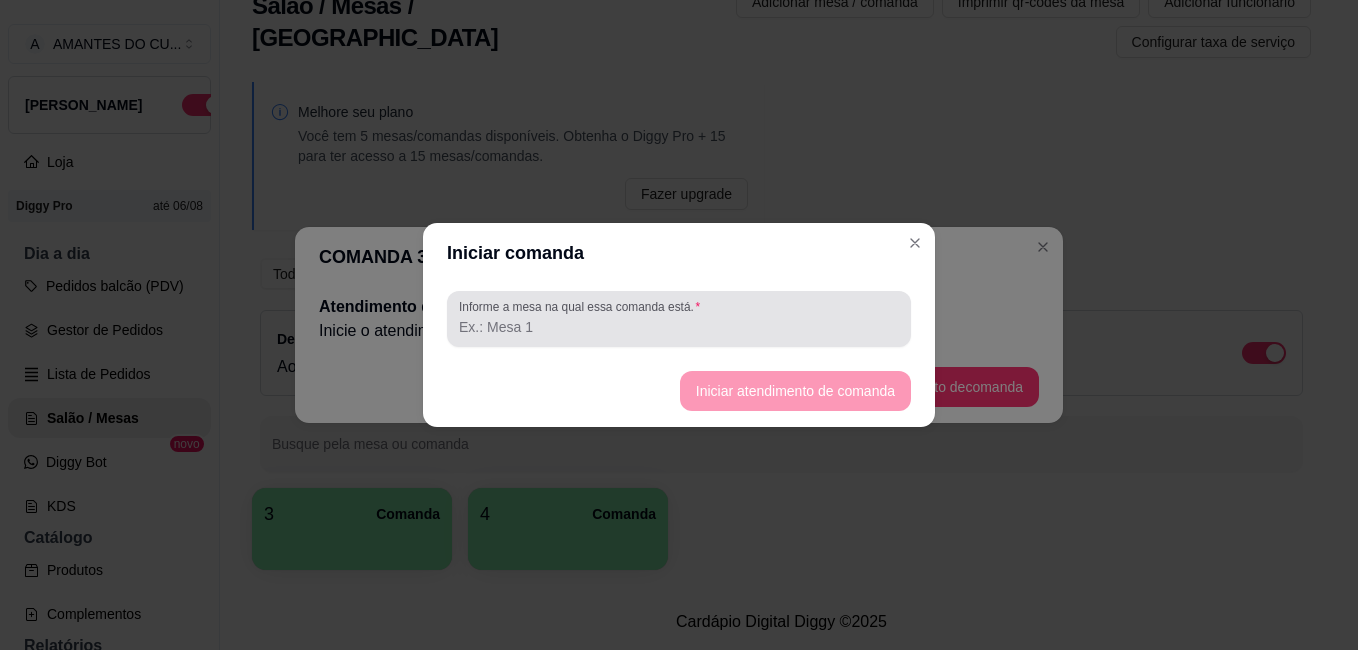 click on "Informe a mesa na qual essa comanda está." at bounding box center [679, 327] 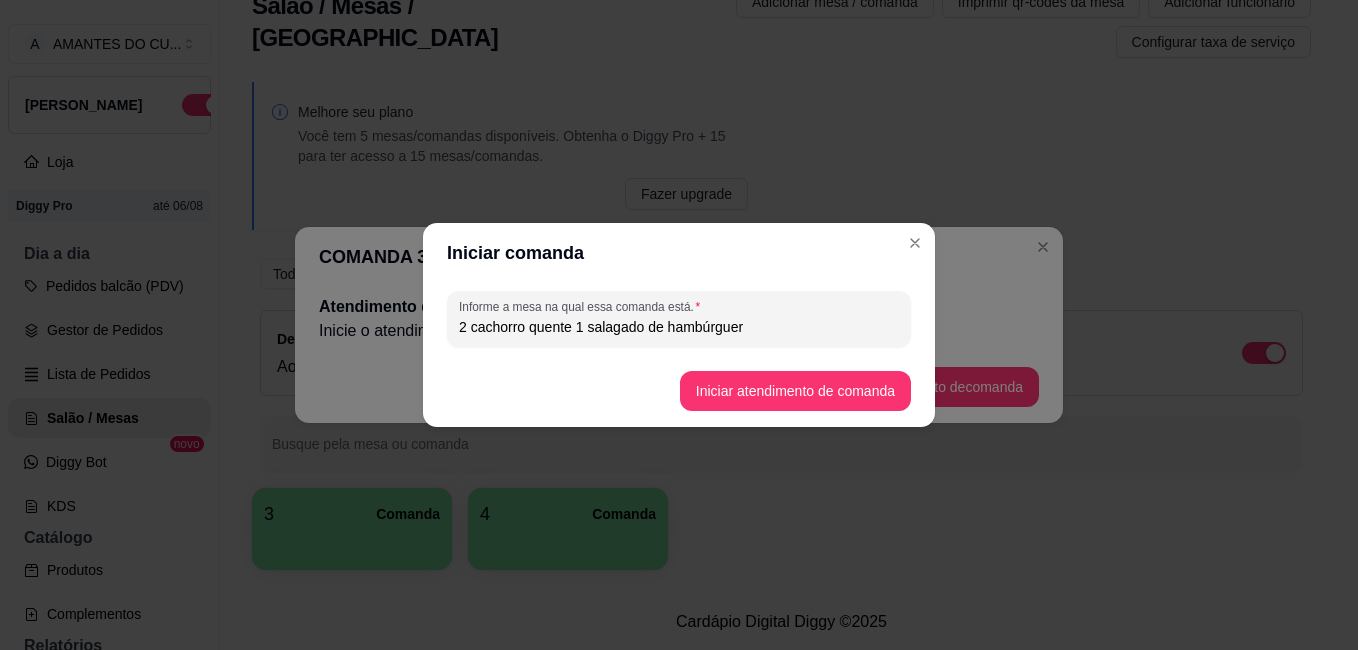 click on "2 cachorro quente 1 salagado de hambúrguer" at bounding box center [679, 319] 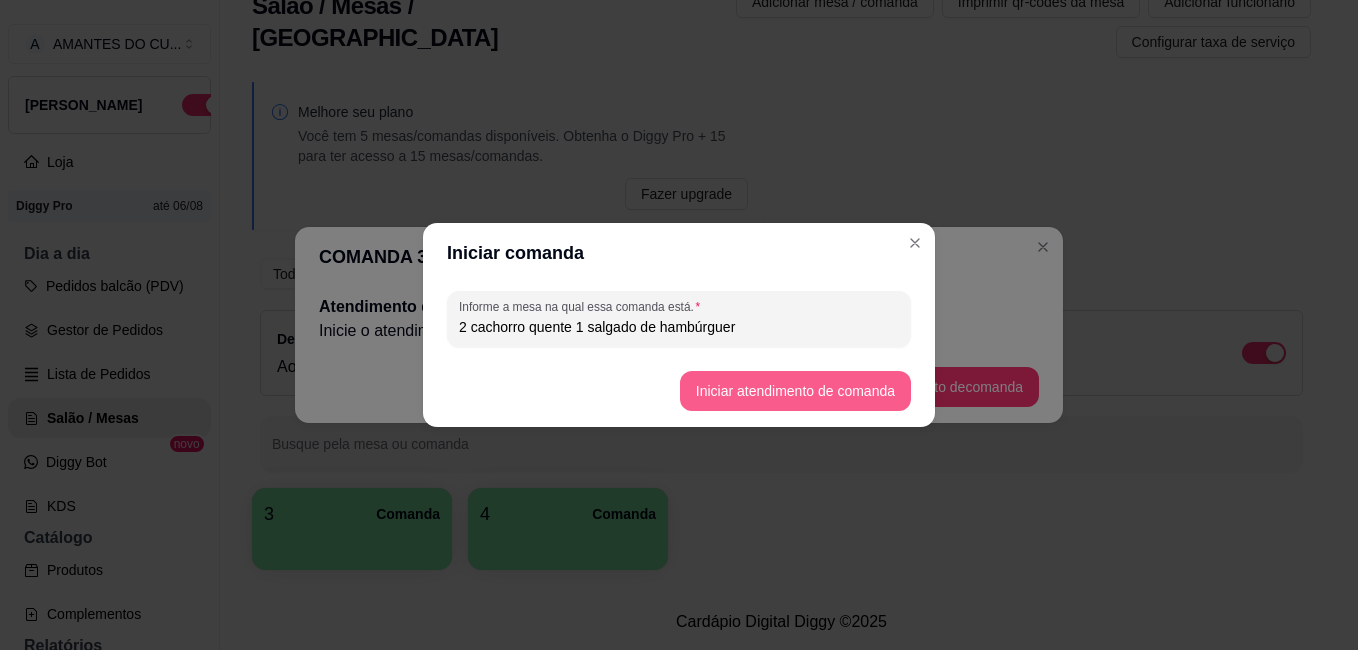 type on "2 cachorro quente 1 salgado de hambúrguer" 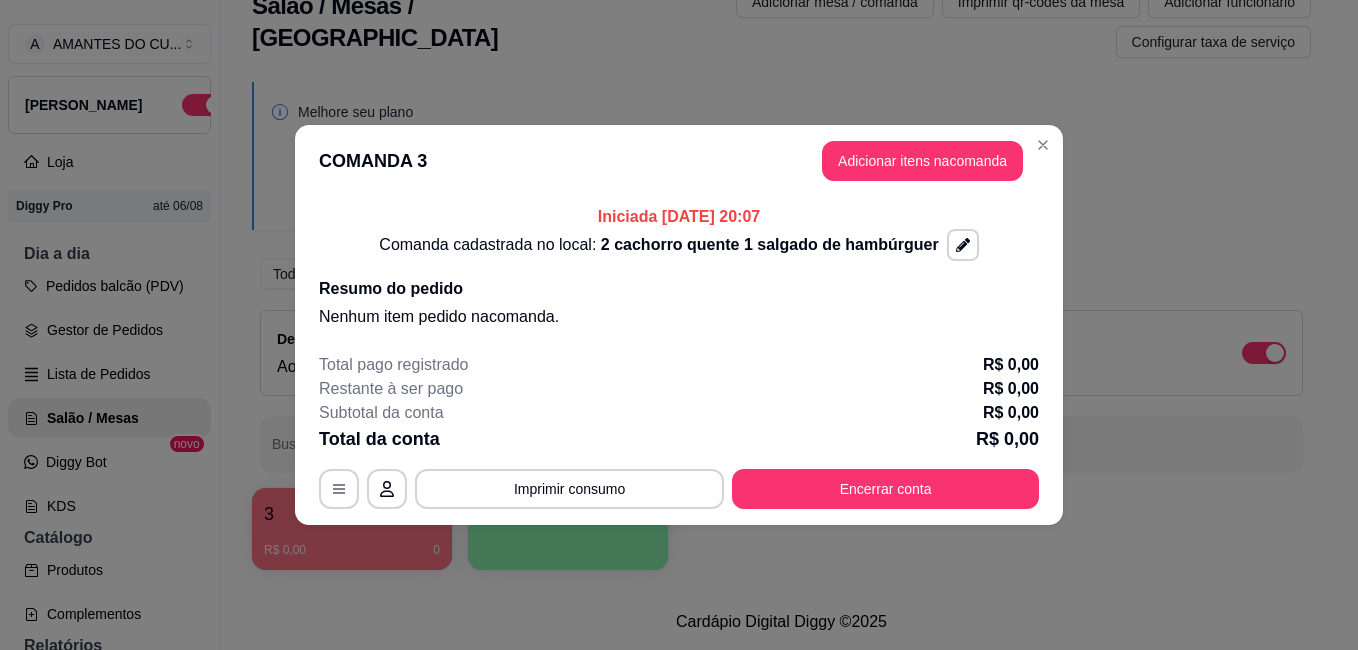 click on "Resumo do pedido" at bounding box center (679, 289) 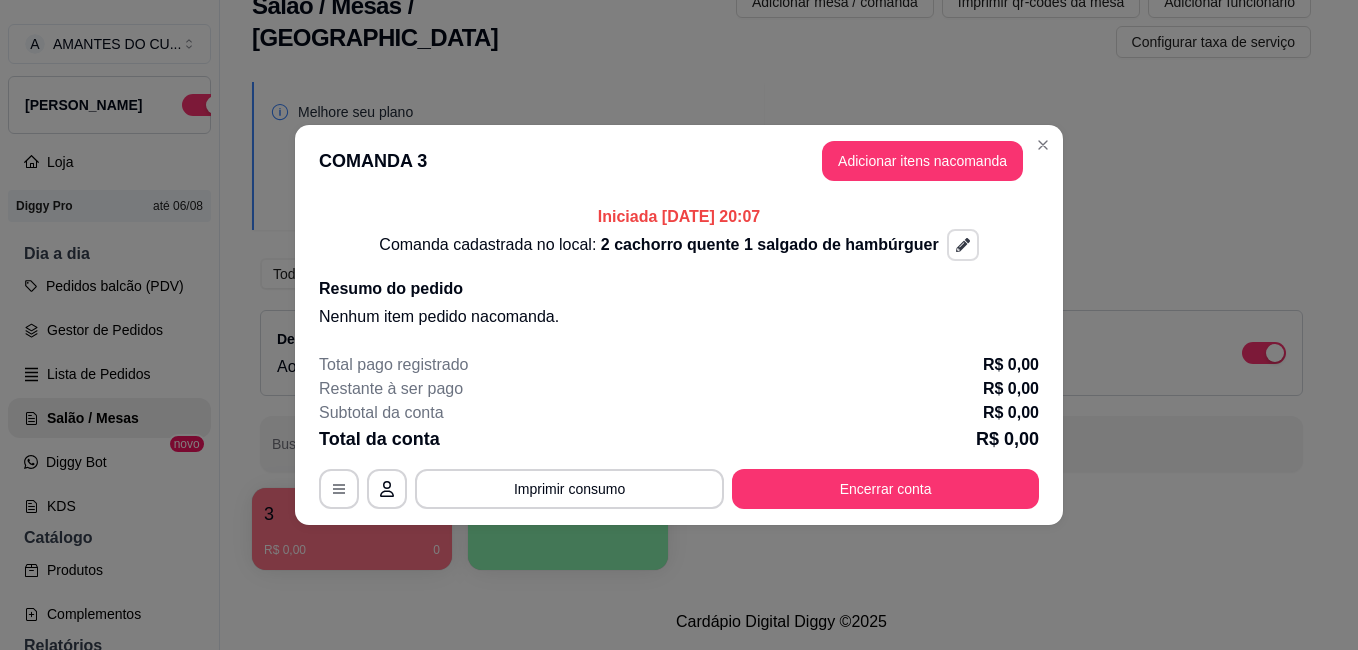 click at bounding box center [963, 245] 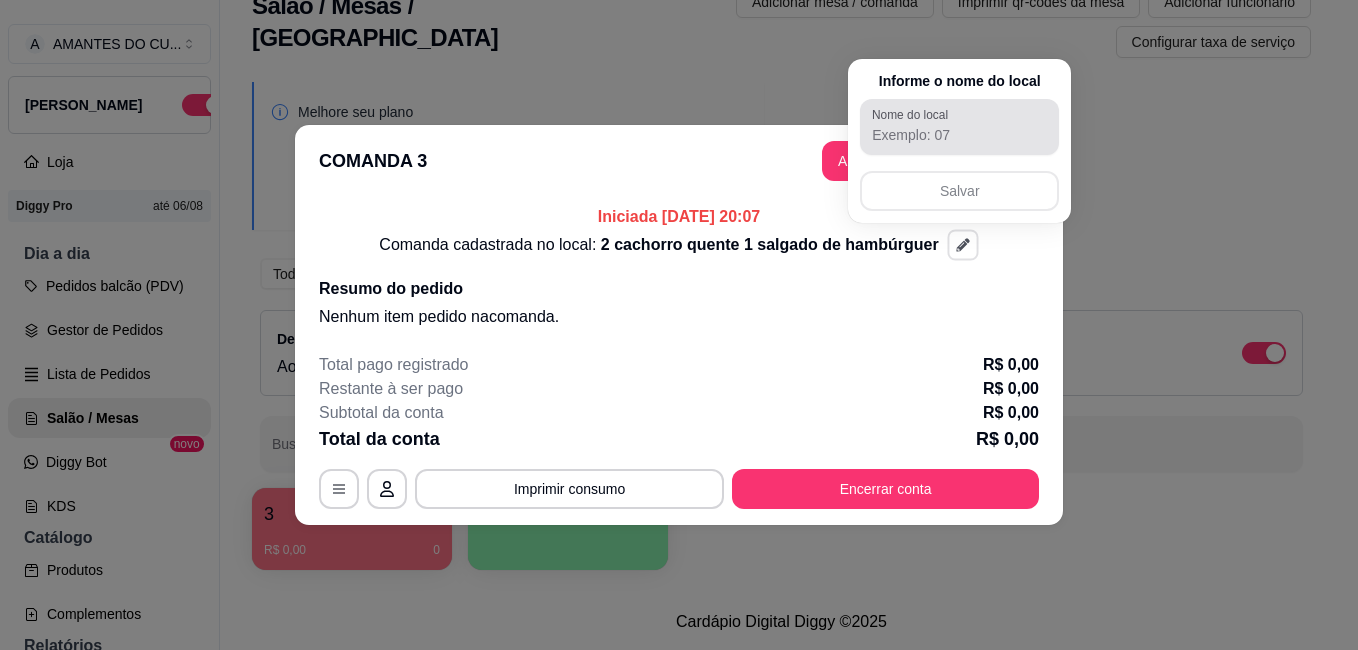 click on "Nome do local" at bounding box center [959, 135] 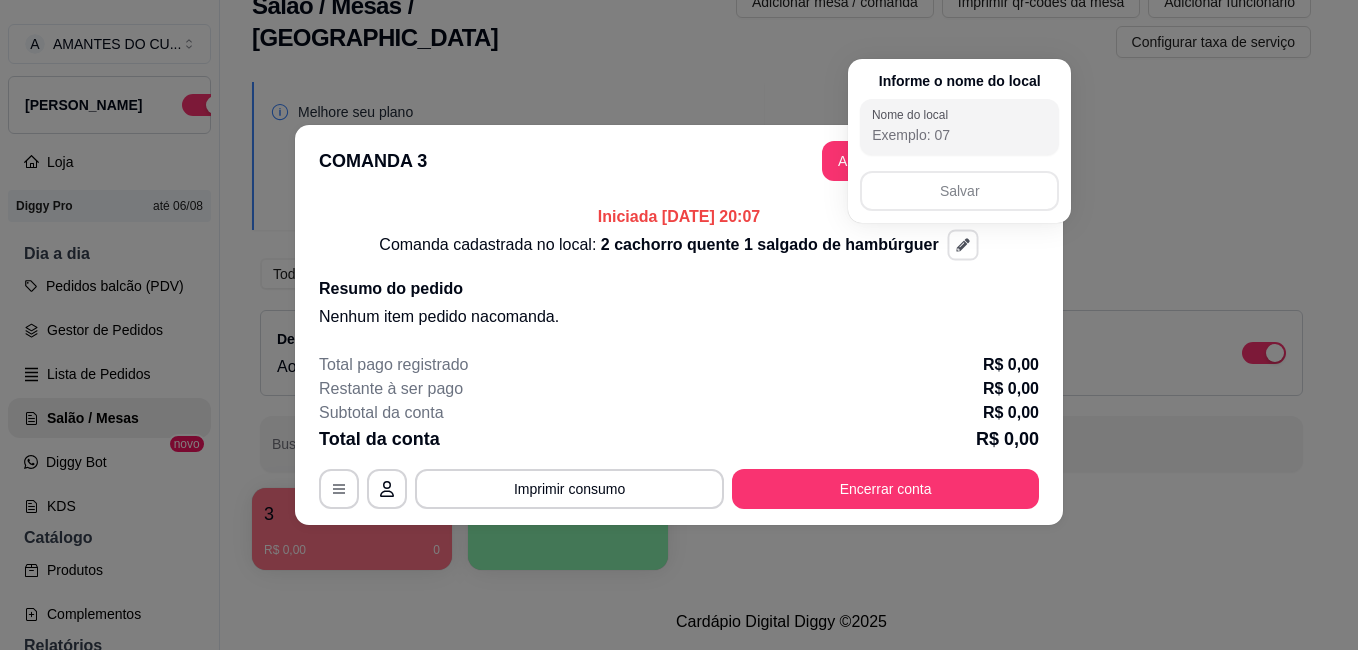 click on "Nome do local" at bounding box center (959, 135) 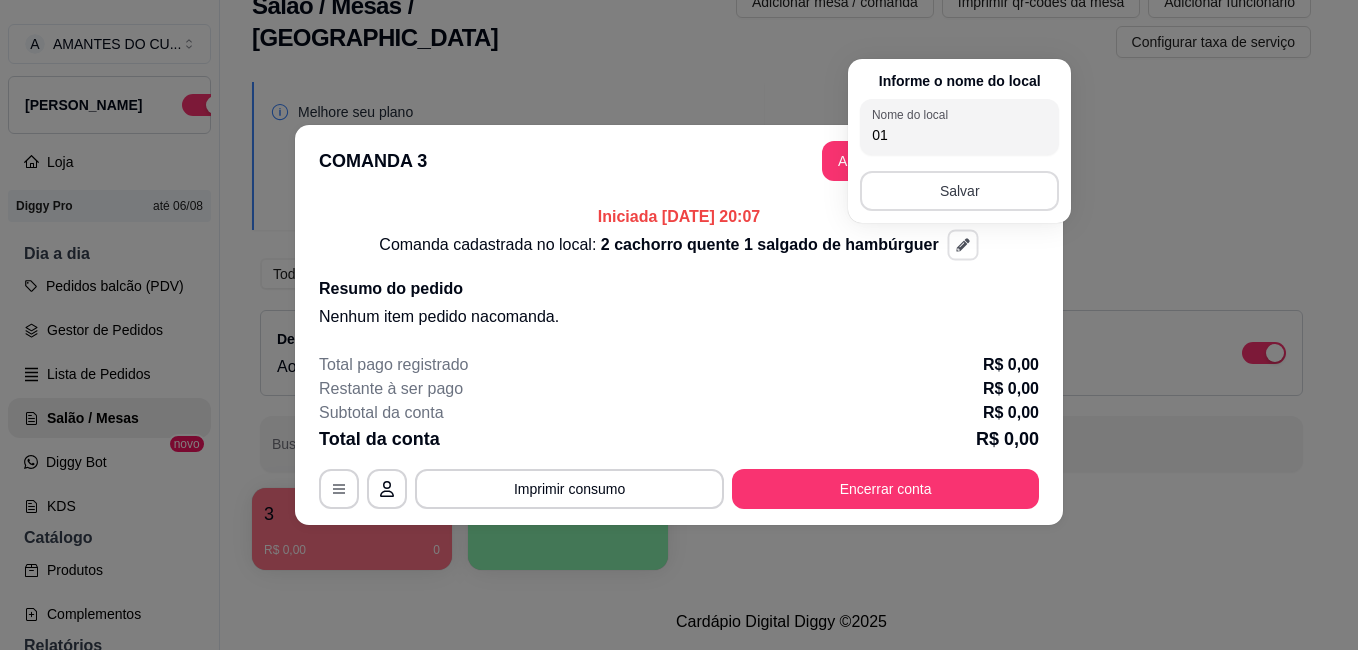 type on "01" 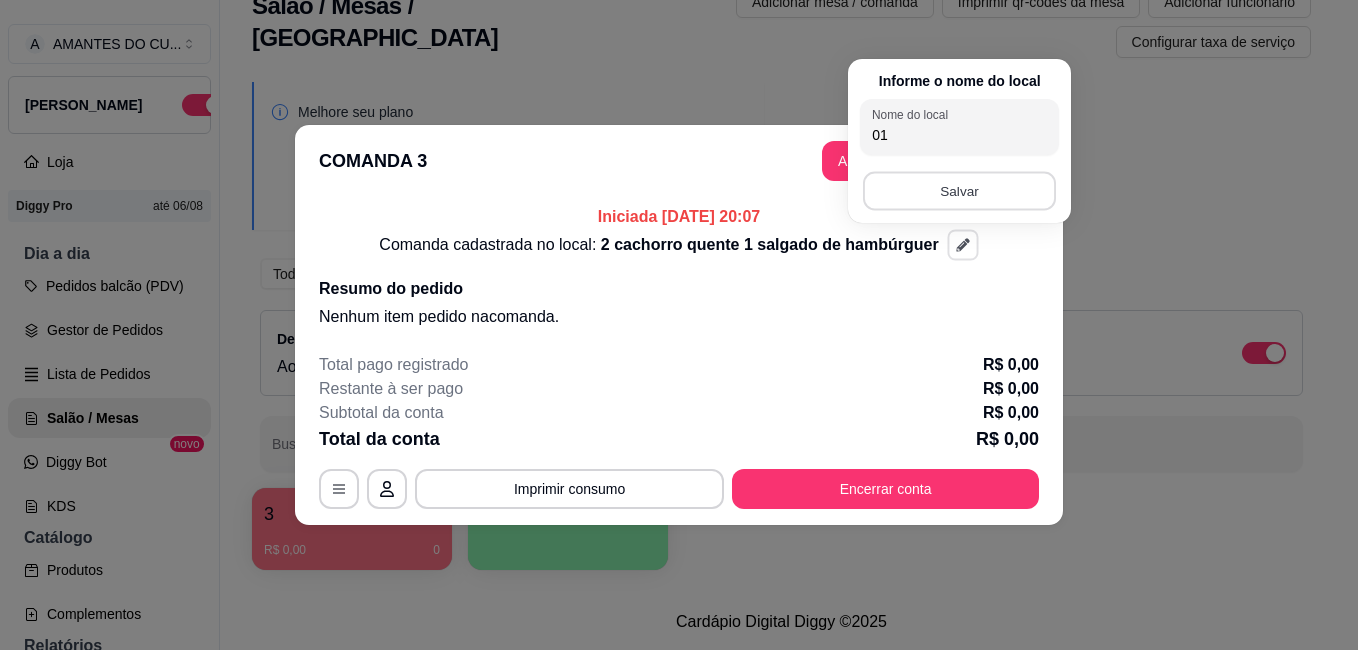 click on "Salvar" at bounding box center [959, 191] 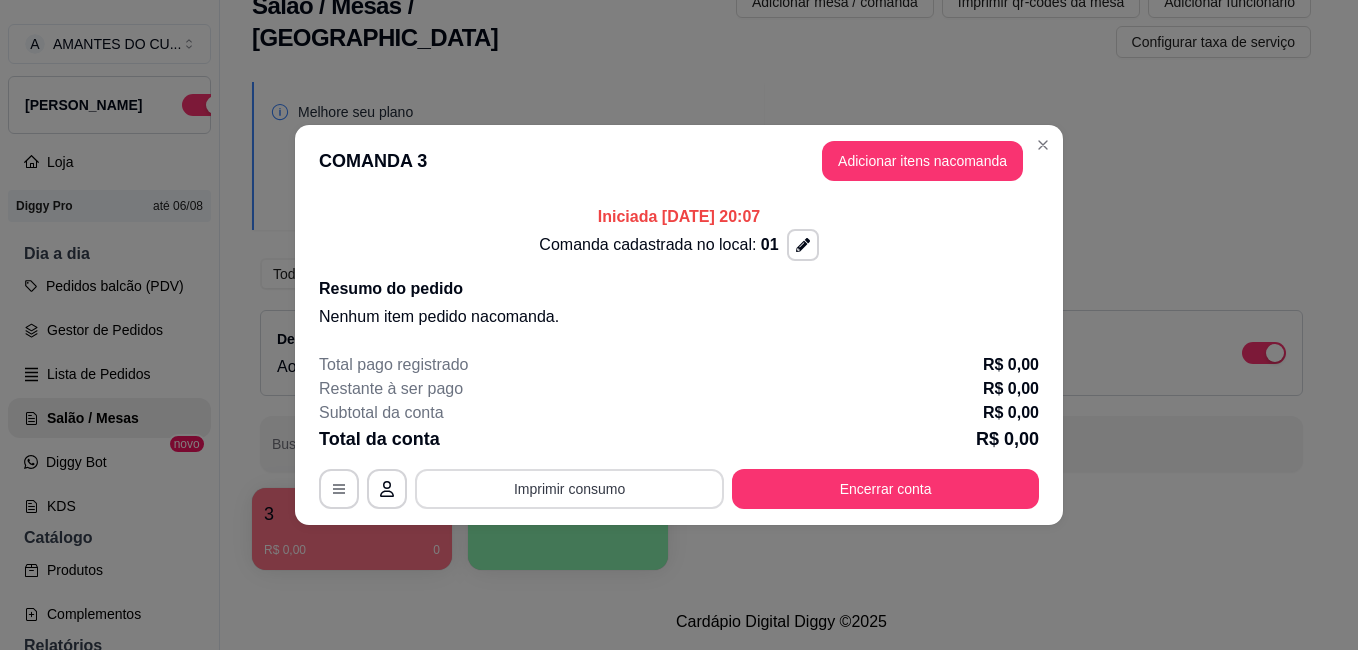 type 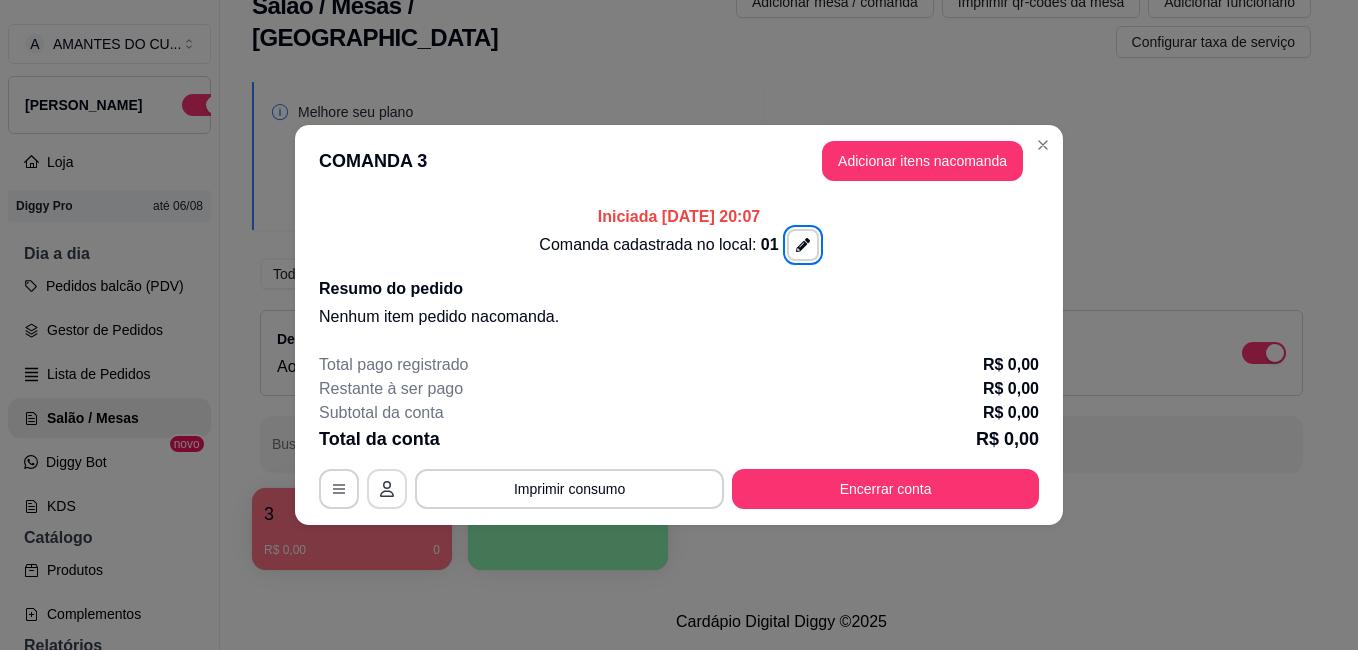 click at bounding box center [387, 489] 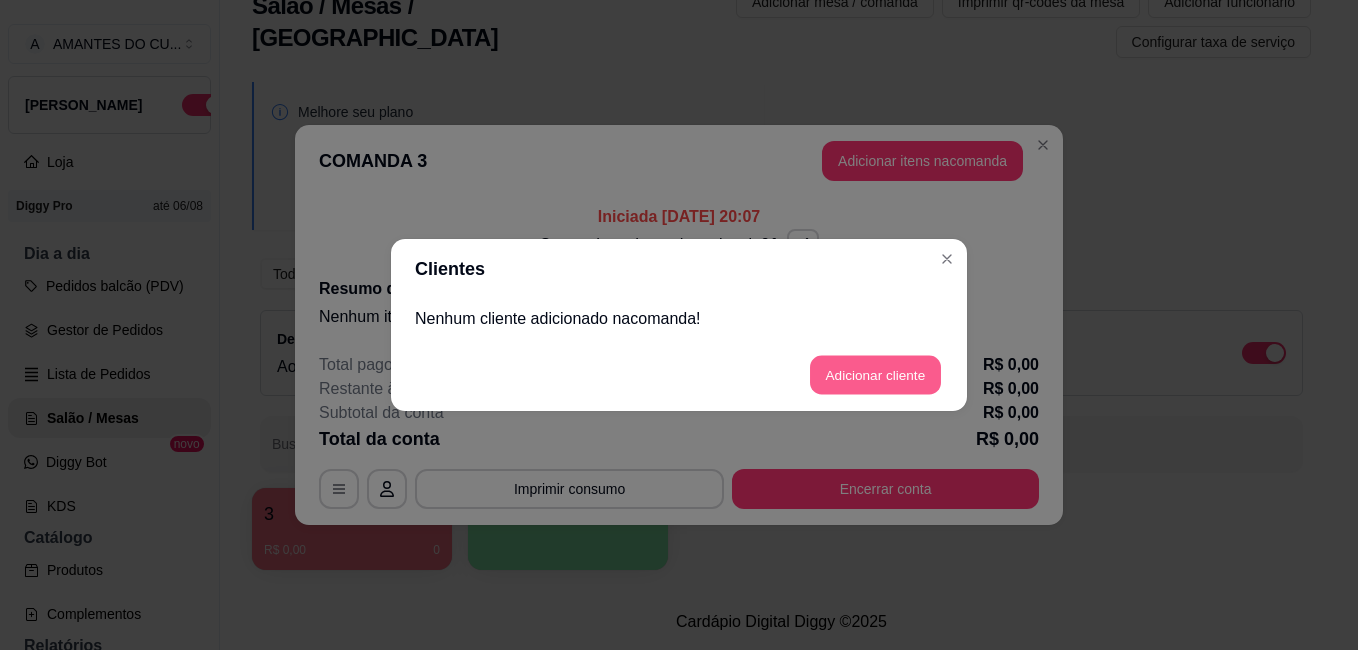 click on "Adicionar cliente" at bounding box center (875, 375) 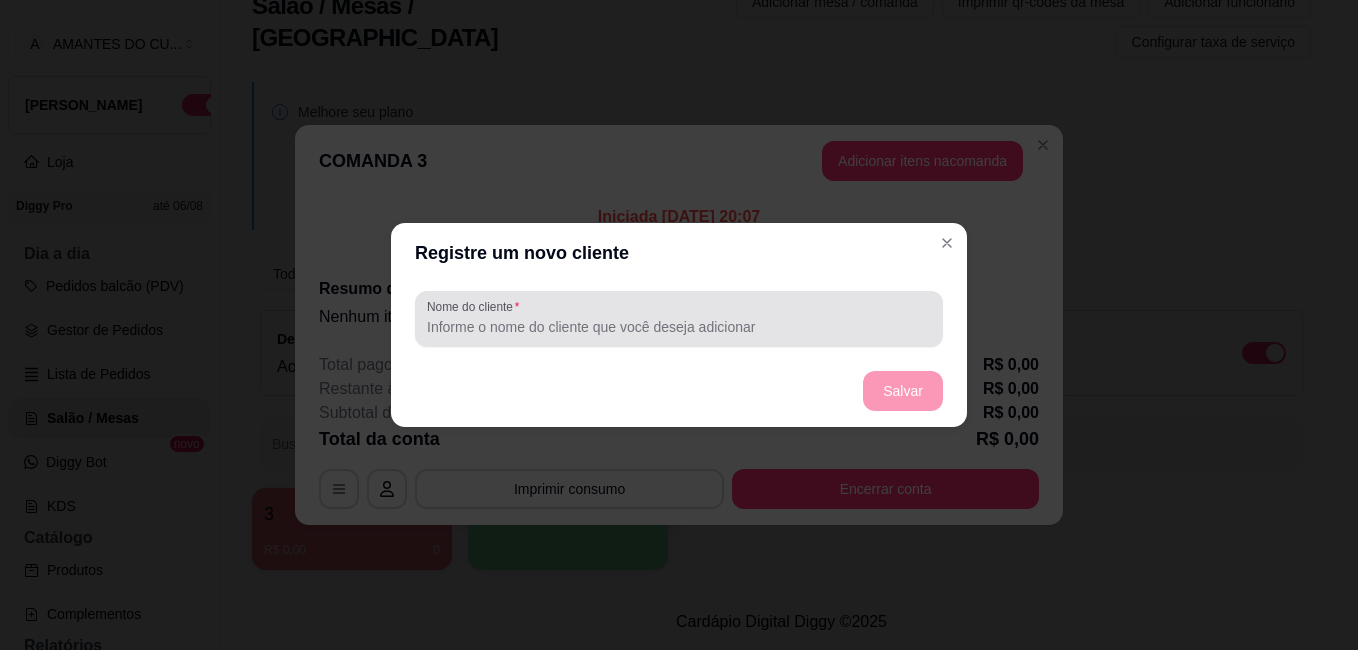 click at bounding box center (679, 319) 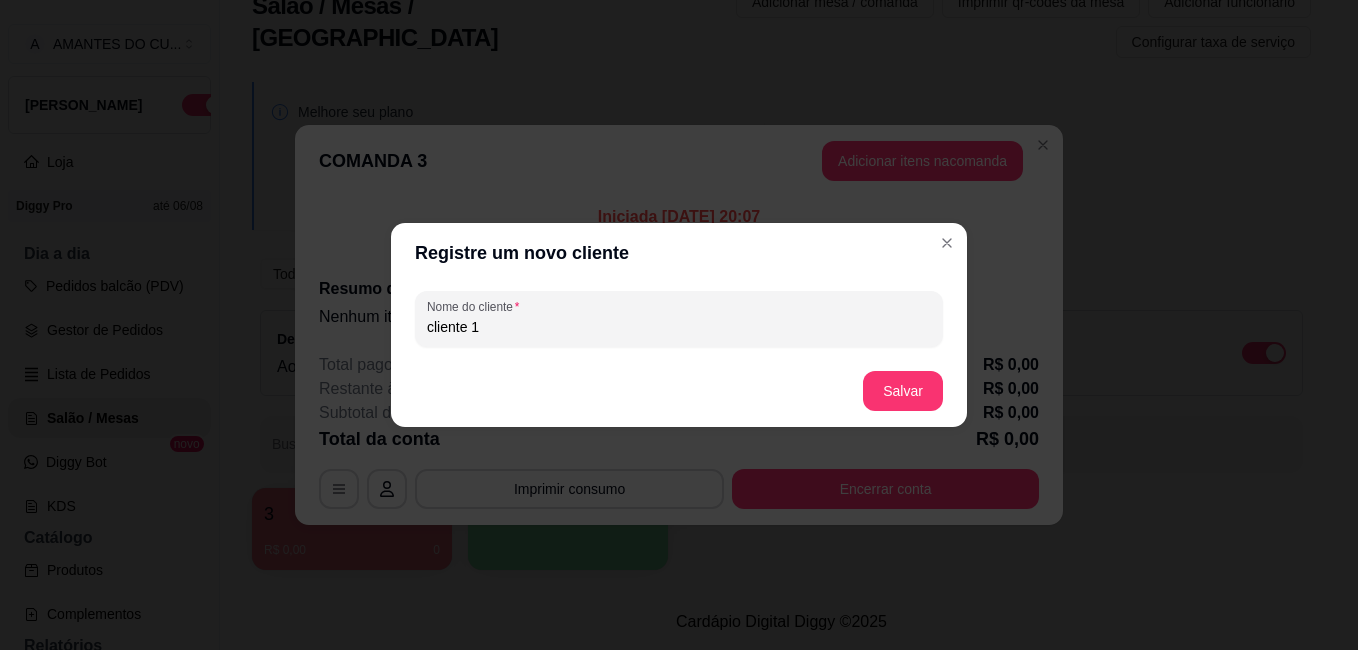 type on "cliente 1" 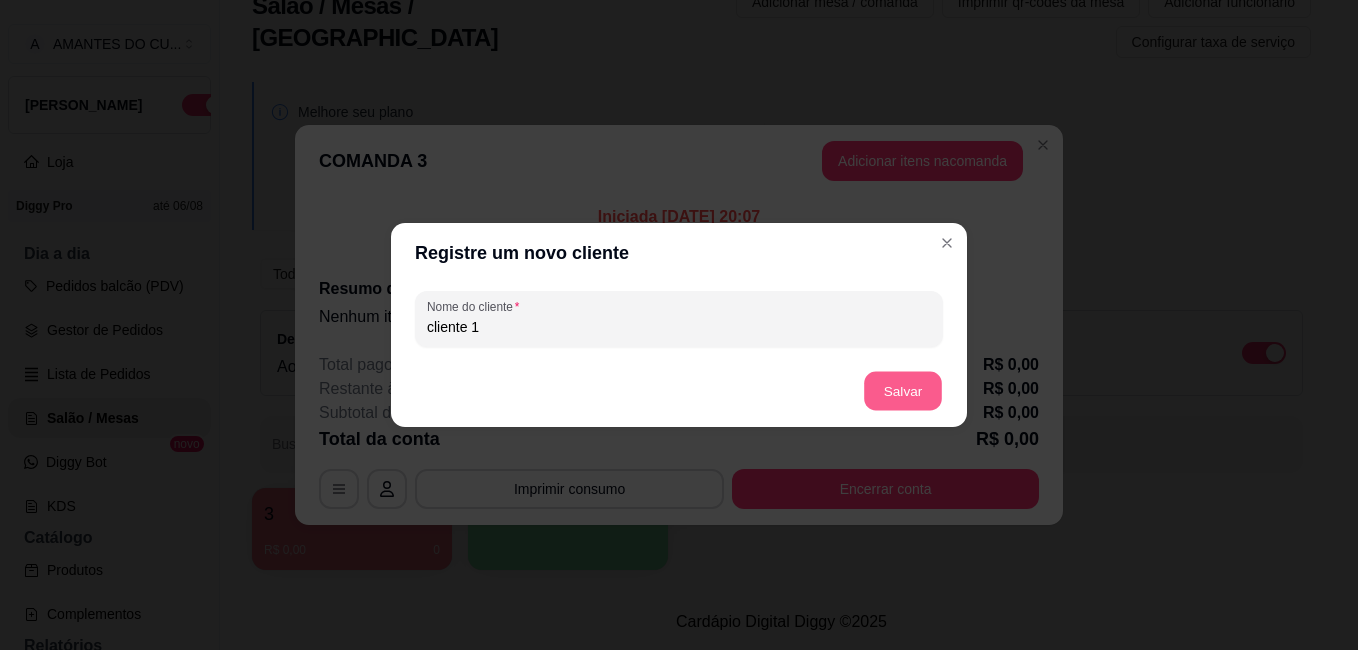 click on "Salvar" at bounding box center [903, 391] 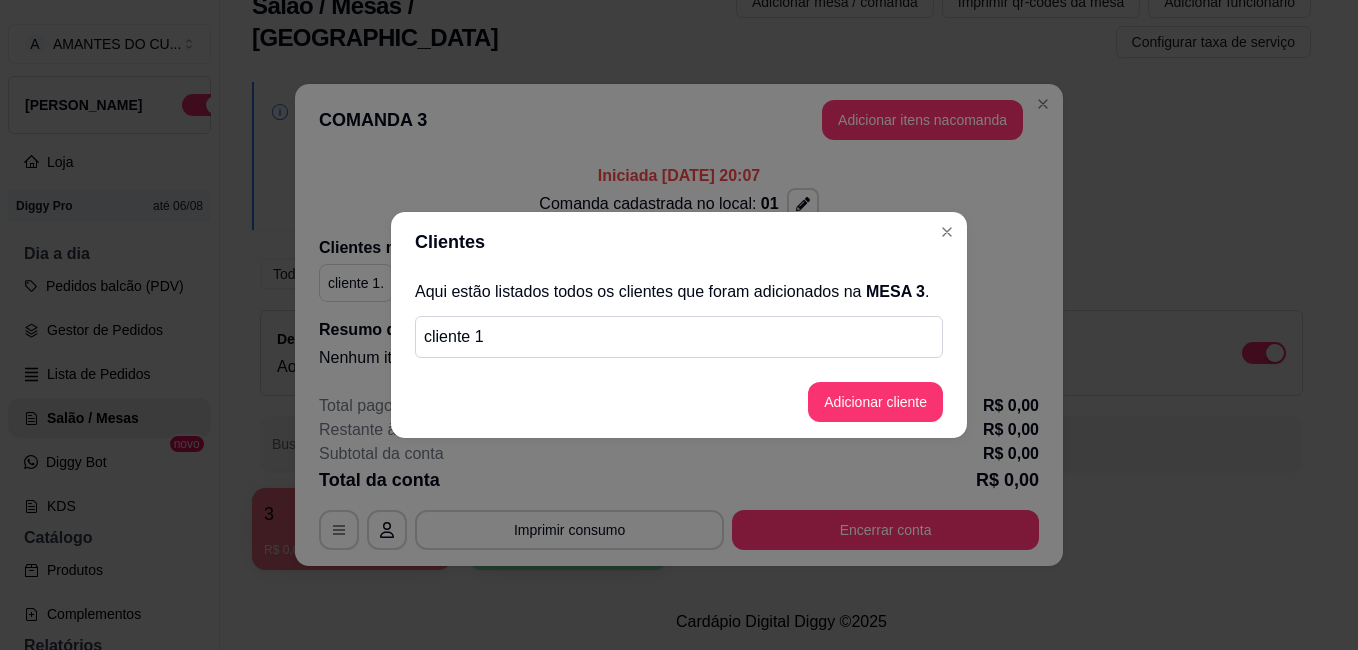 click on "Clientes" at bounding box center (679, 242) 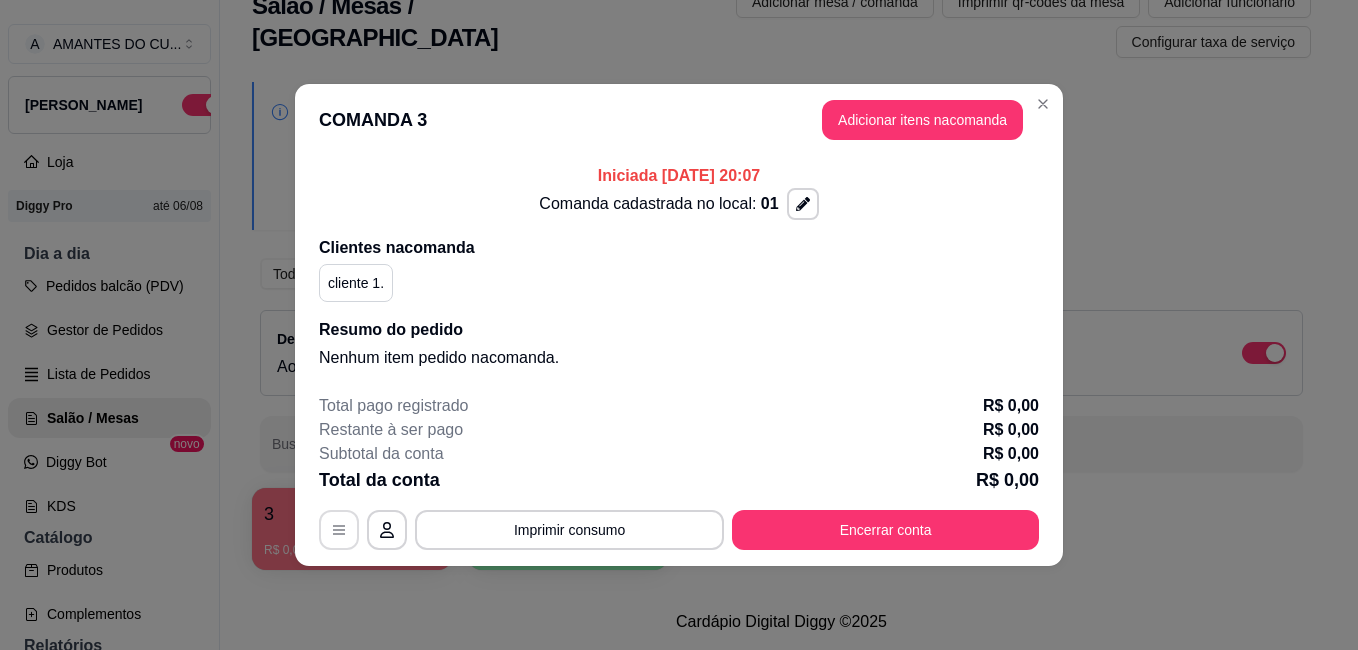 click at bounding box center (339, 530) 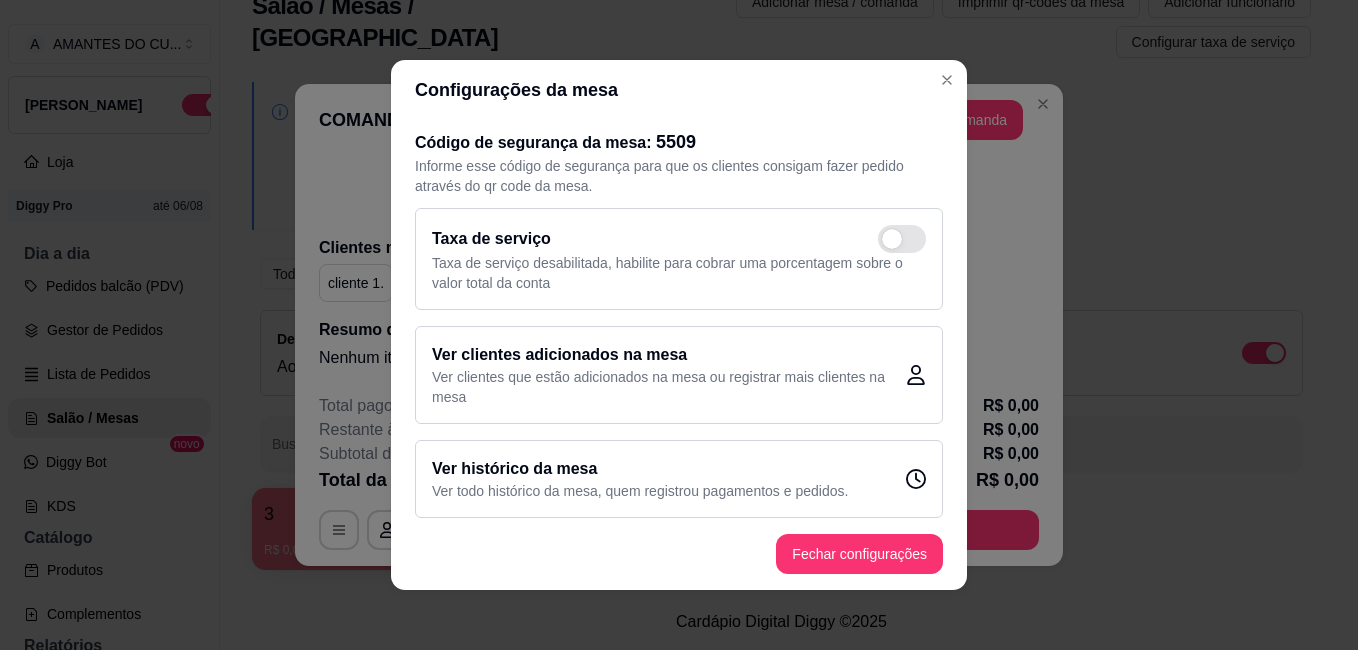 click on "Ver clientes que estão adicionados na mesa ou registrar mais clientes na mesa" at bounding box center [669, 387] 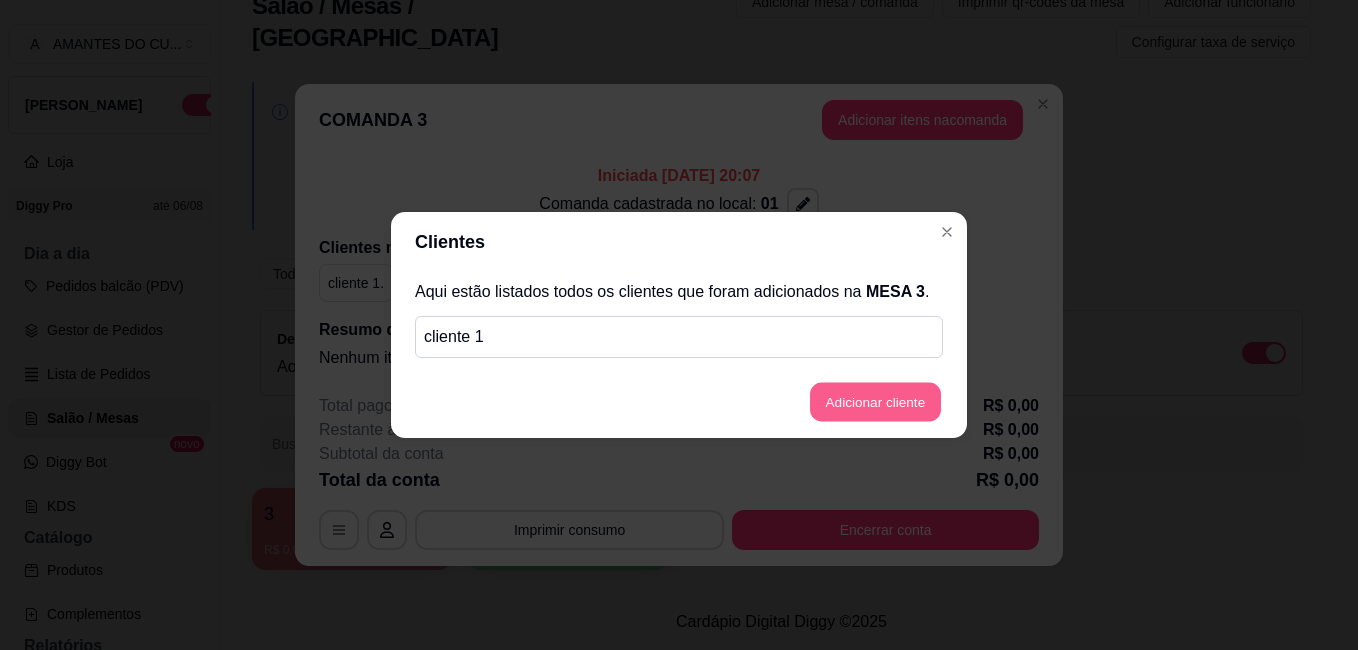 click on "Adicionar cliente" at bounding box center (875, 402) 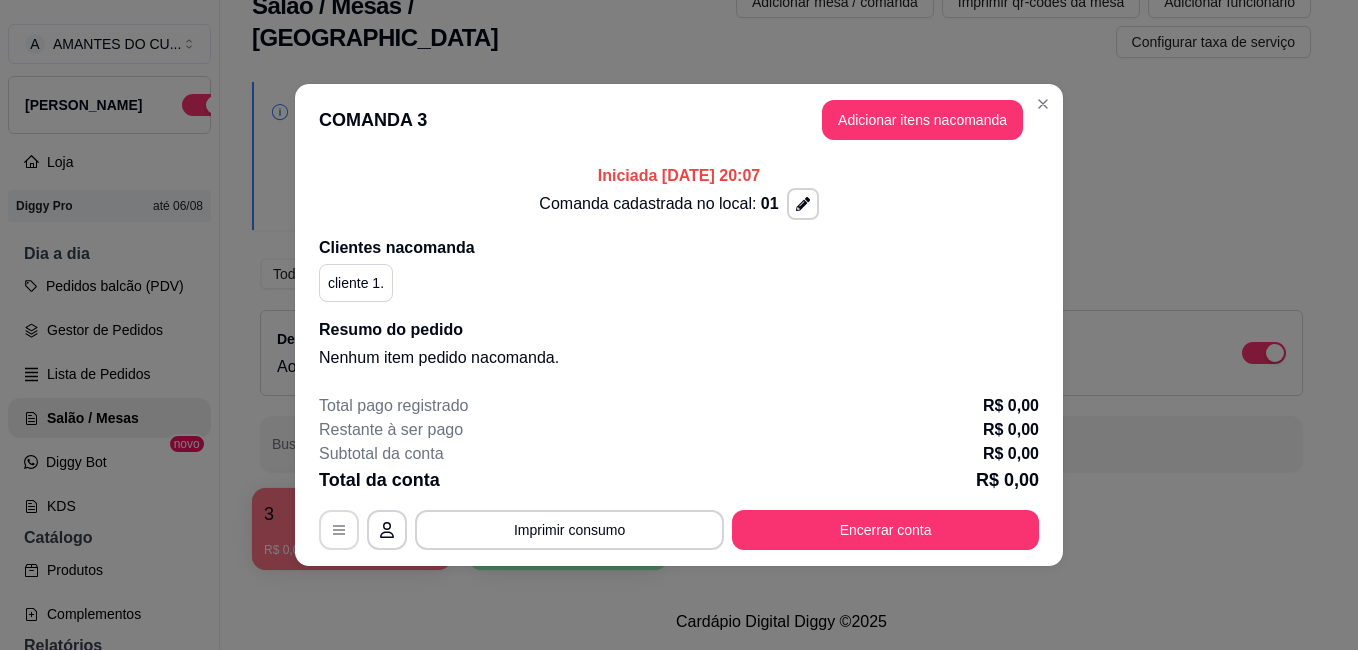 click at bounding box center [339, 530] 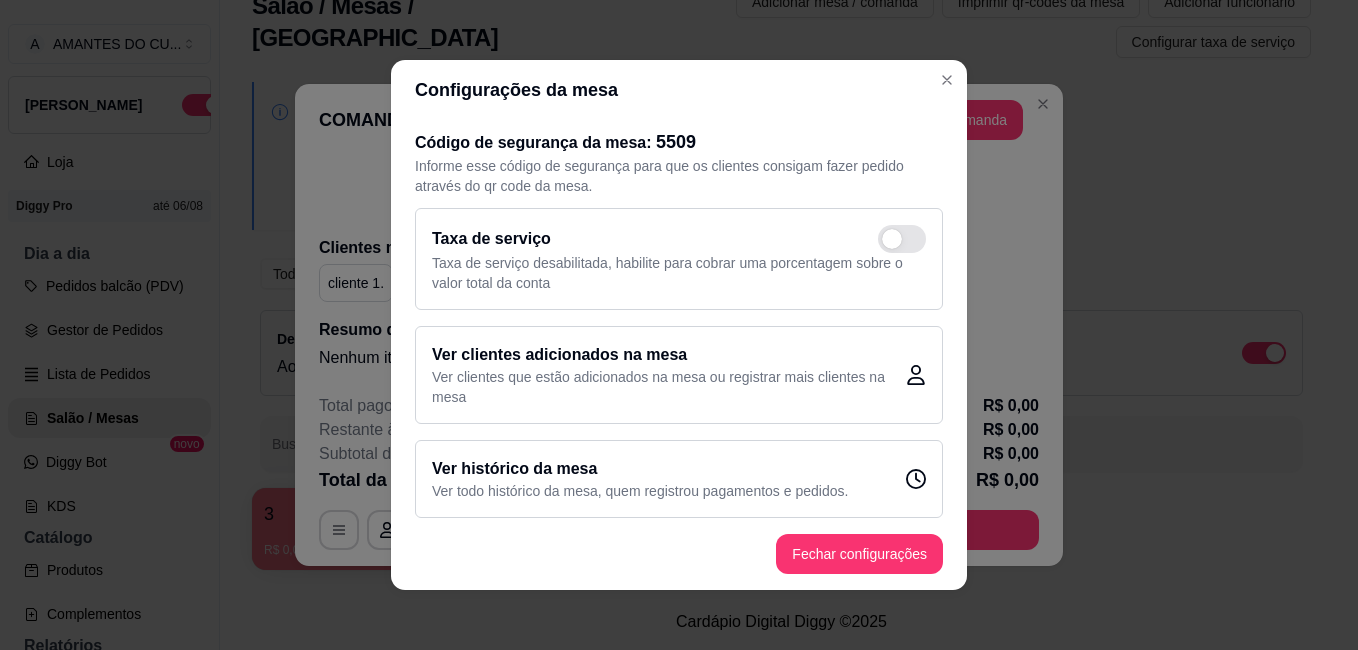 click on "Ver histórico da mesa" at bounding box center (640, 469) 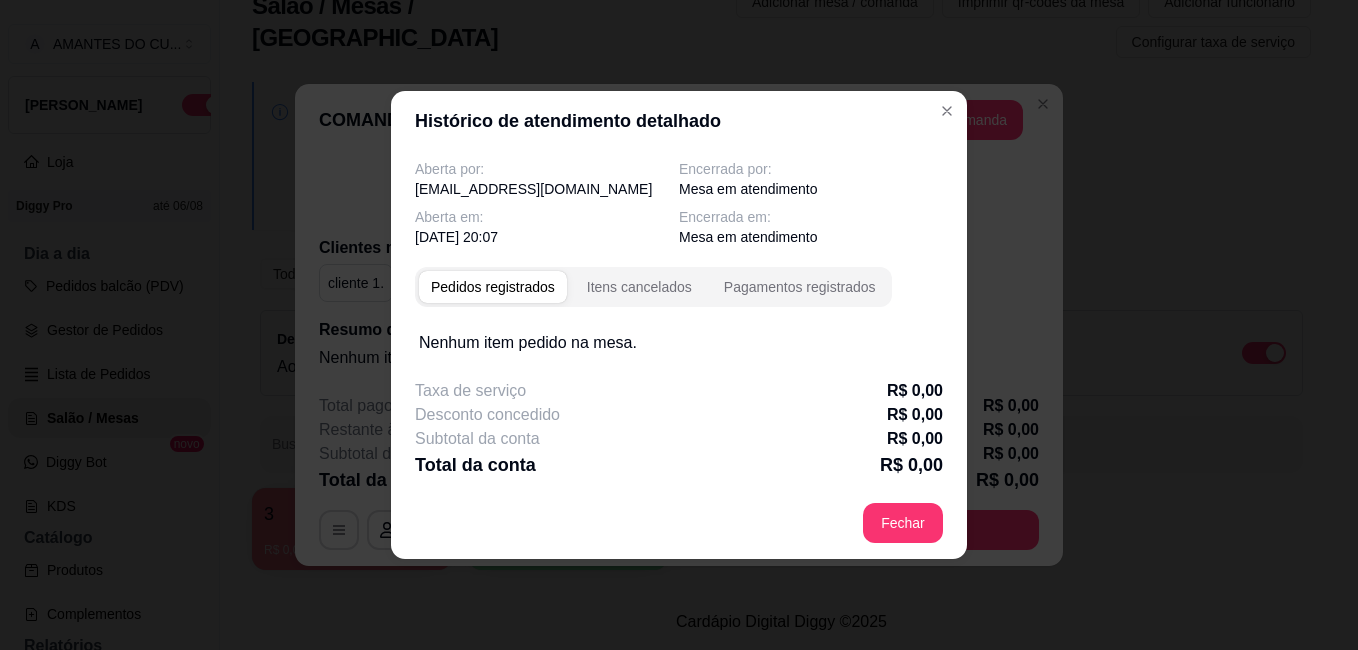 click on "Fechar" at bounding box center (679, 523) 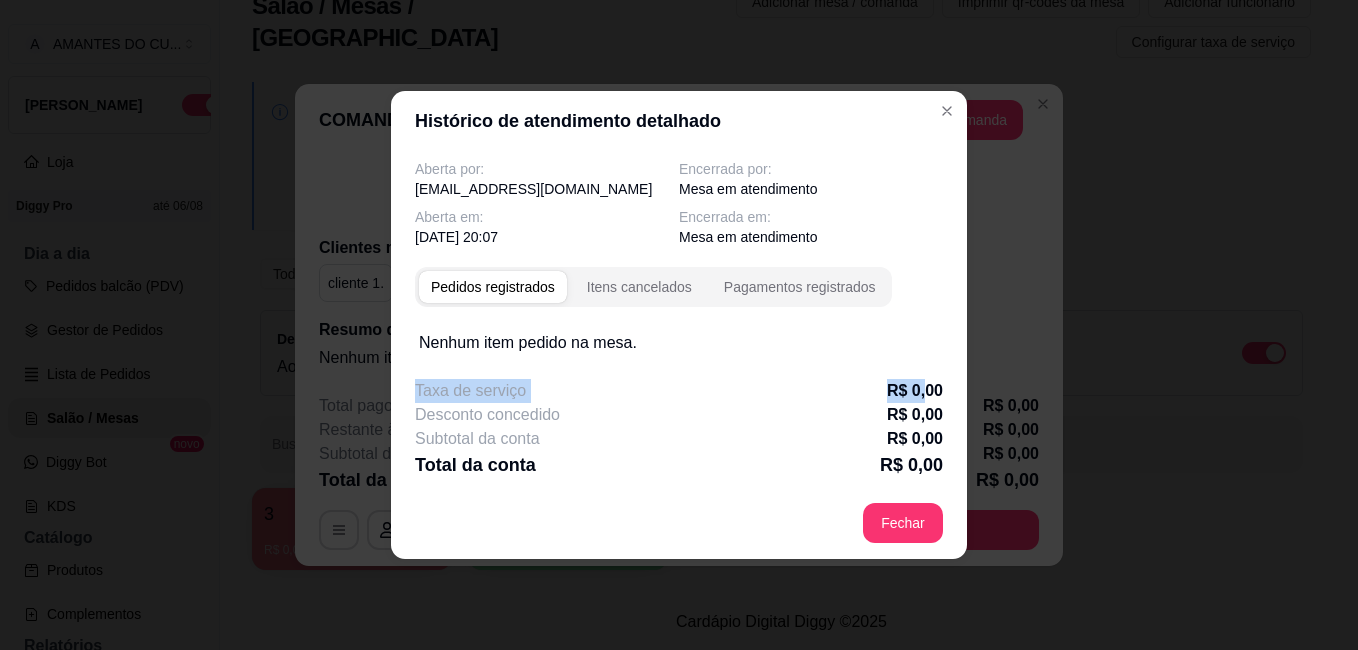 drag, startPoint x: 922, startPoint y: 382, endPoint x: 918, endPoint y: 394, distance: 12.649111 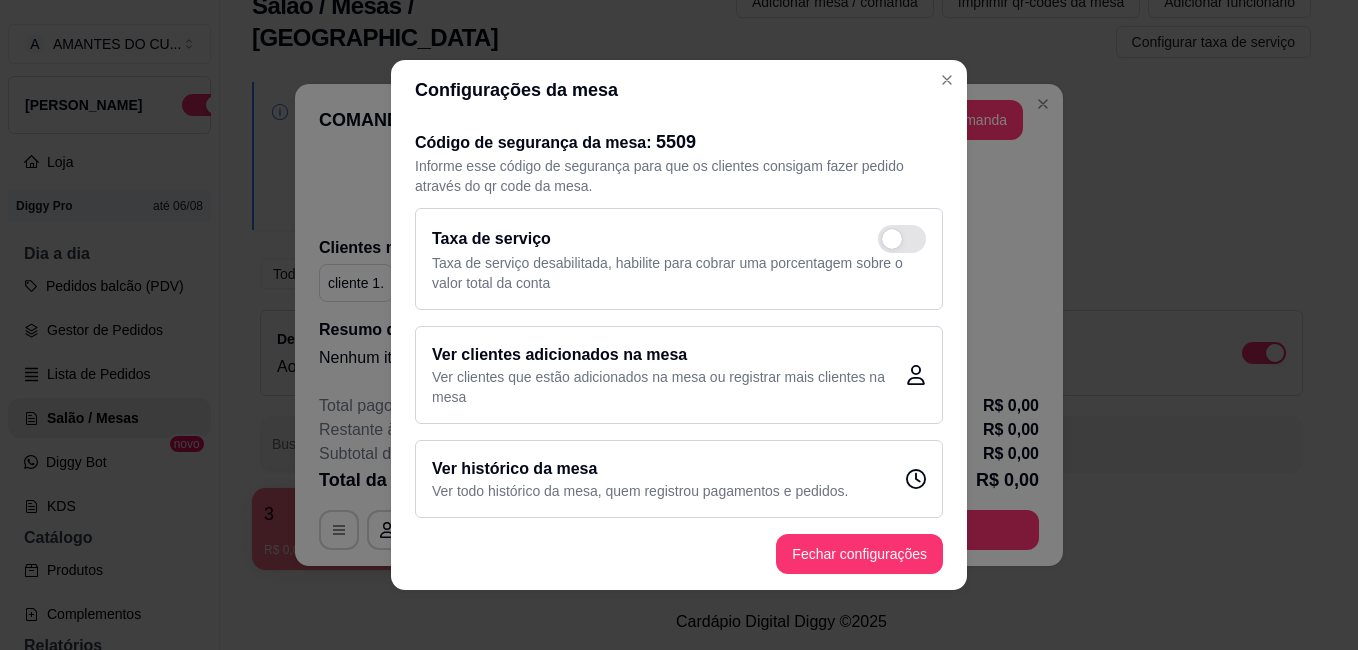scroll, scrollTop: 4, scrollLeft: 0, axis: vertical 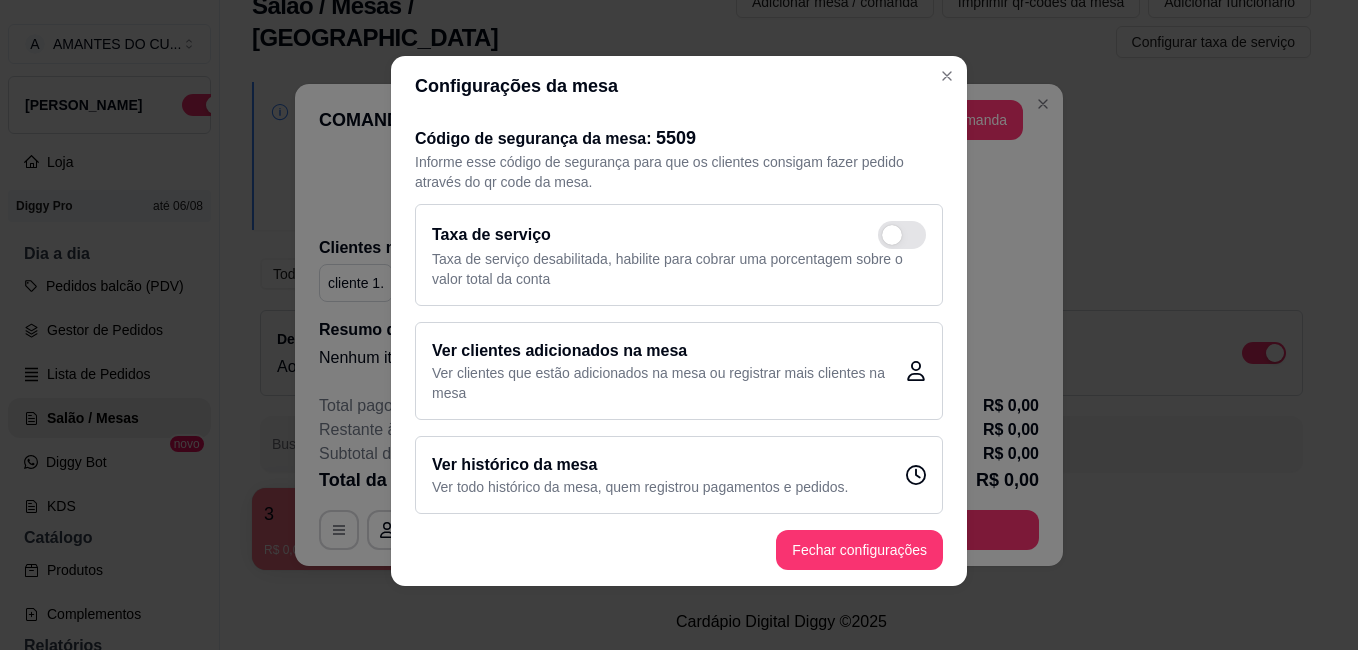 click on "Configurações da mesa" at bounding box center (679, 86) 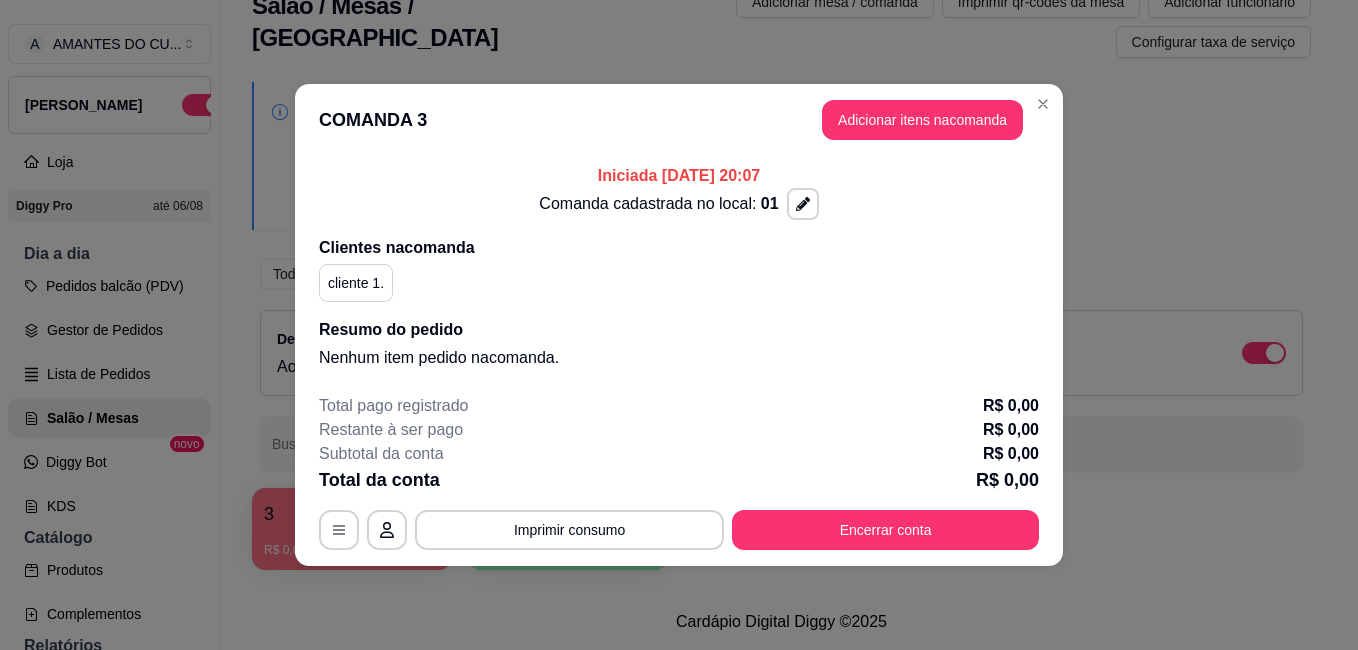 click on "Nenhum item pedido na  comanda ." at bounding box center [679, 358] 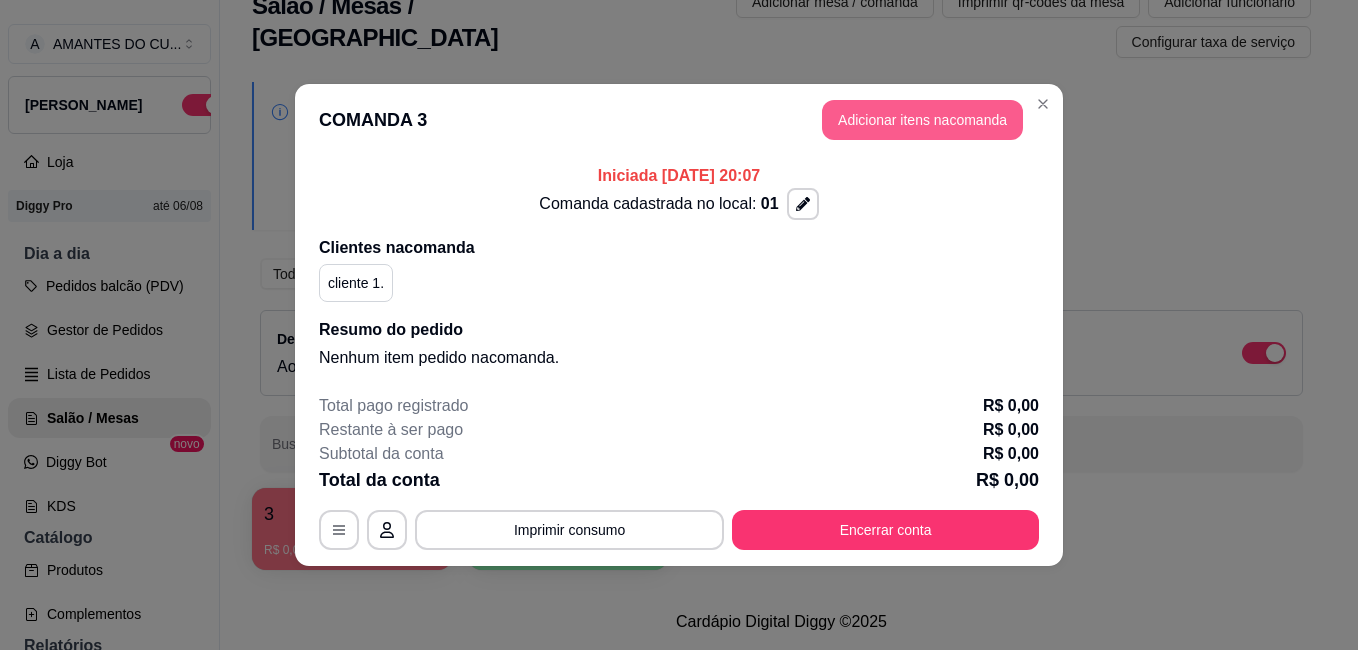 click on "COMANDA 3 Adicionar itens na  comanda" at bounding box center [679, 120] 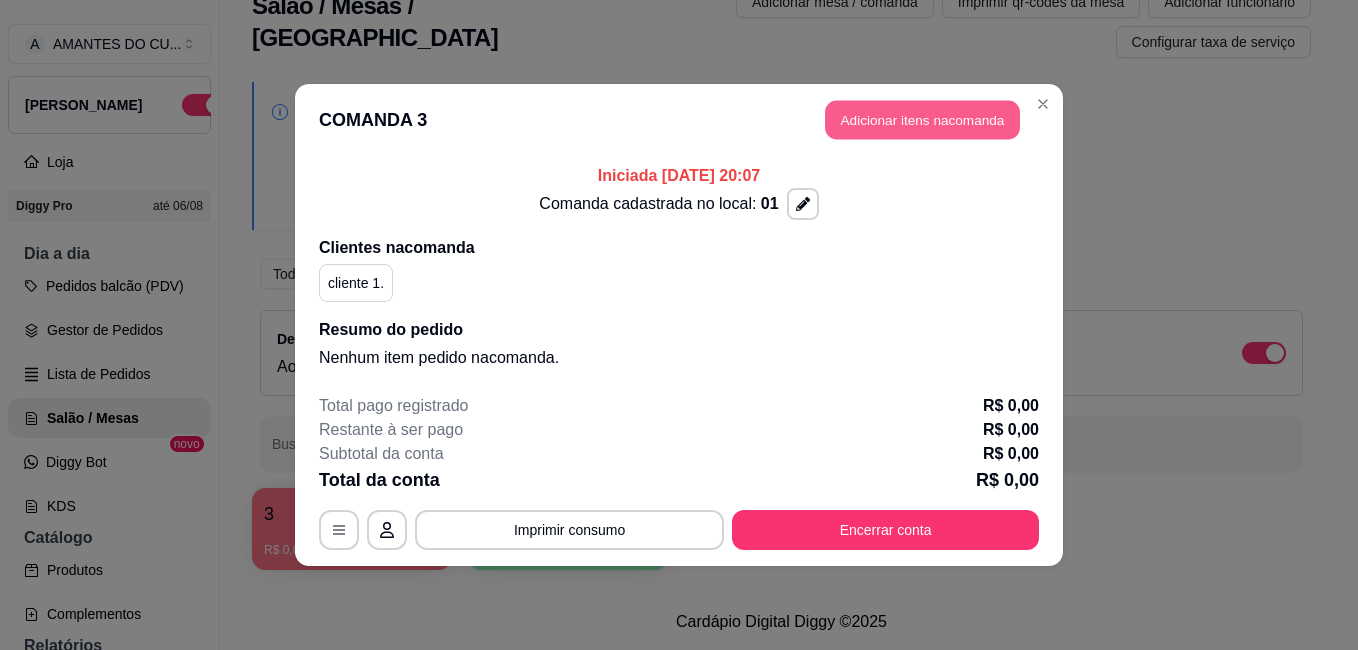 click on "Adicionar itens na  comanda" at bounding box center [922, 120] 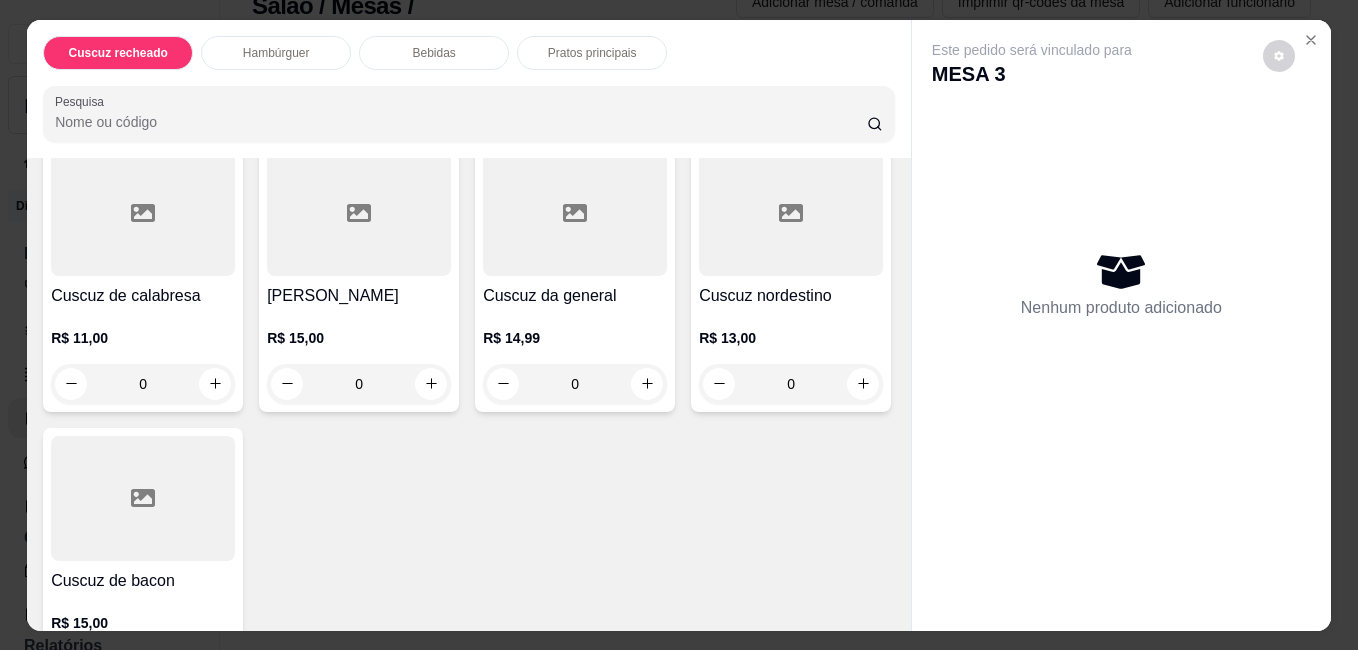 scroll, scrollTop: 600, scrollLeft: 0, axis: vertical 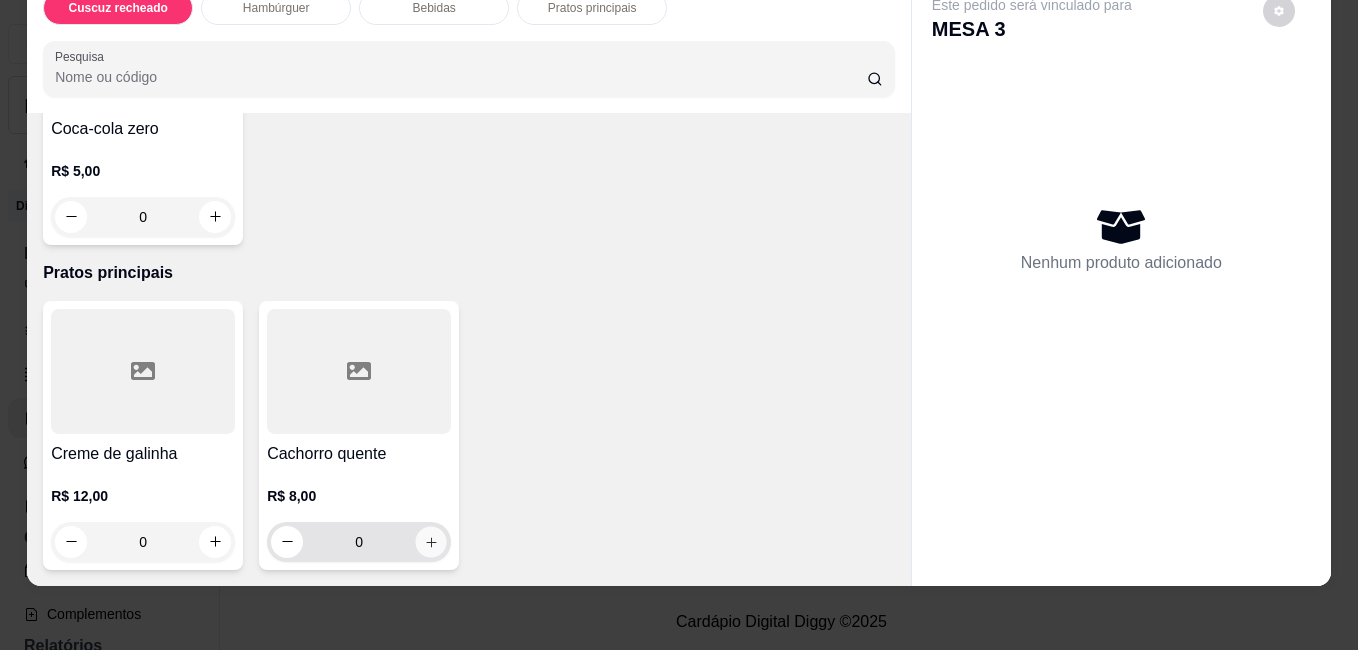 click 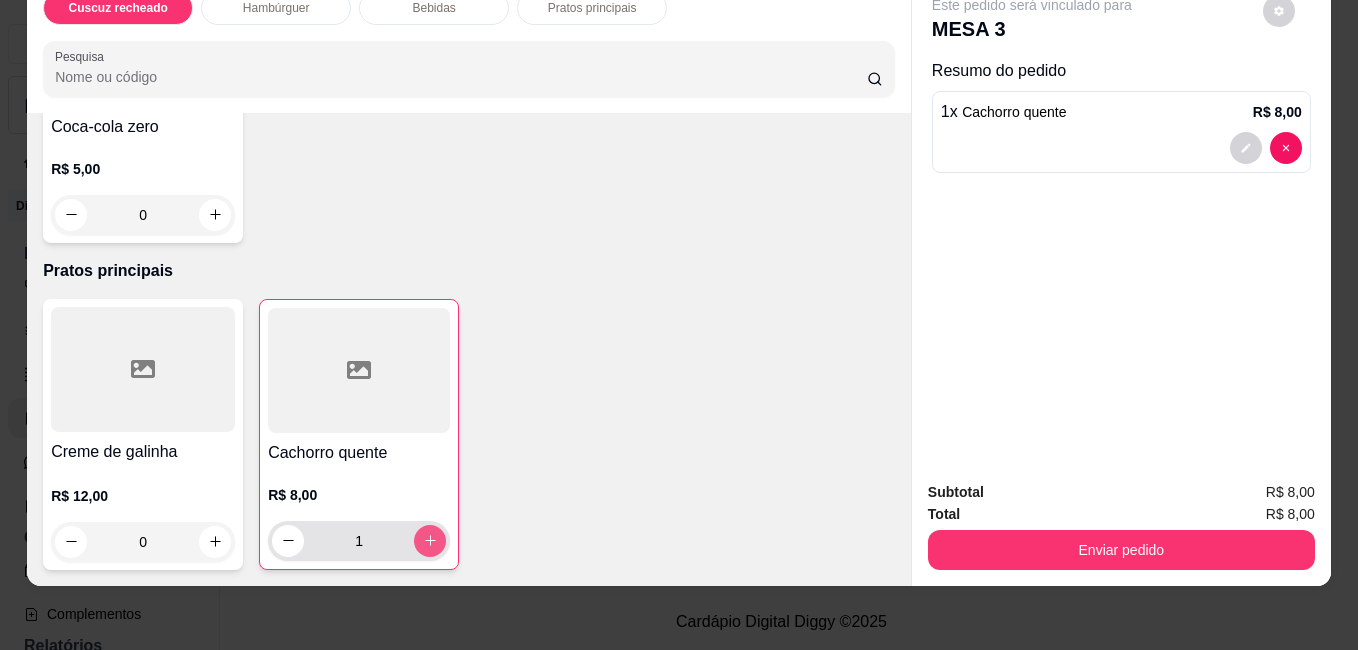 click 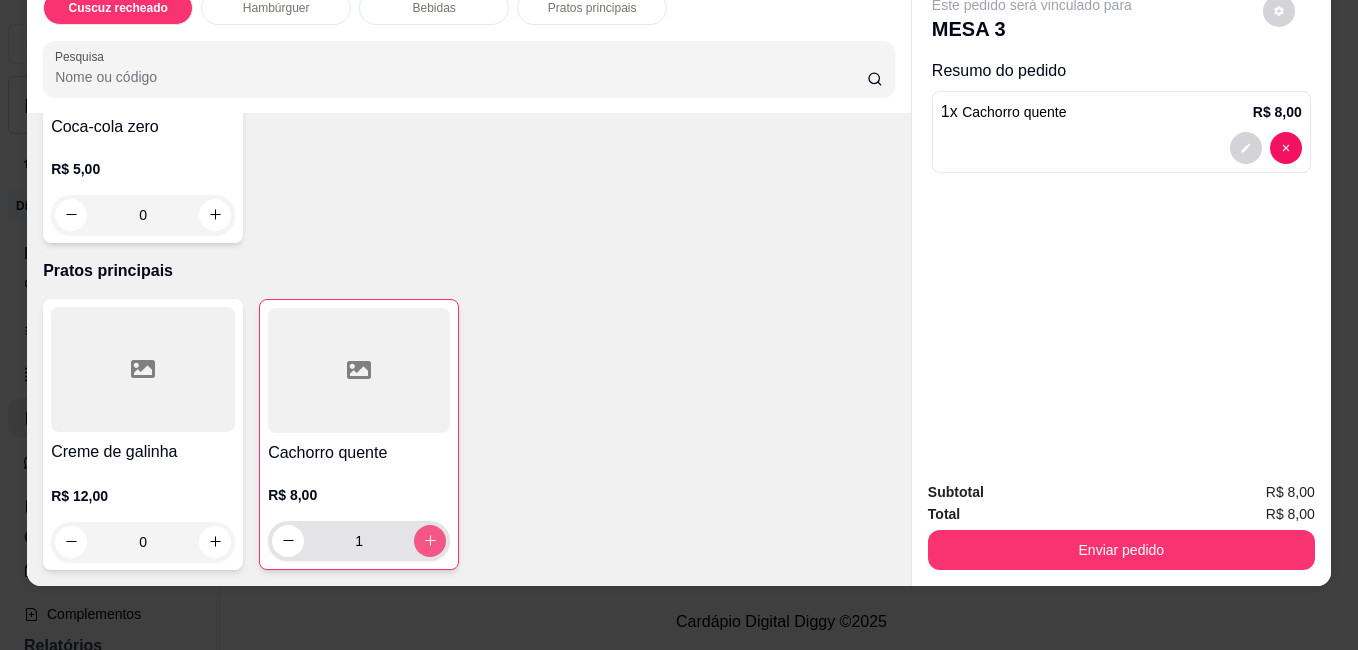 type on "2" 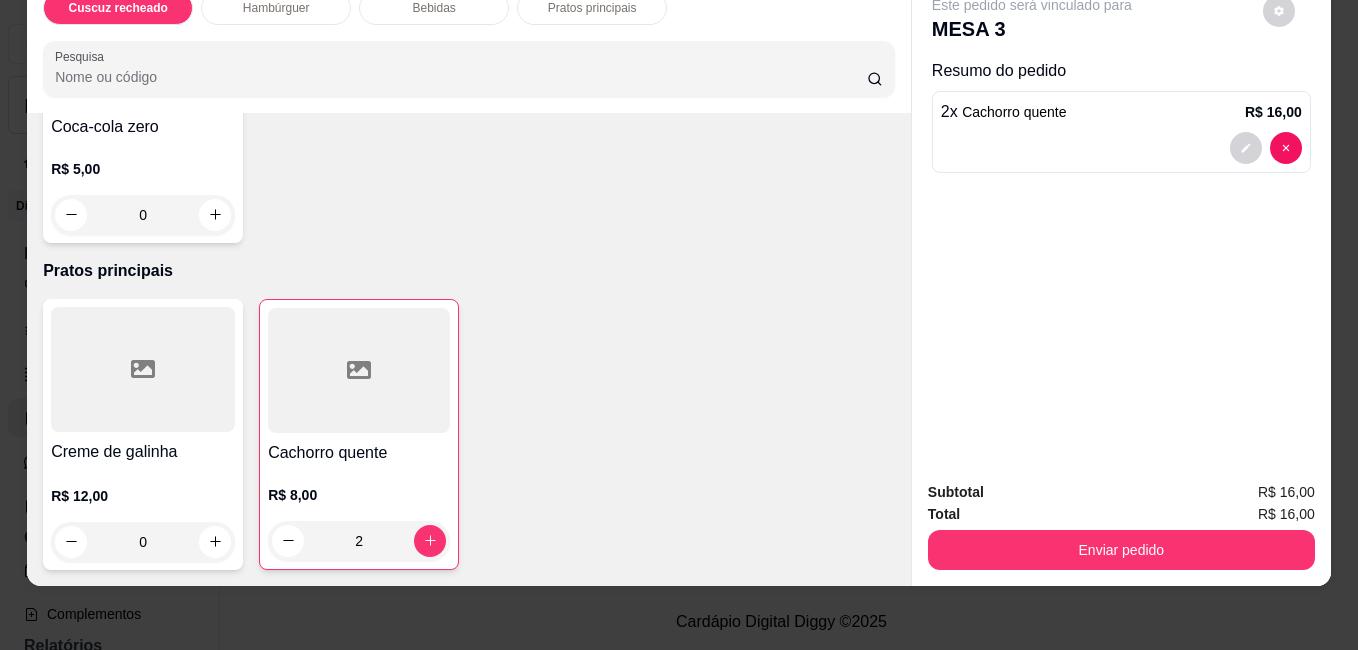 type 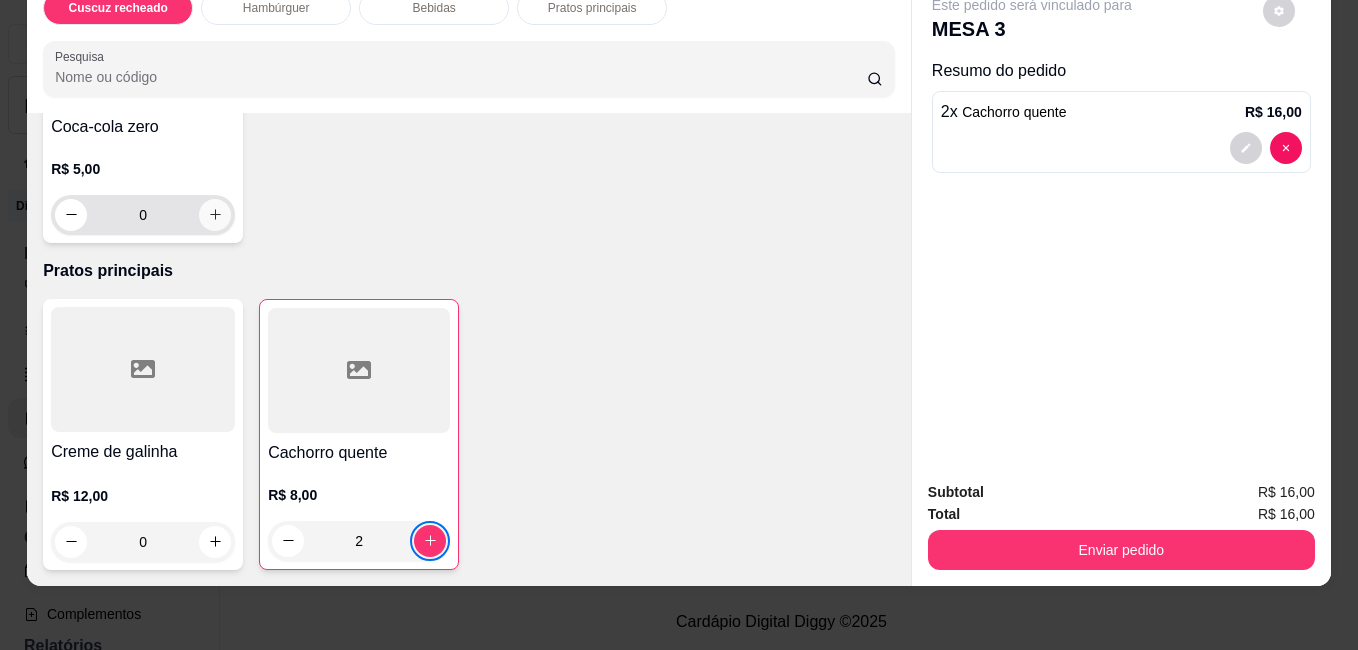 click at bounding box center [215, 215] 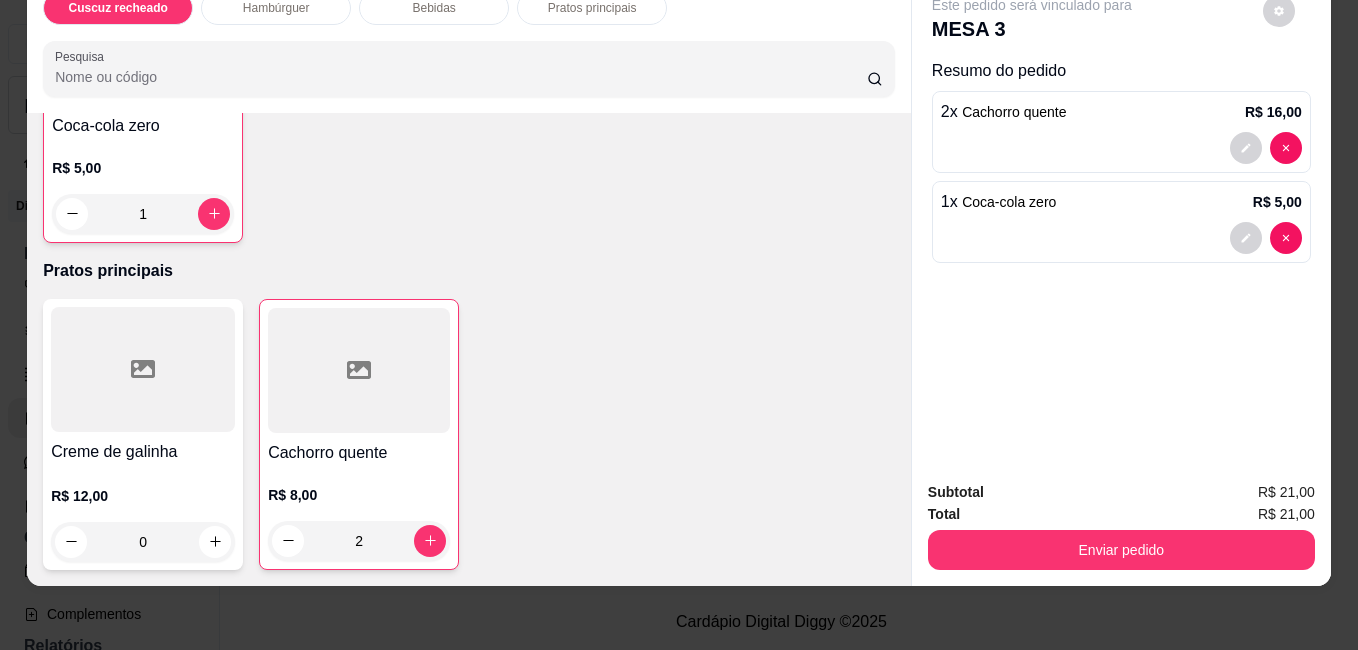 scroll, scrollTop: 1776, scrollLeft: 0, axis: vertical 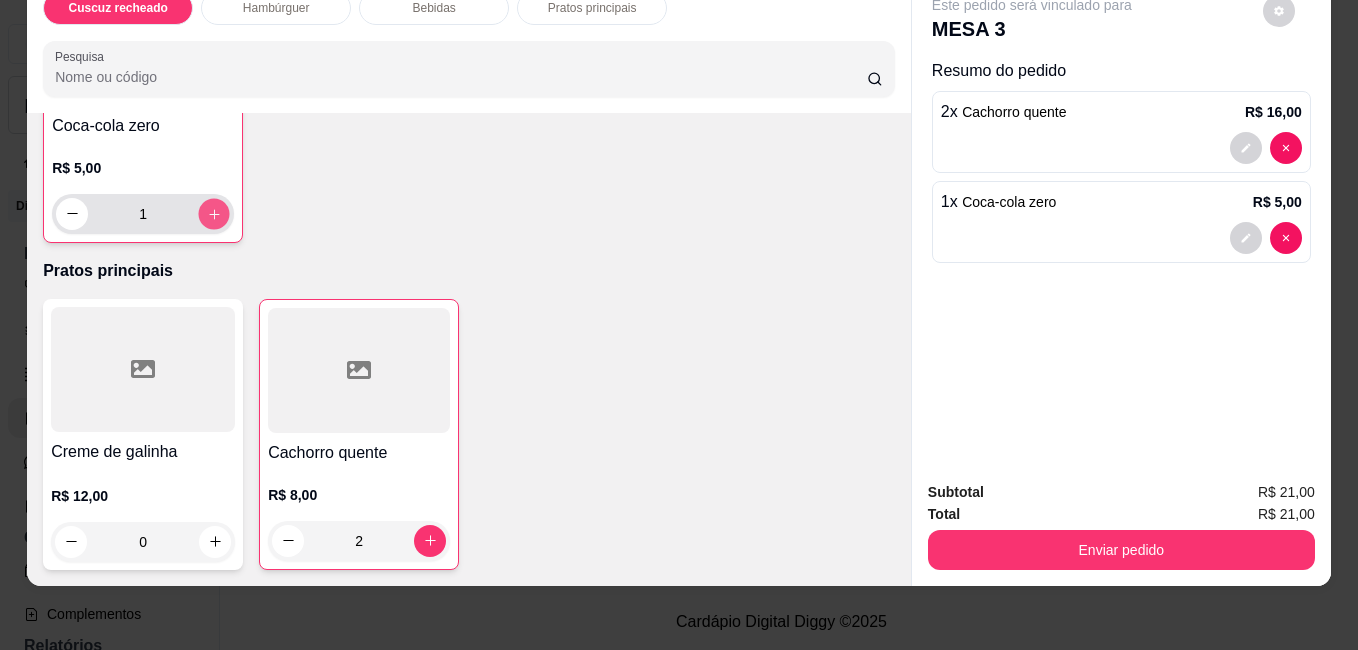 click 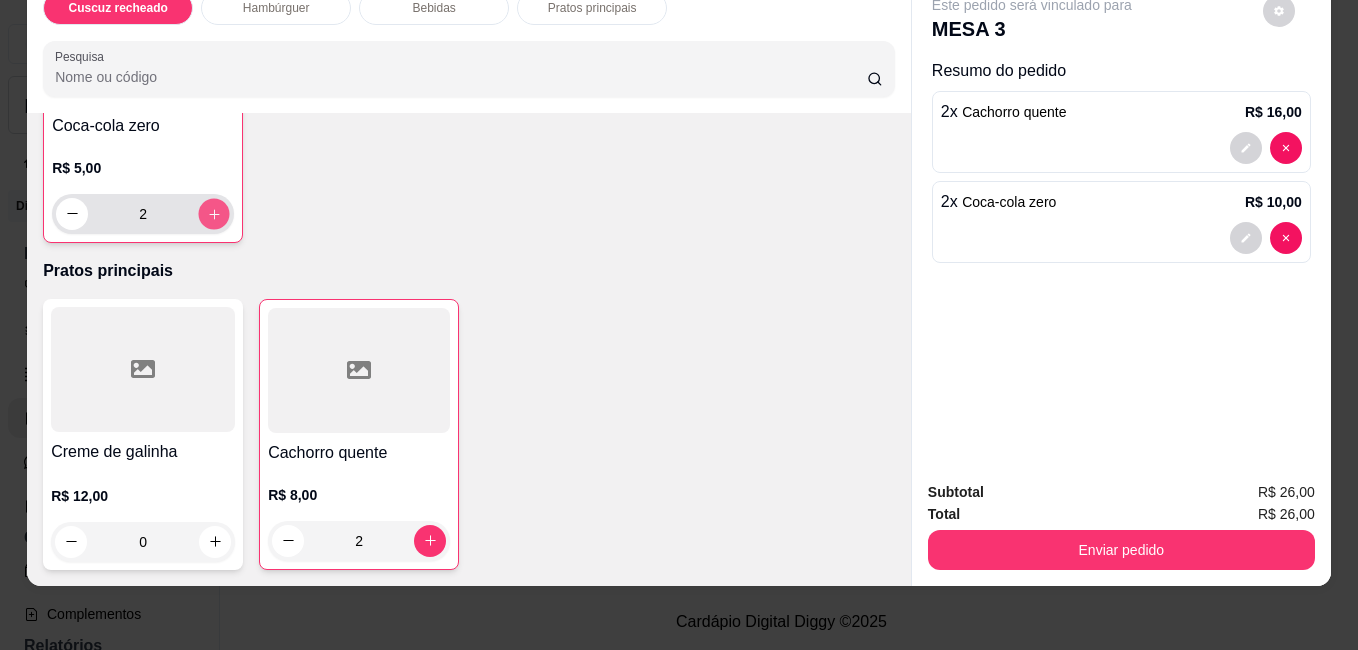 click 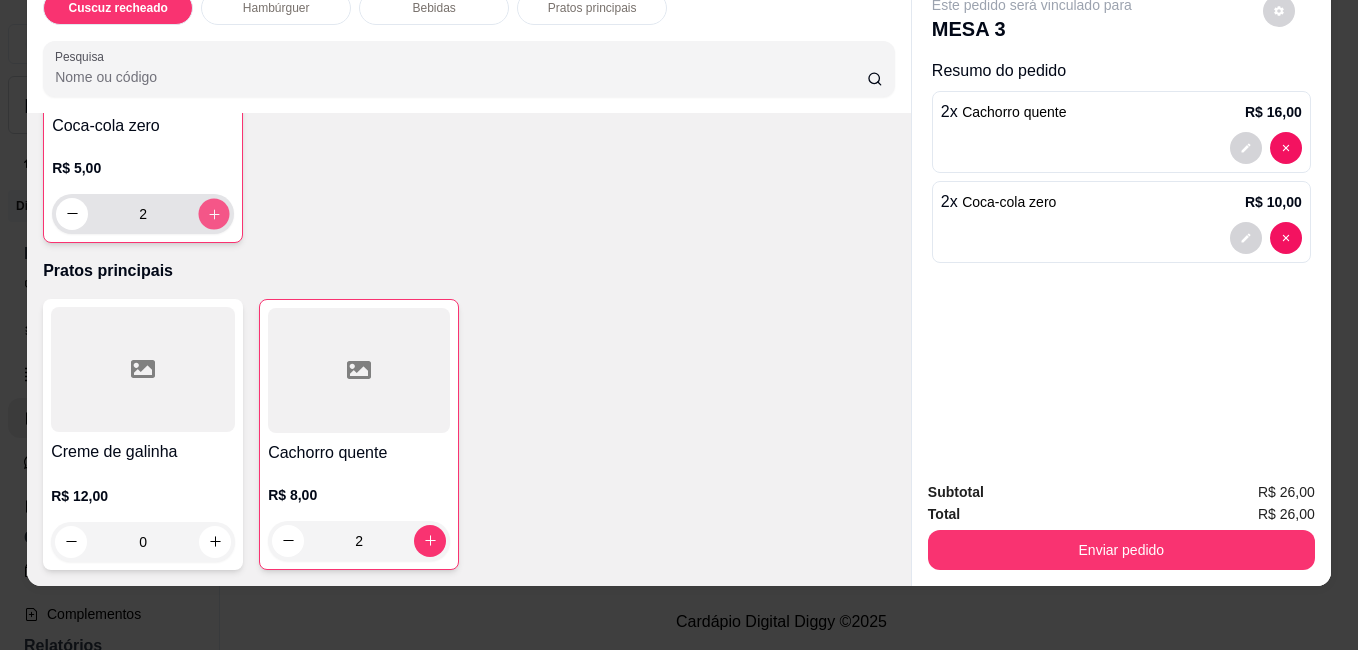 type on "3" 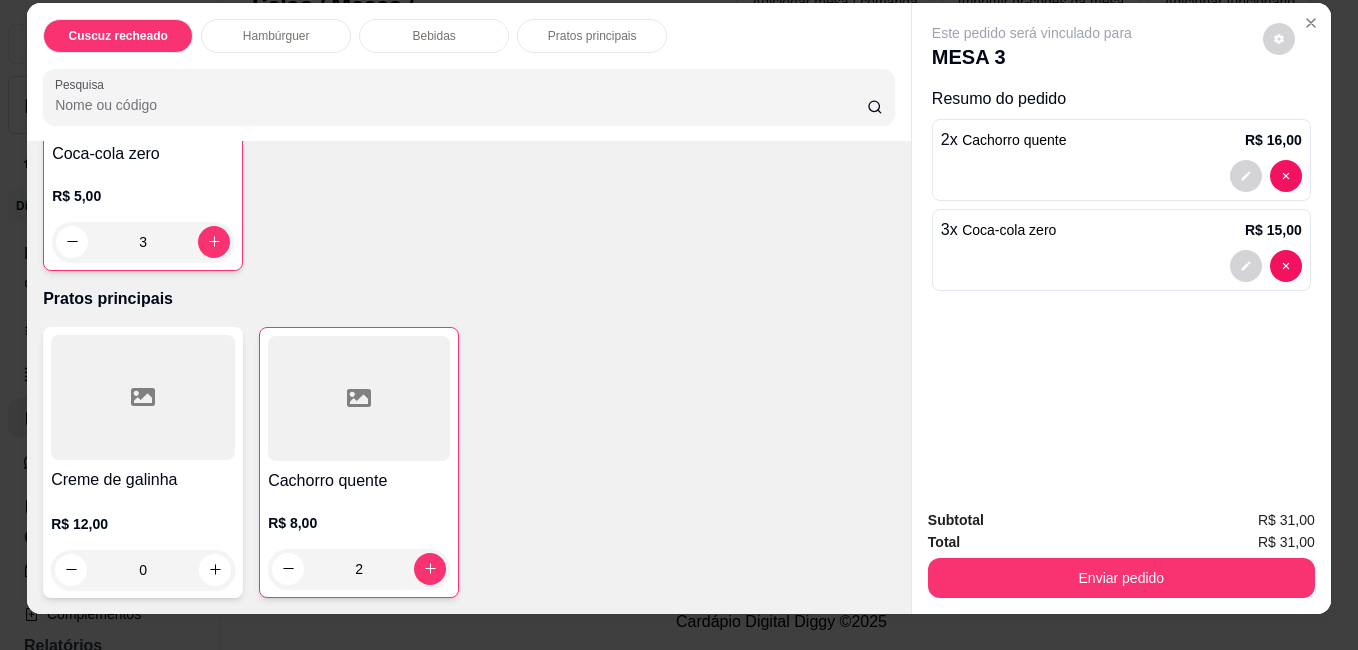 scroll, scrollTop: 0, scrollLeft: 0, axis: both 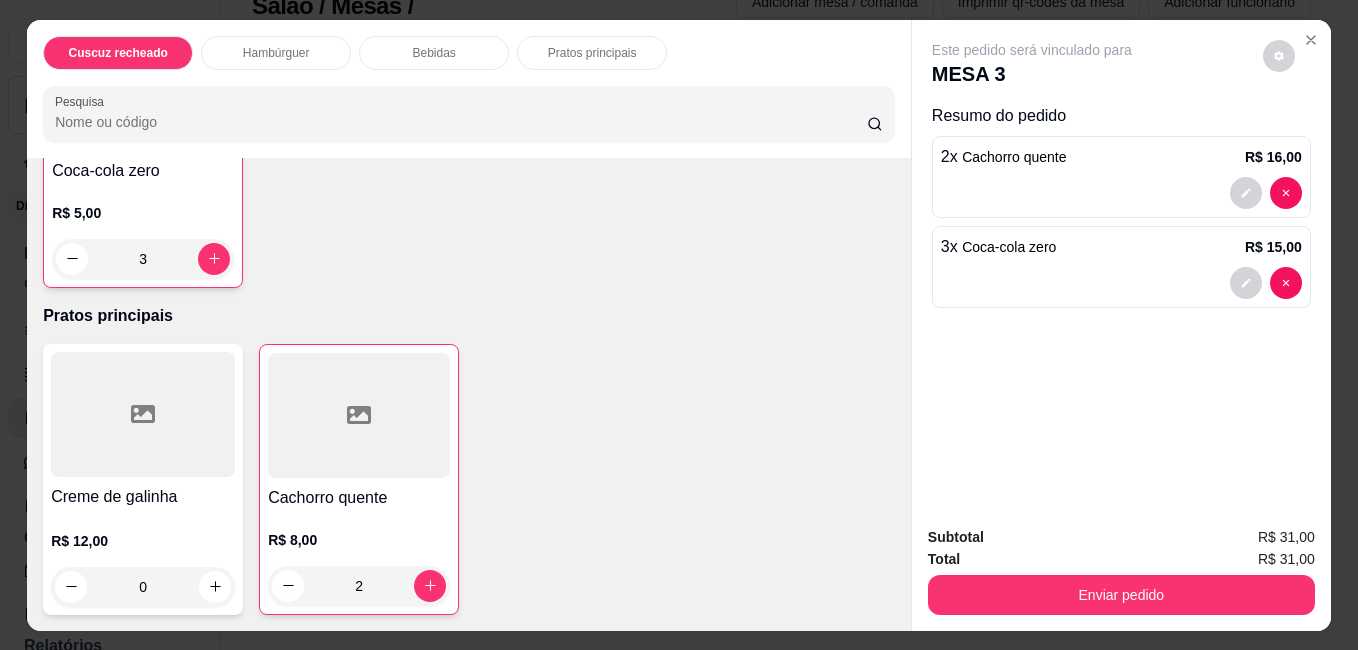 type 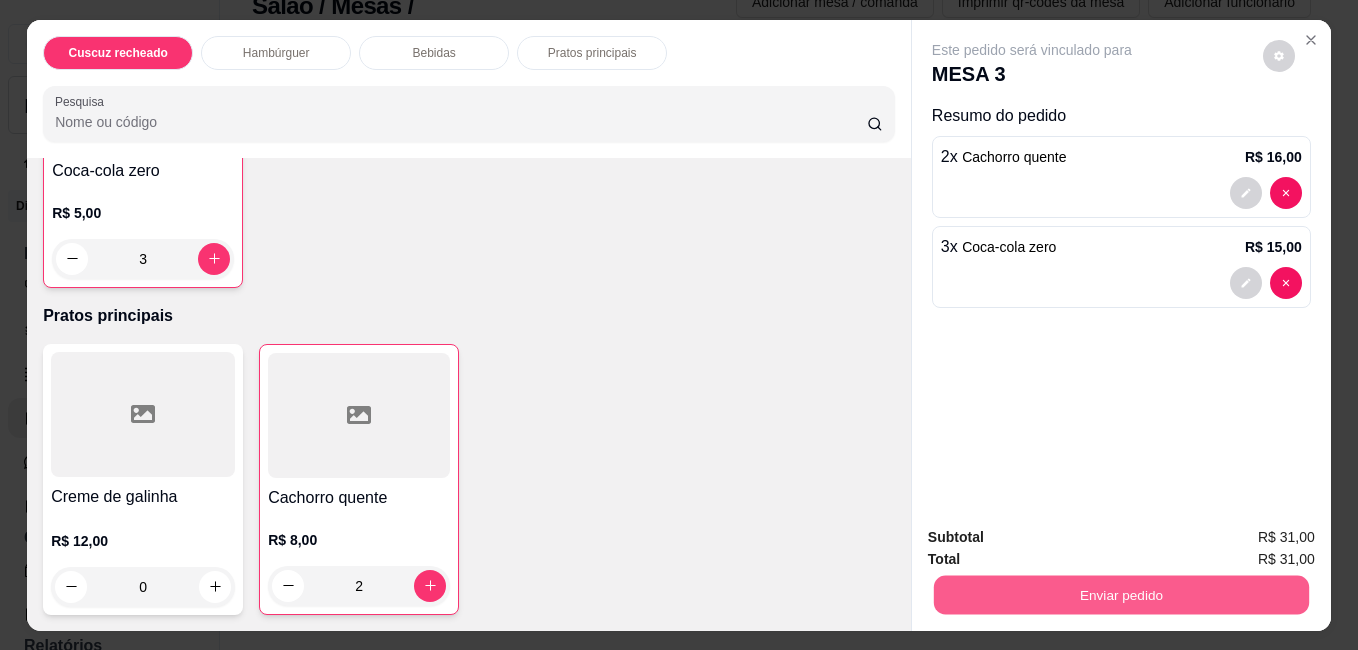 click on "Enviar pedido" at bounding box center [1121, 594] 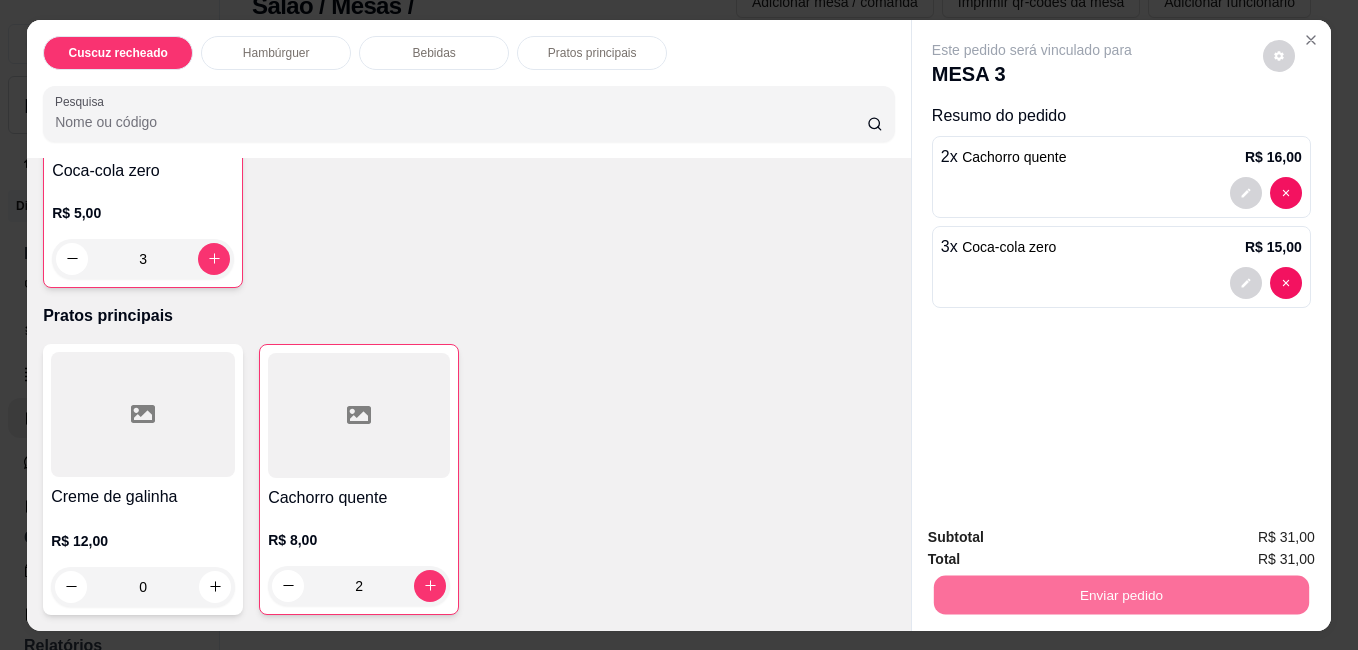 click on "Sim, quero registrar" at bounding box center (1245, 537) 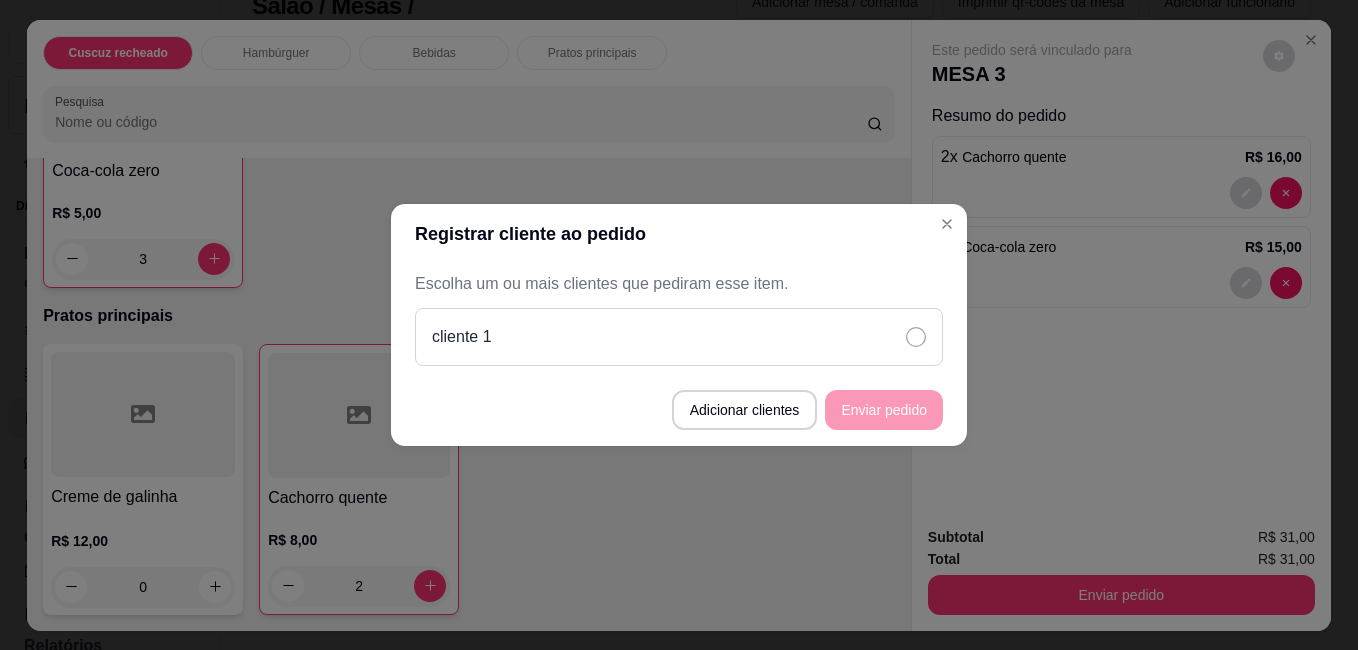 click 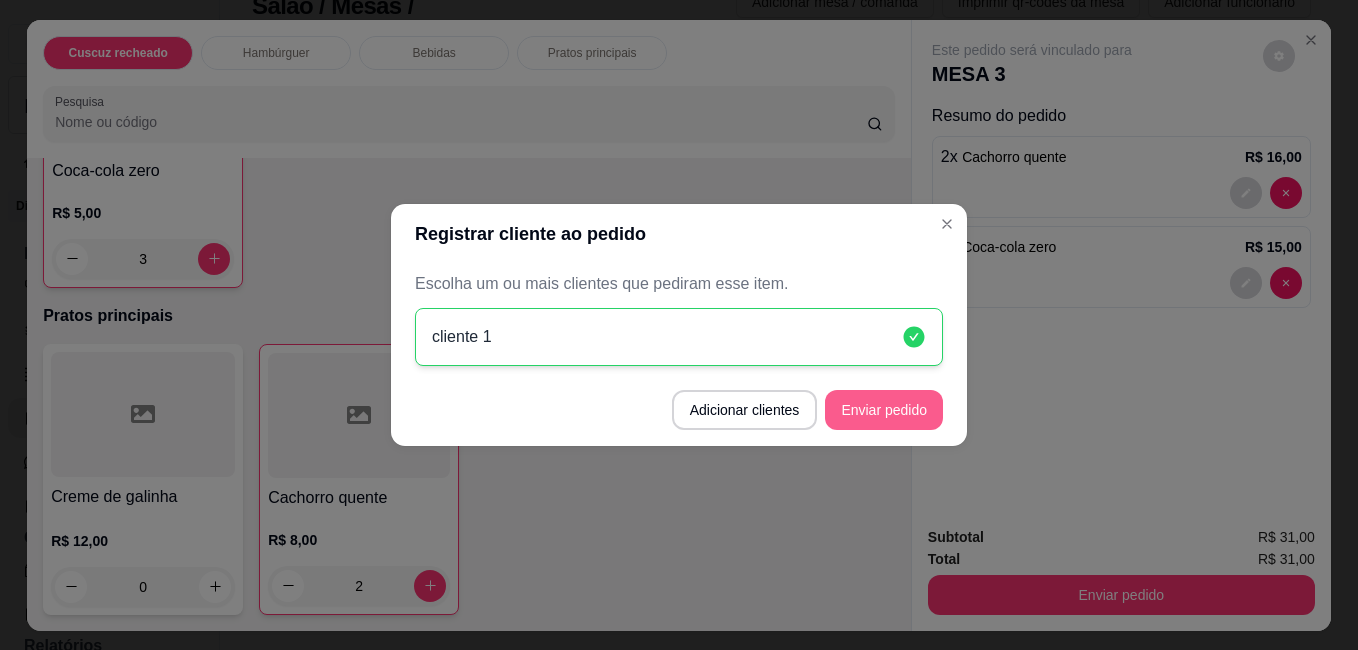 click on "Enviar pedido" at bounding box center (884, 410) 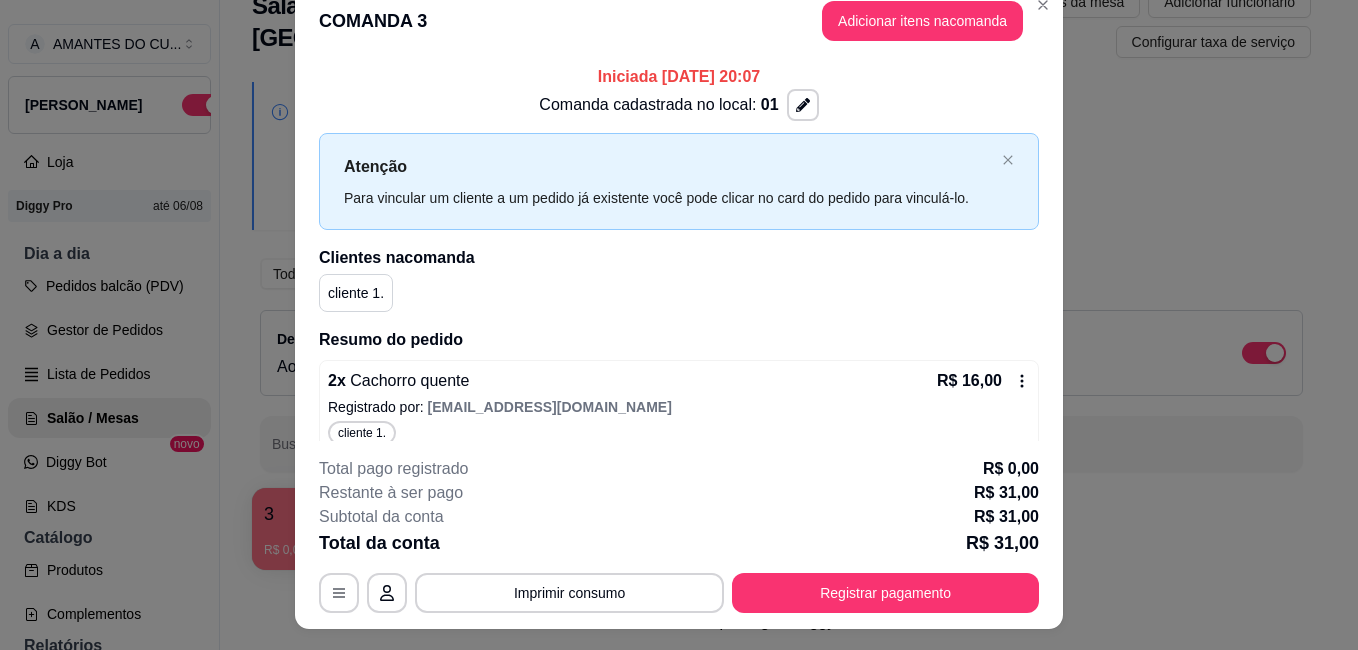 scroll, scrollTop: 0, scrollLeft: 0, axis: both 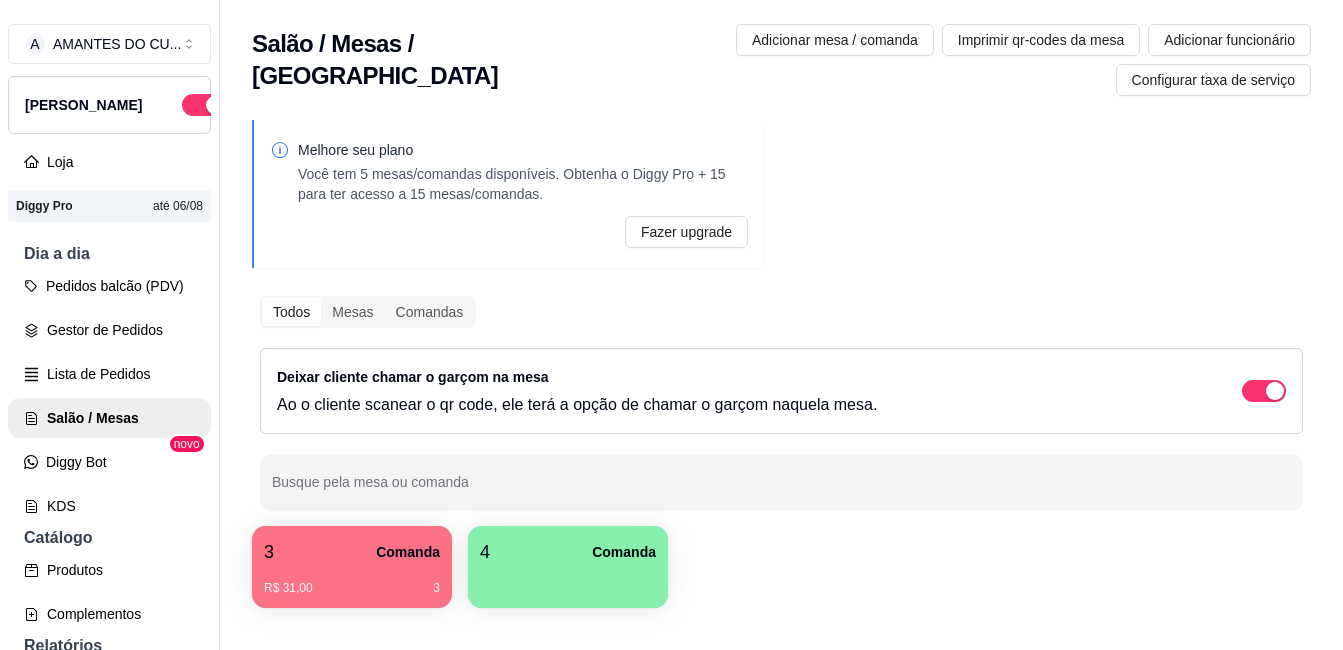 type 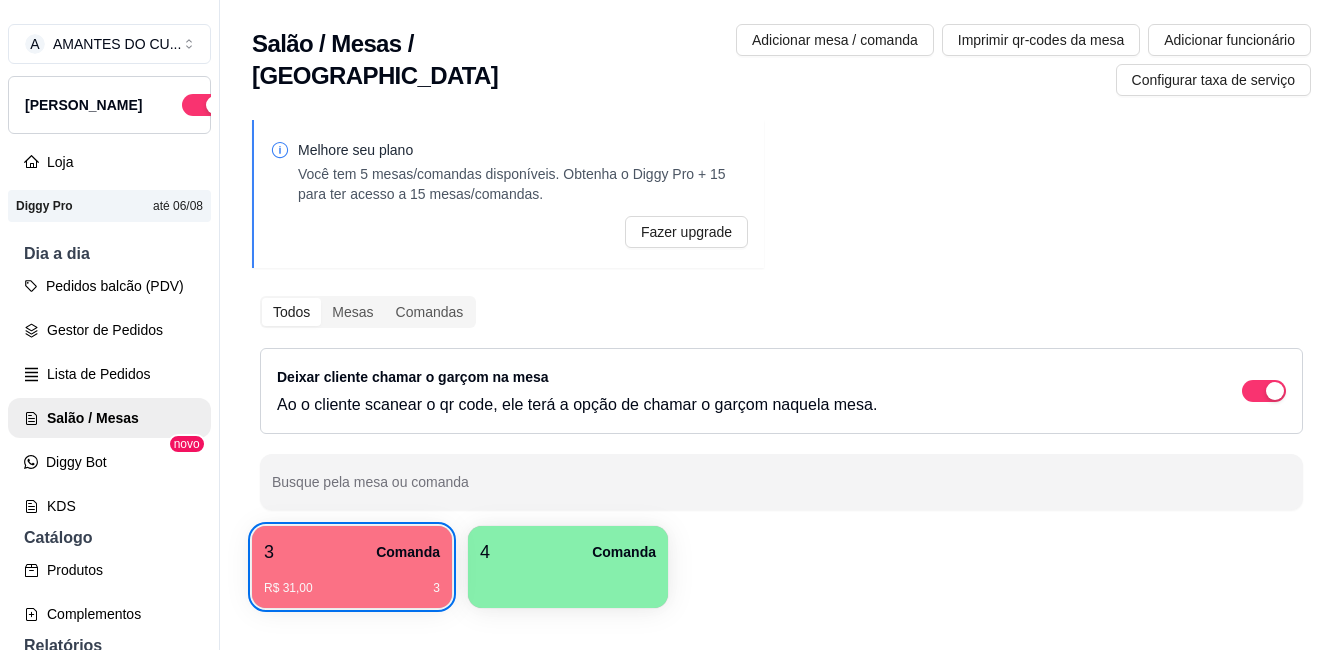 scroll, scrollTop: 53, scrollLeft: 0, axis: vertical 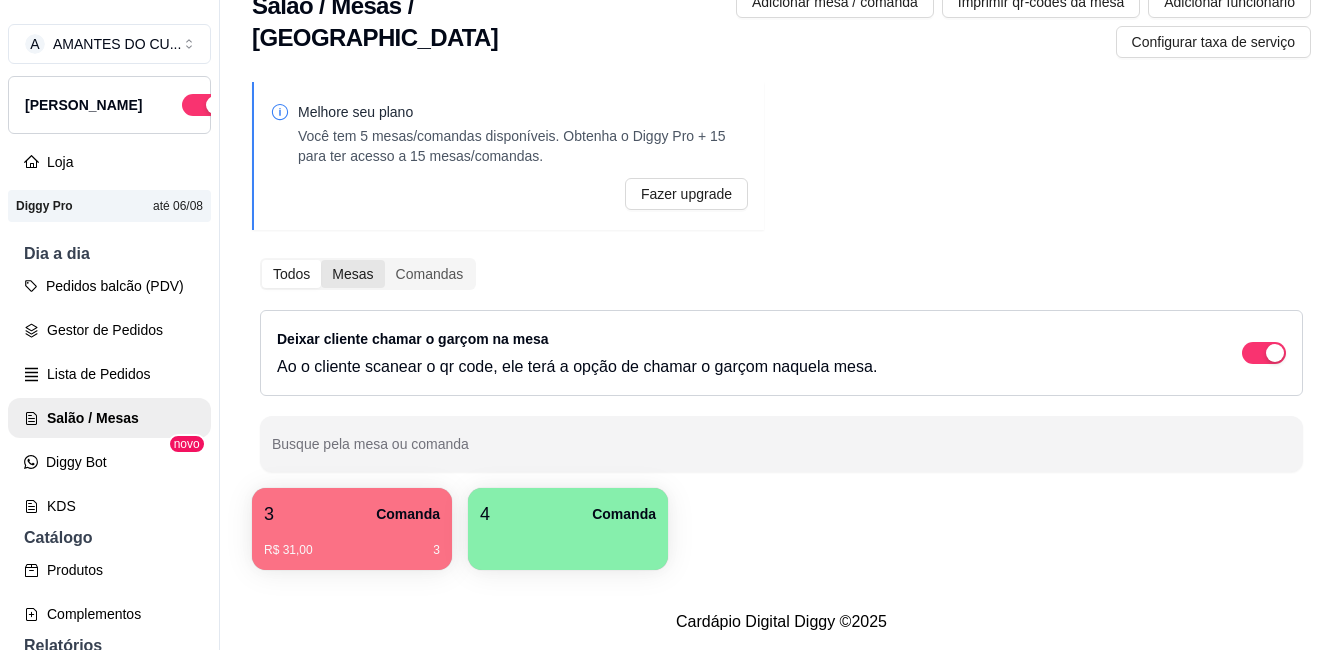 click on "Mesas" at bounding box center (352, 274) 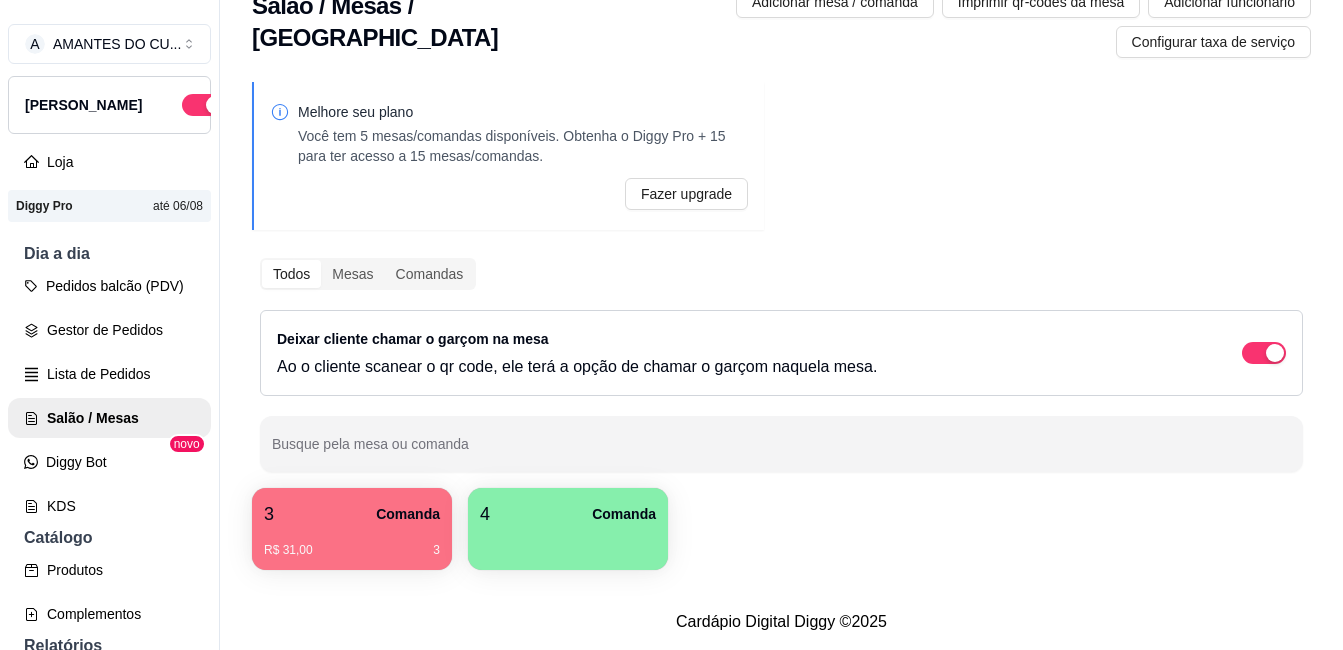 drag, startPoint x: 359, startPoint y: 251, endPoint x: 361, endPoint y: 263, distance: 12.165525 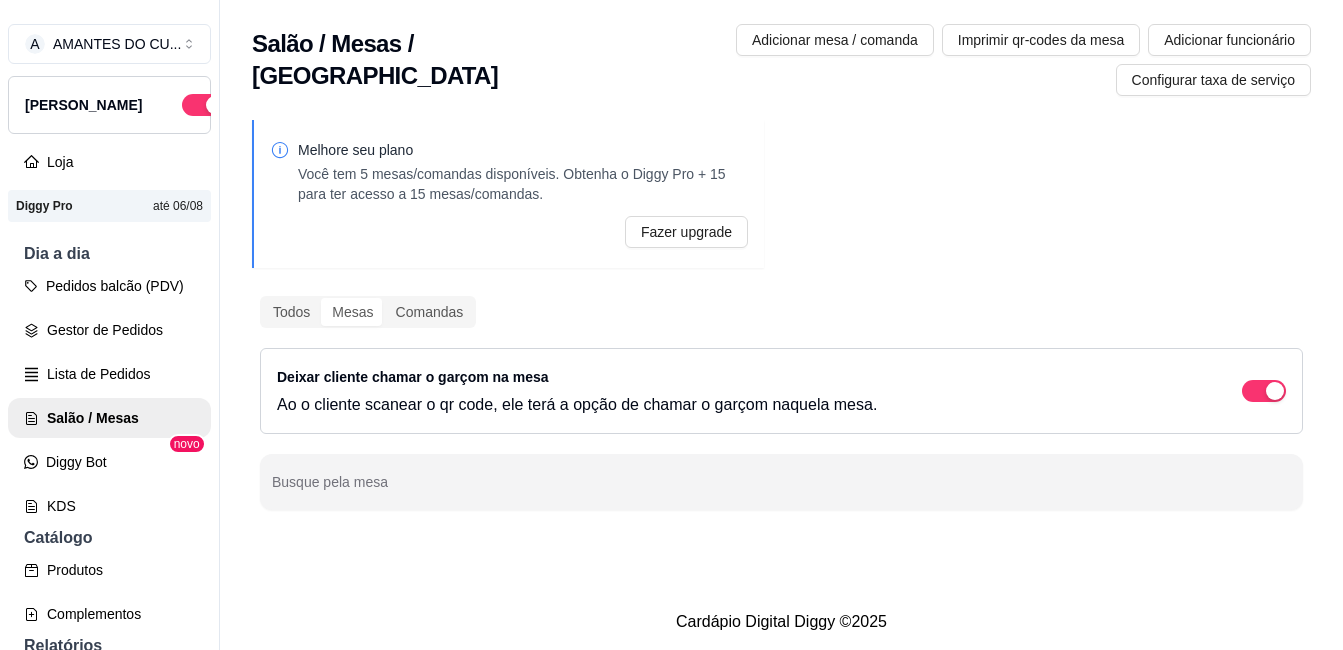 scroll, scrollTop: 0, scrollLeft: 0, axis: both 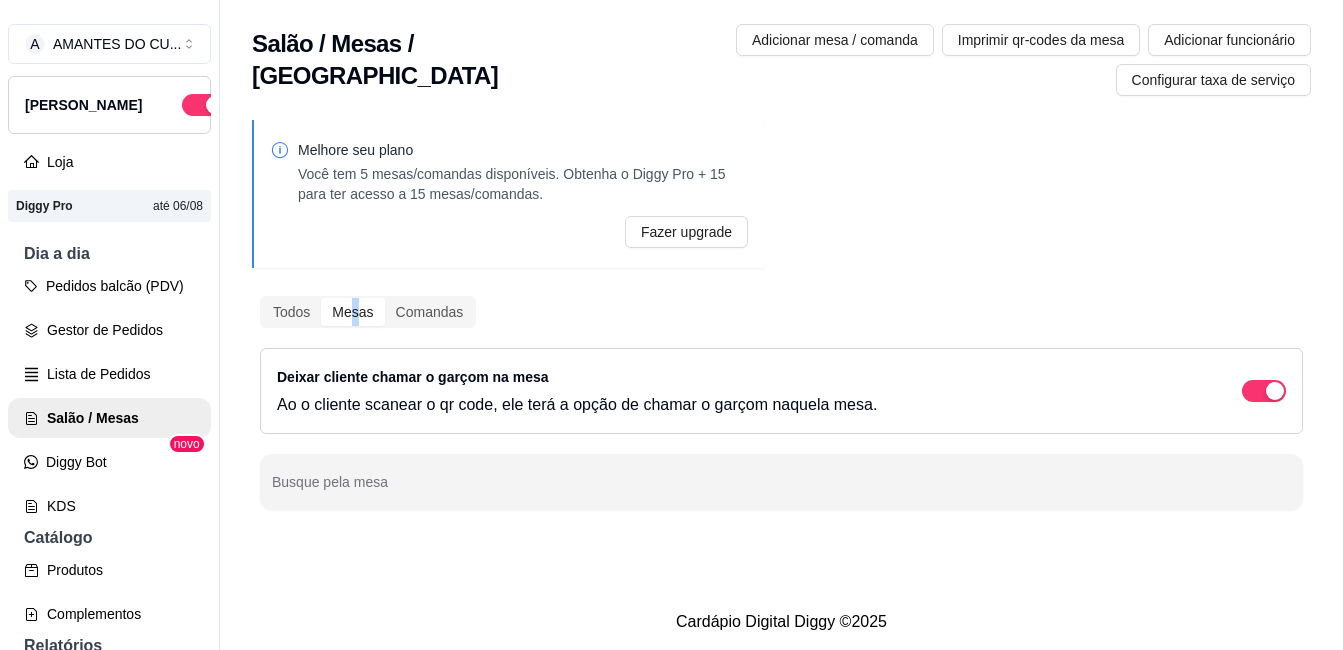 click on "Mesas" at bounding box center [352, 312] 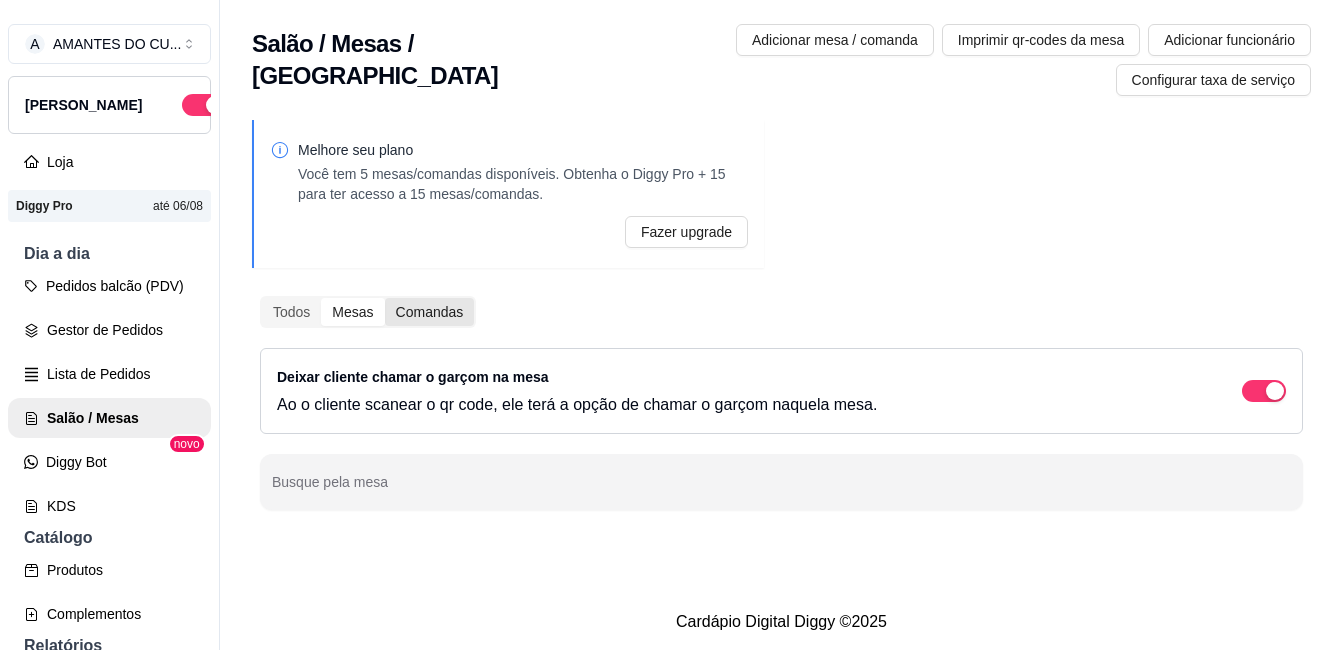 drag, startPoint x: 355, startPoint y: 310, endPoint x: 425, endPoint y: 324, distance: 71.38628 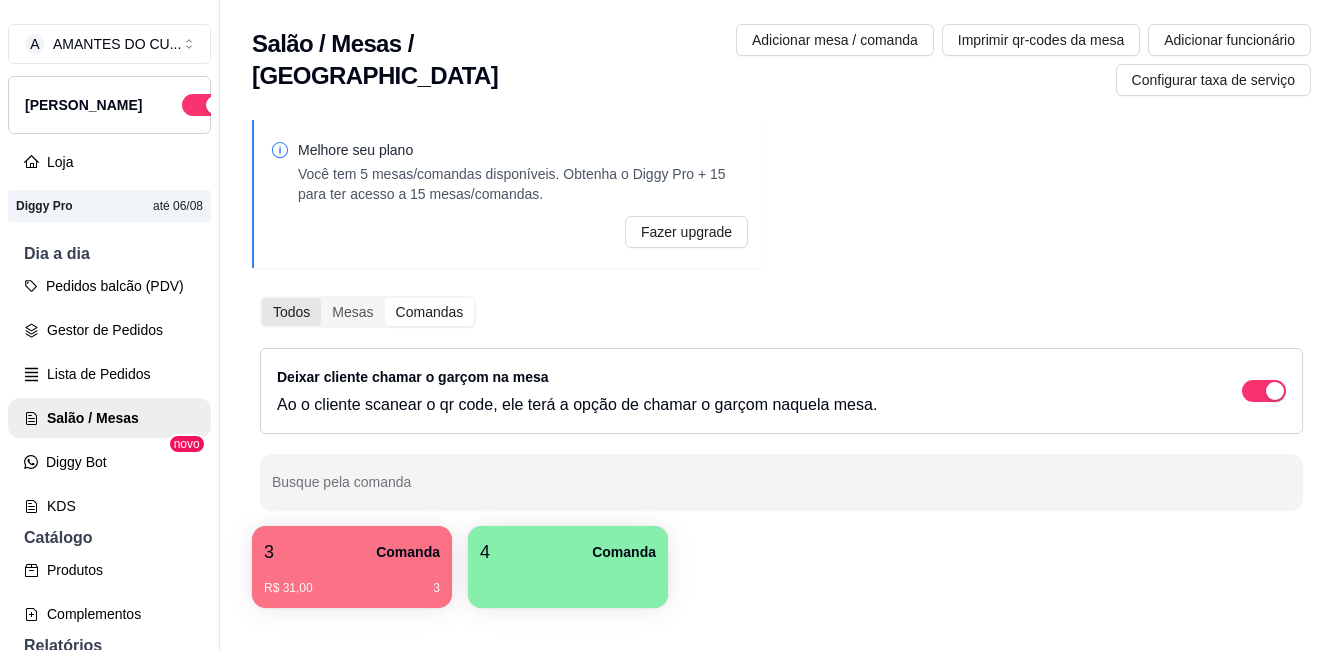 click on "Todos" at bounding box center (291, 312) 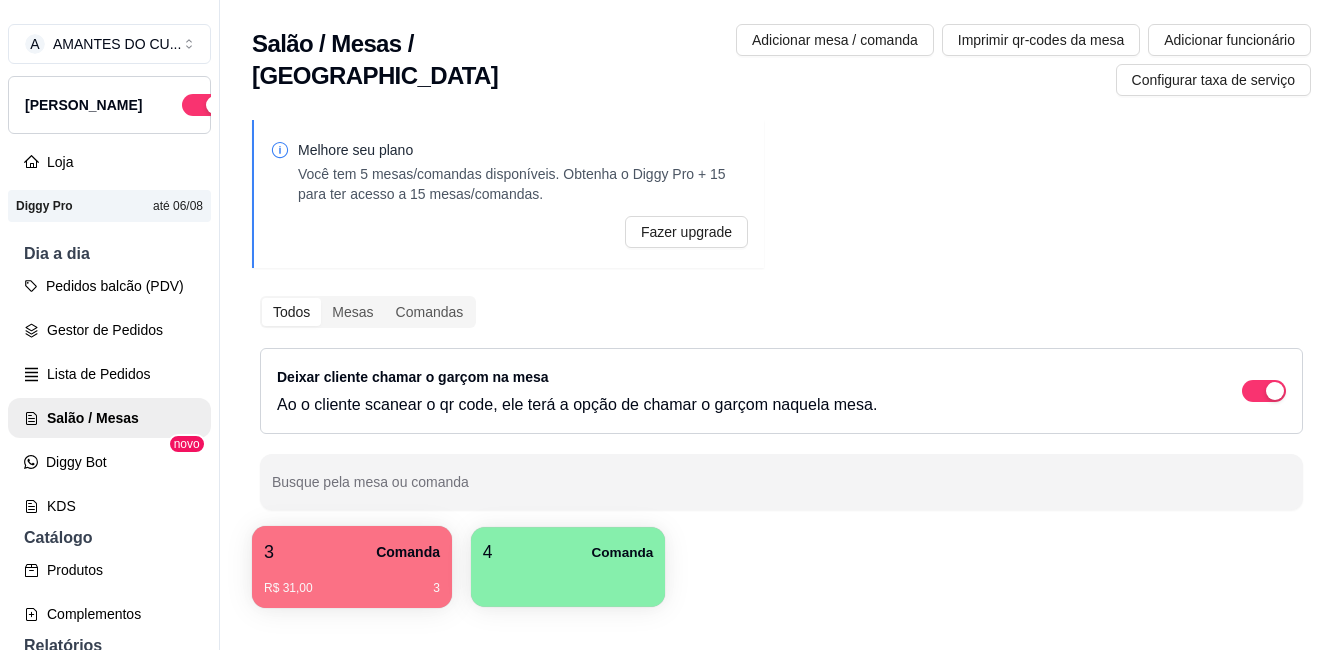 click on "4 Comanda" at bounding box center [568, 552] 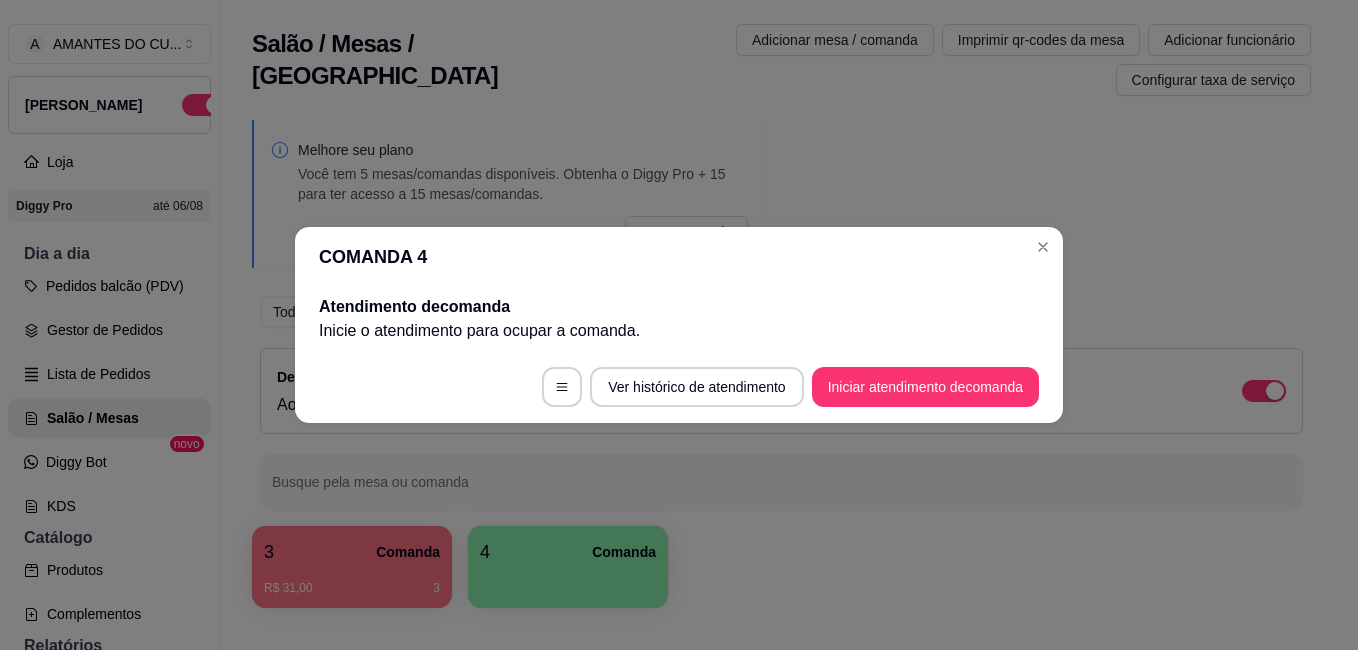 click on "COMANDA 4" at bounding box center [679, 257] 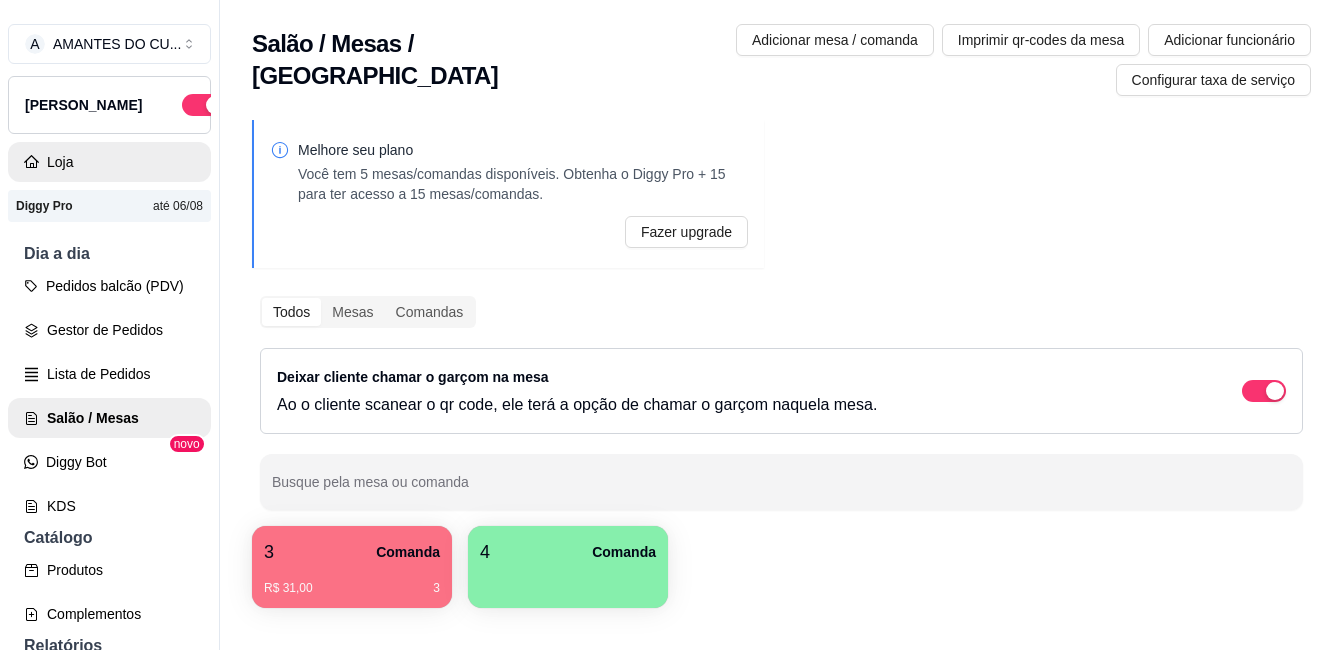 click on "A AMANTES DO CU ... [PERSON_NAME]" at bounding box center (109, 79) 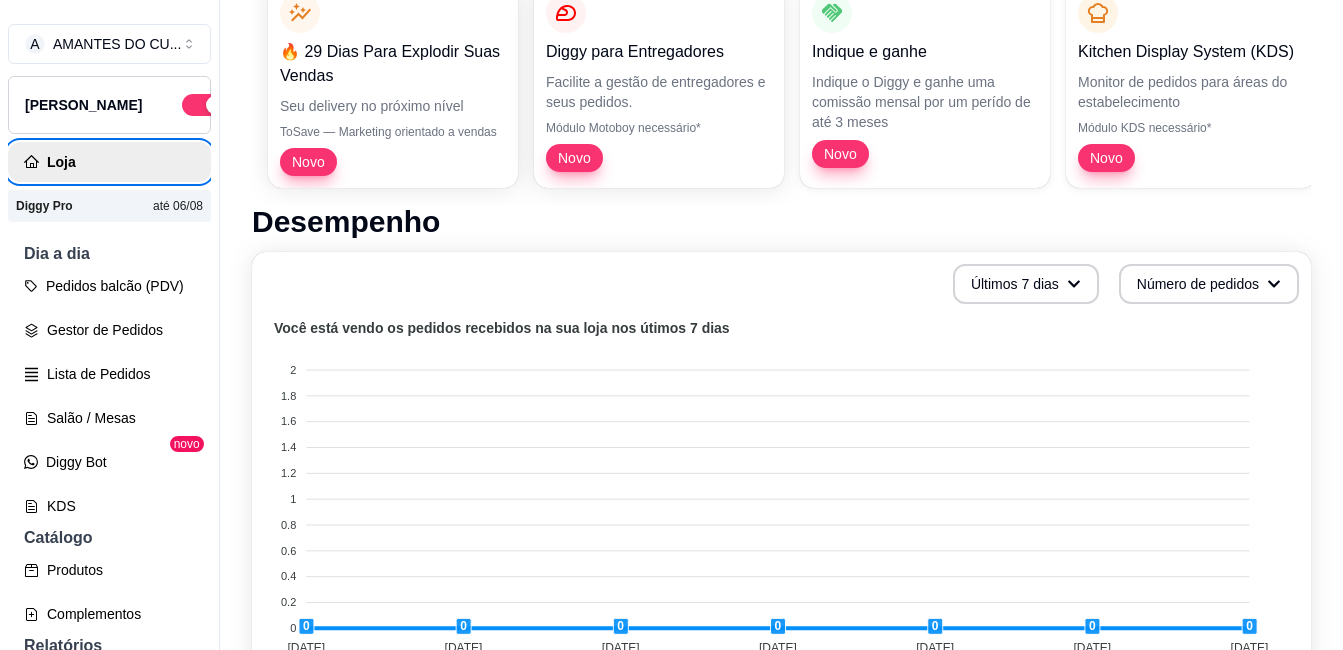 scroll, scrollTop: 0, scrollLeft: 0, axis: both 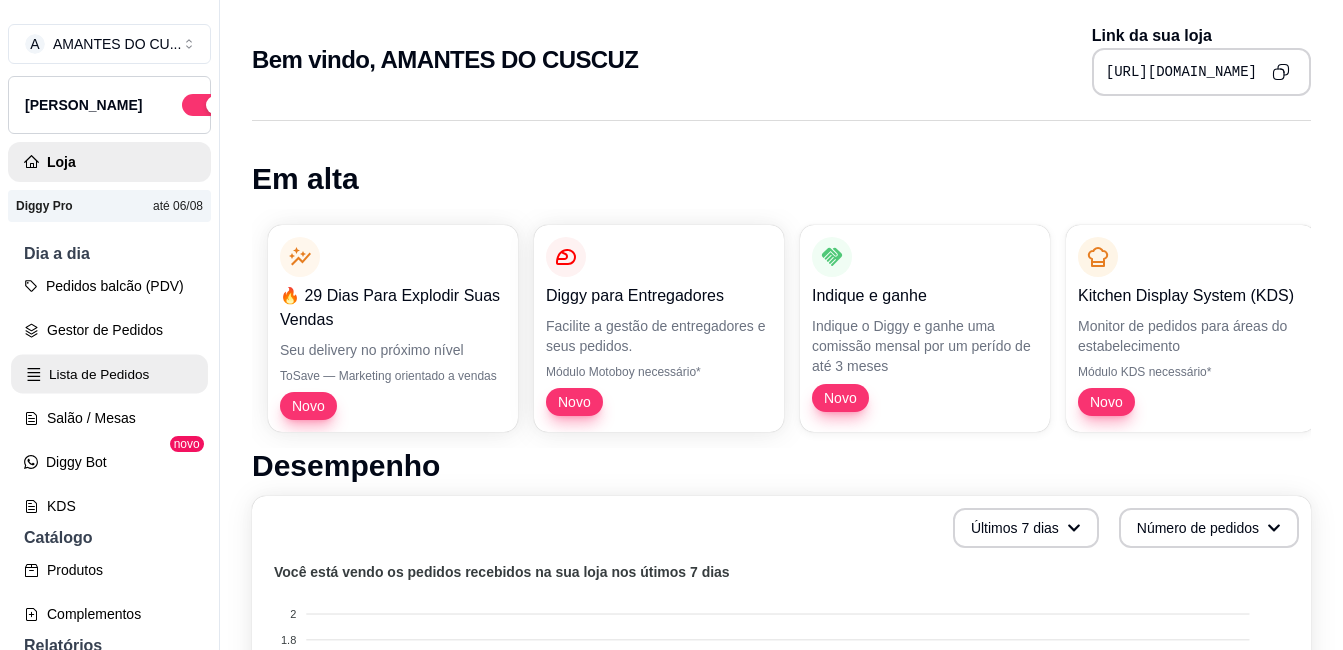 click on "Lista de Pedidos" at bounding box center (109, 374) 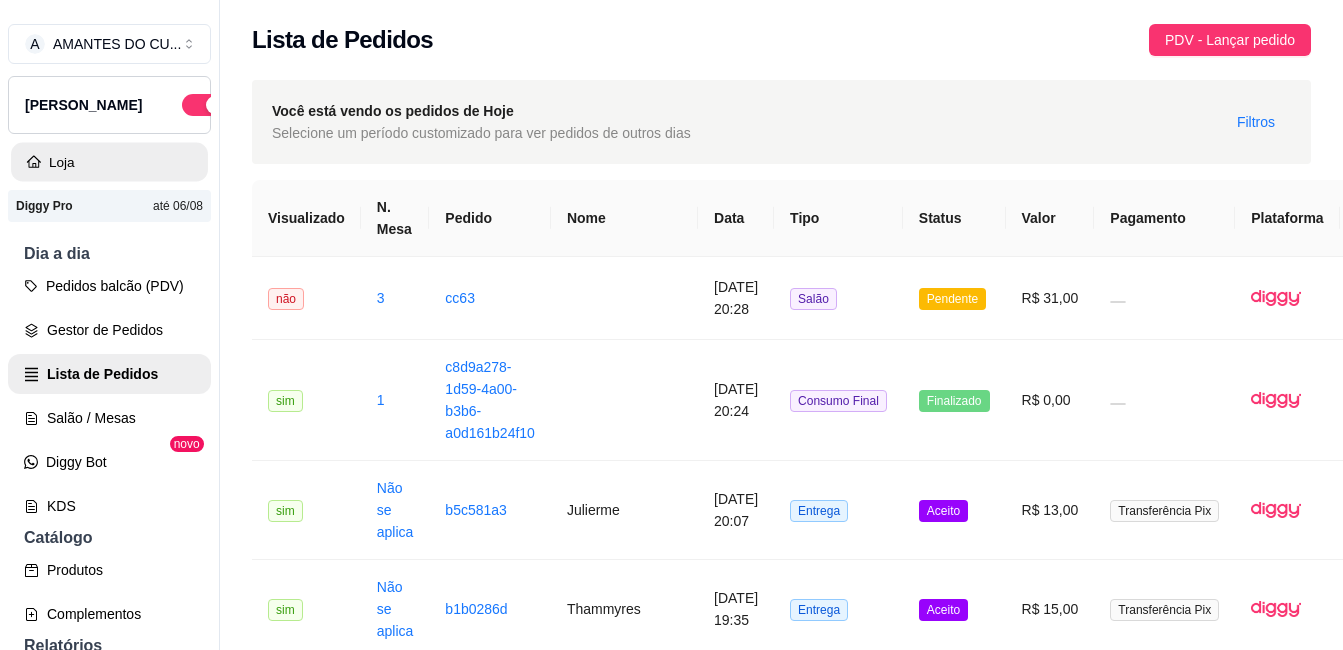 click on "Loja" at bounding box center (109, 162) 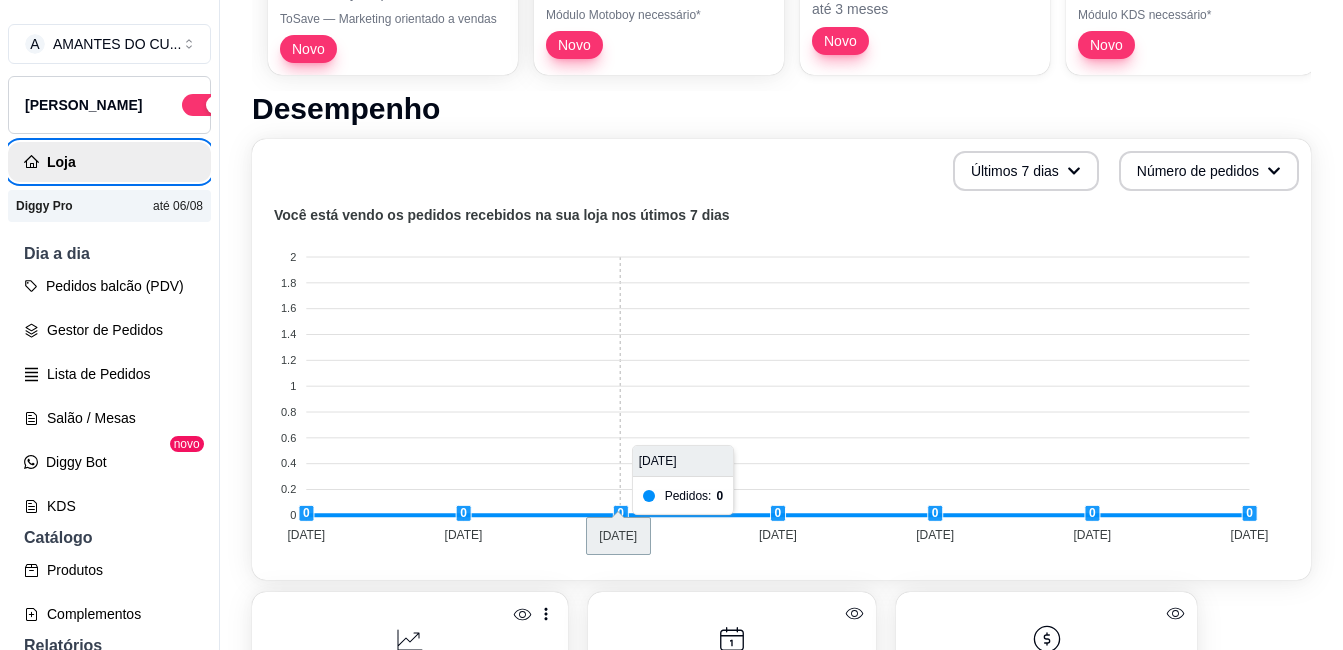 scroll, scrollTop: 349, scrollLeft: 0, axis: vertical 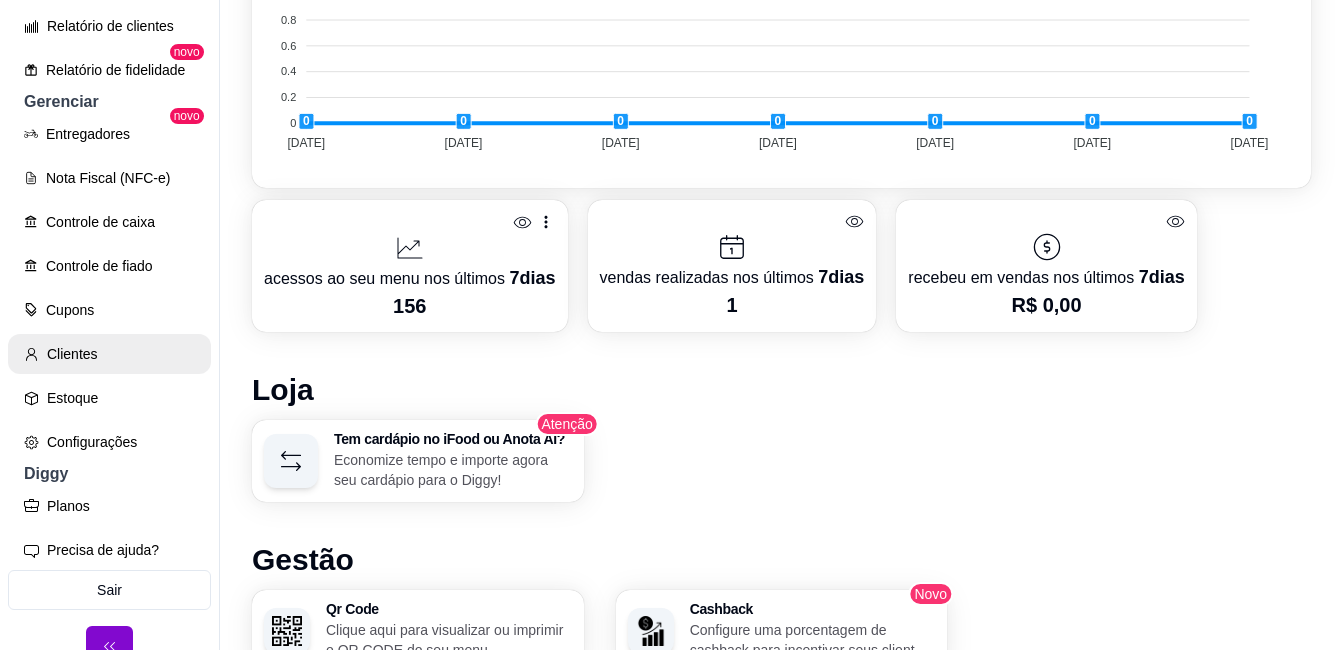click on "Clientes" at bounding box center (109, 354) 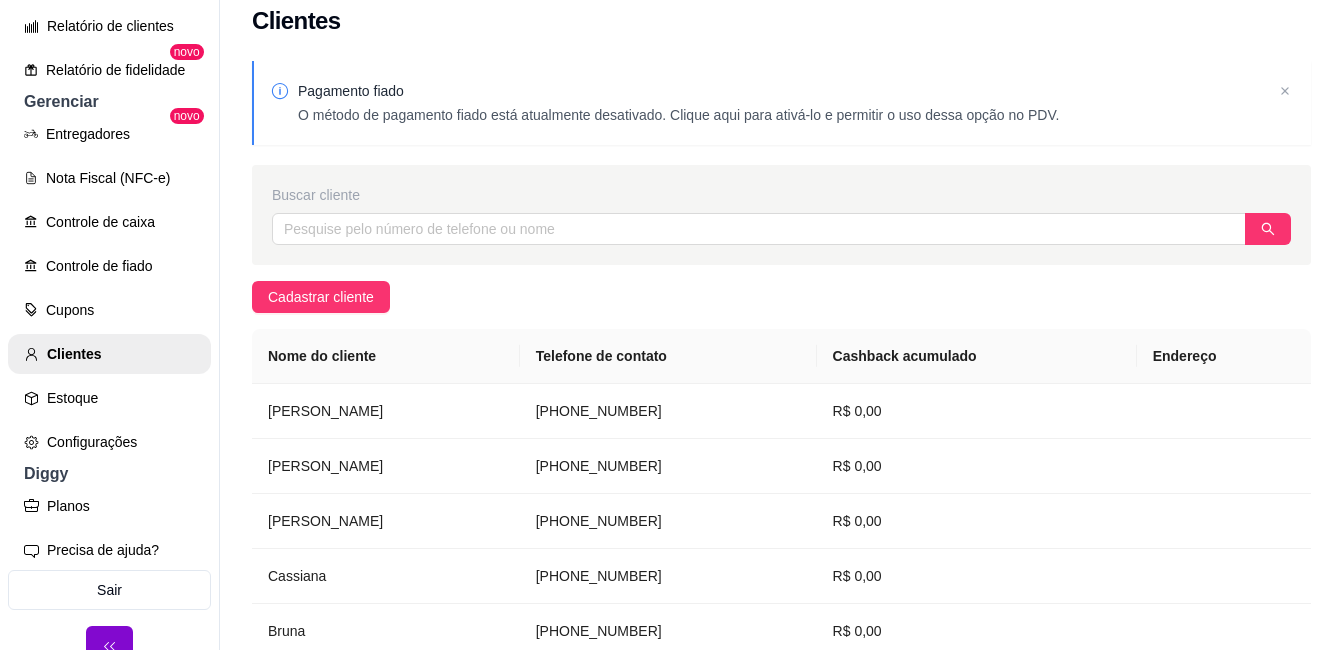 scroll, scrollTop: 0, scrollLeft: 0, axis: both 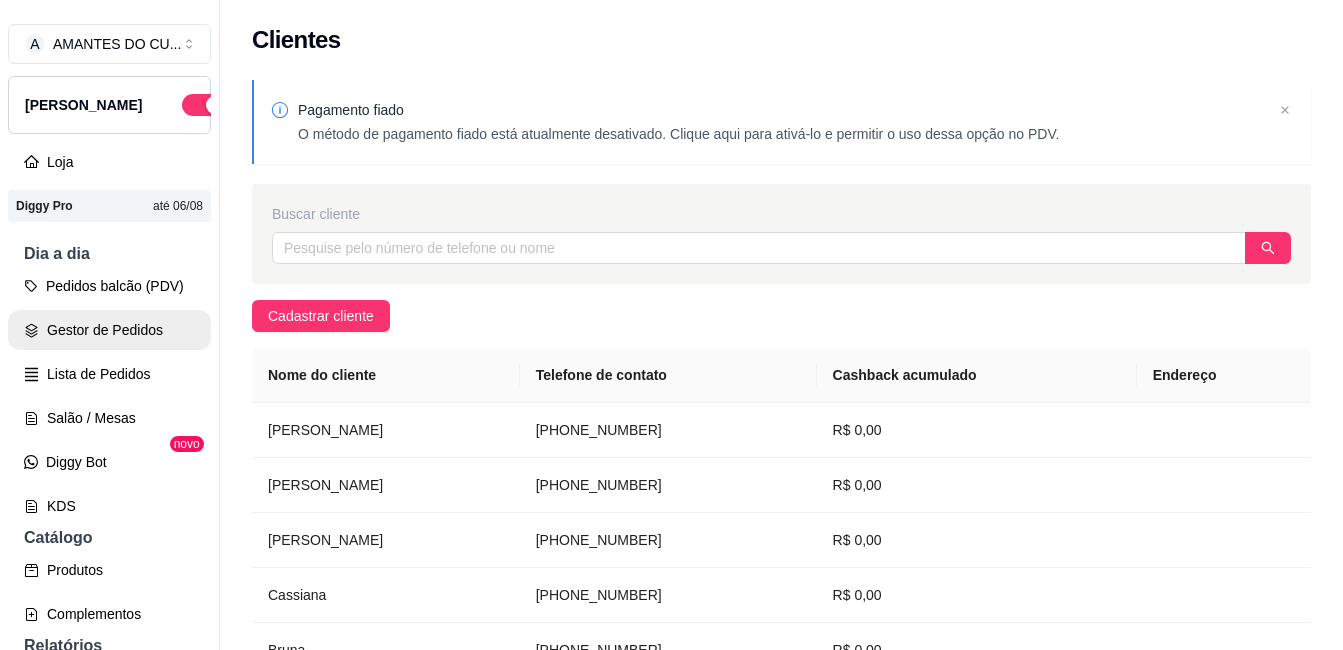 click on "Gestor de Pedidos" at bounding box center (109, 330) 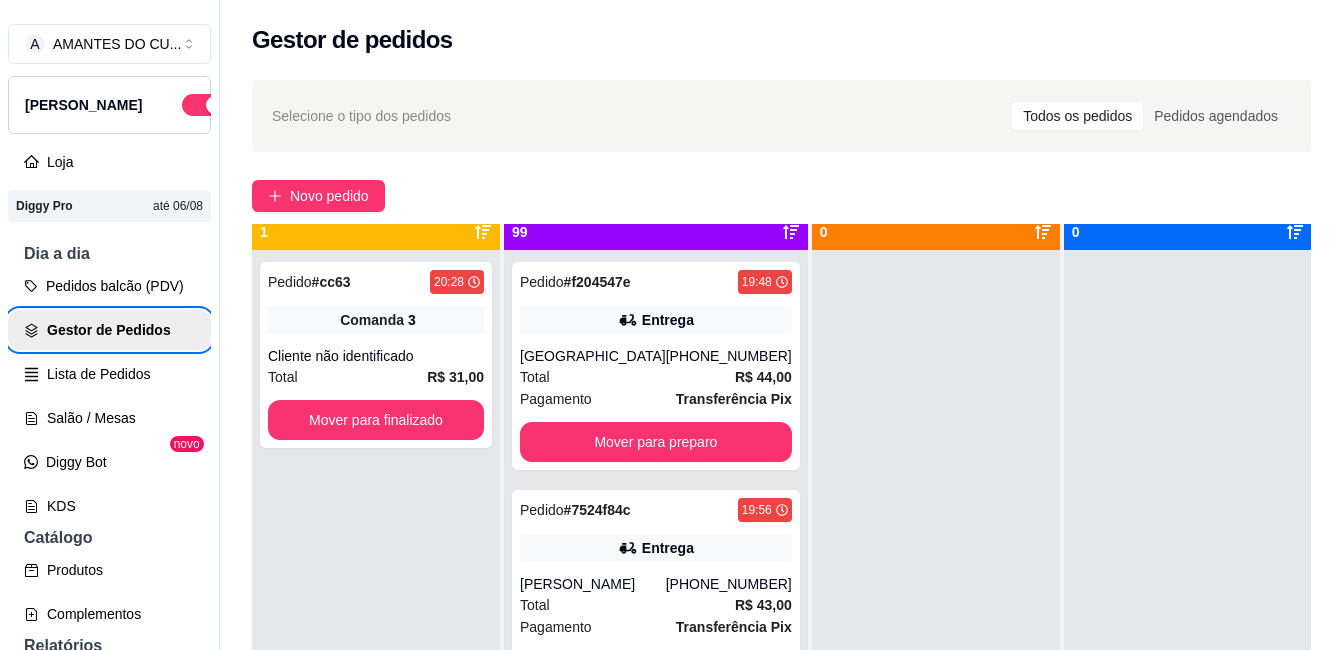 scroll, scrollTop: 56, scrollLeft: 0, axis: vertical 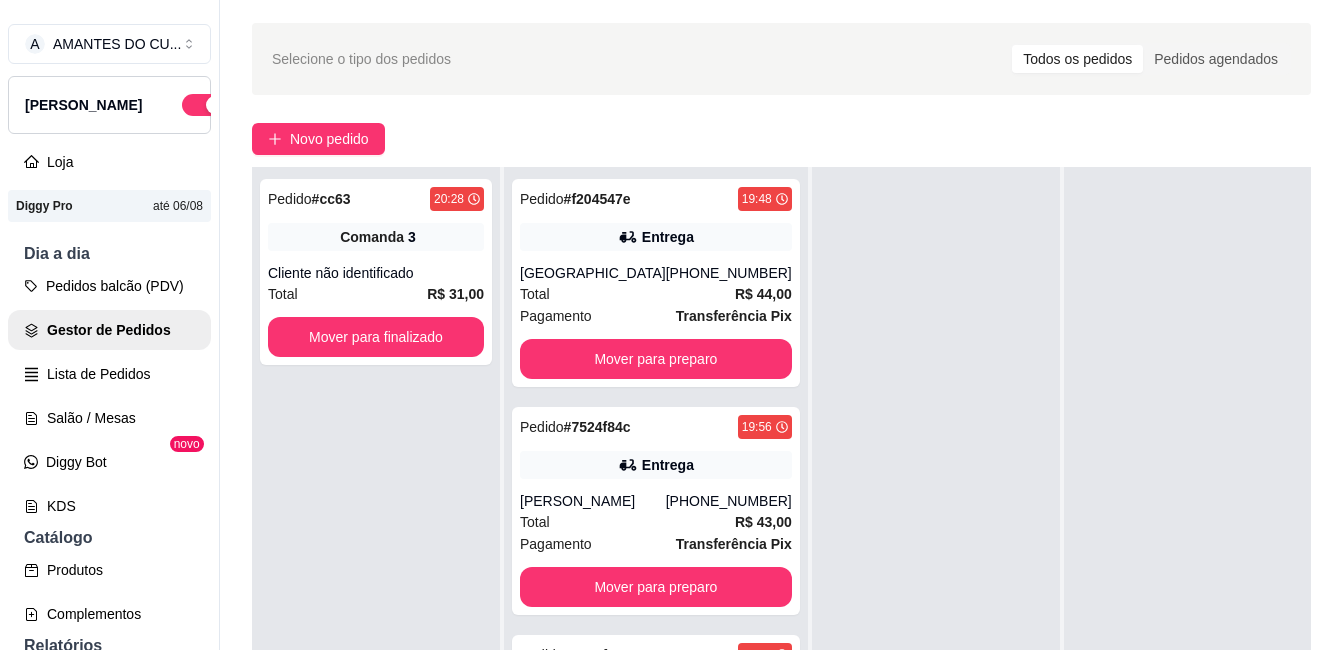 click on "Pedidos balcão (PDV) Gestor de Pedidos Lista de Pedidos Salão / Mesas Diggy Bot novo KDS" at bounding box center [109, 396] 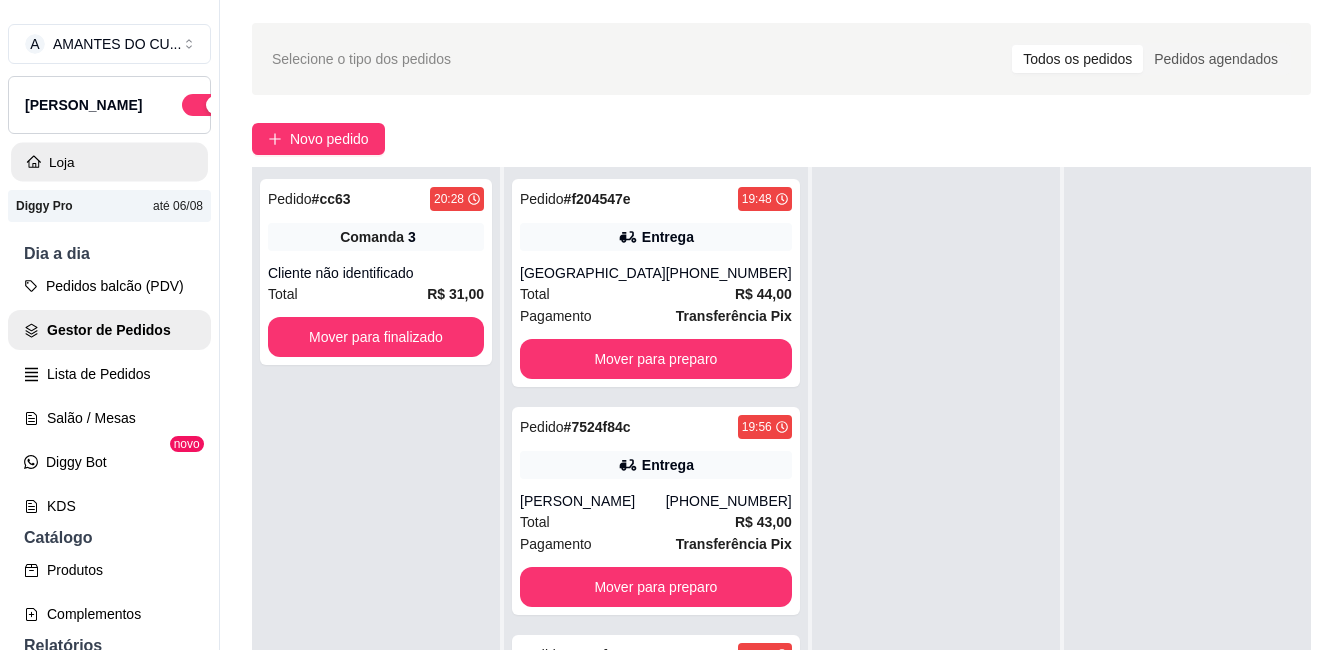 click on "Loja" at bounding box center (109, 162) 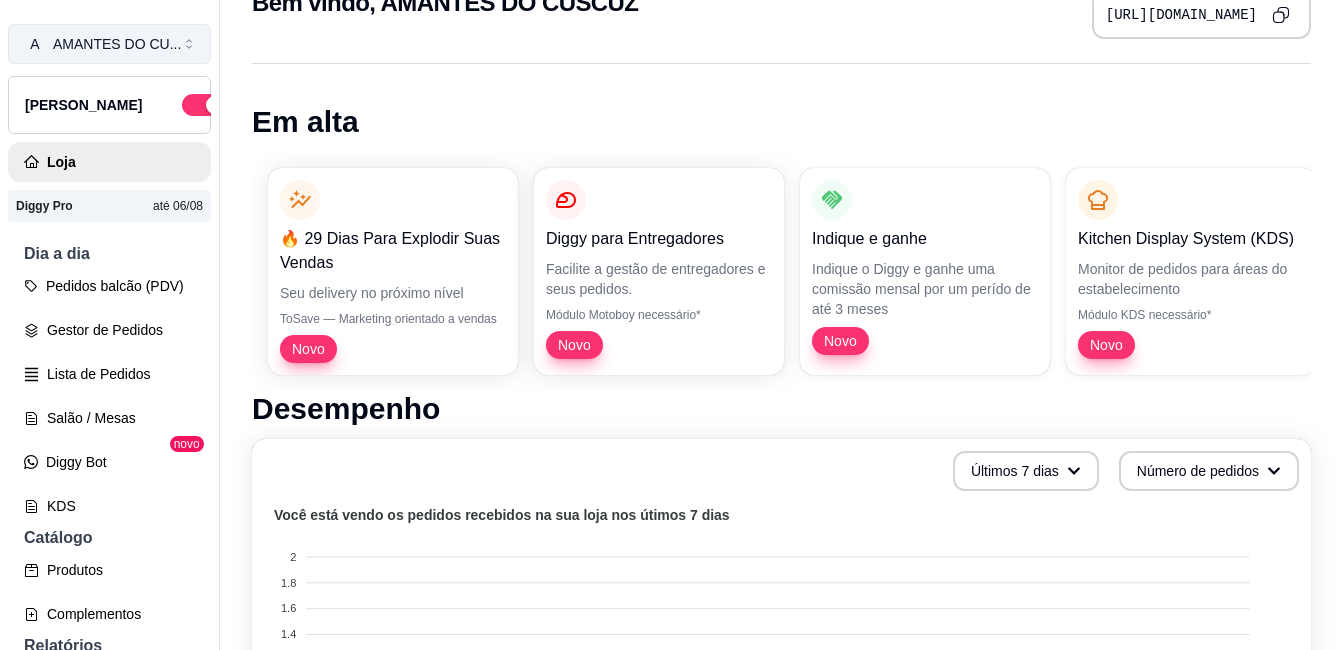 scroll, scrollTop: 0, scrollLeft: 0, axis: both 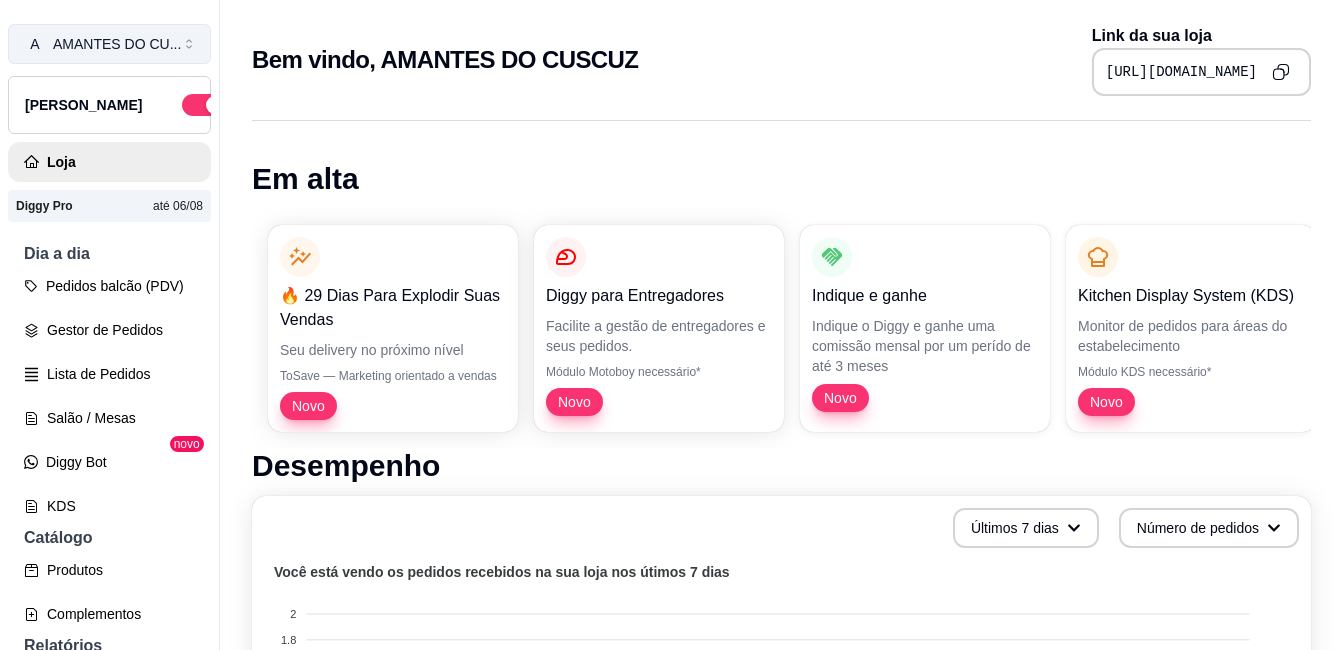 click on "AMANTES DO CU ..." at bounding box center (117, 44) 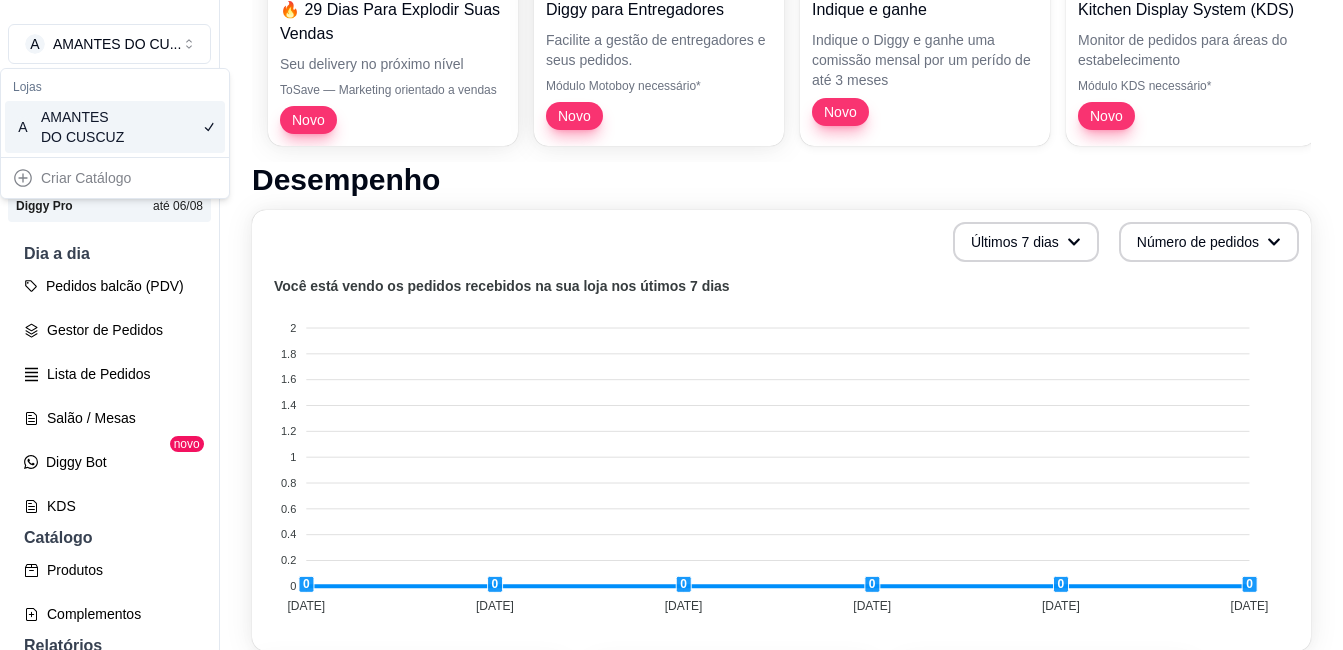 scroll, scrollTop: 300, scrollLeft: 0, axis: vertical 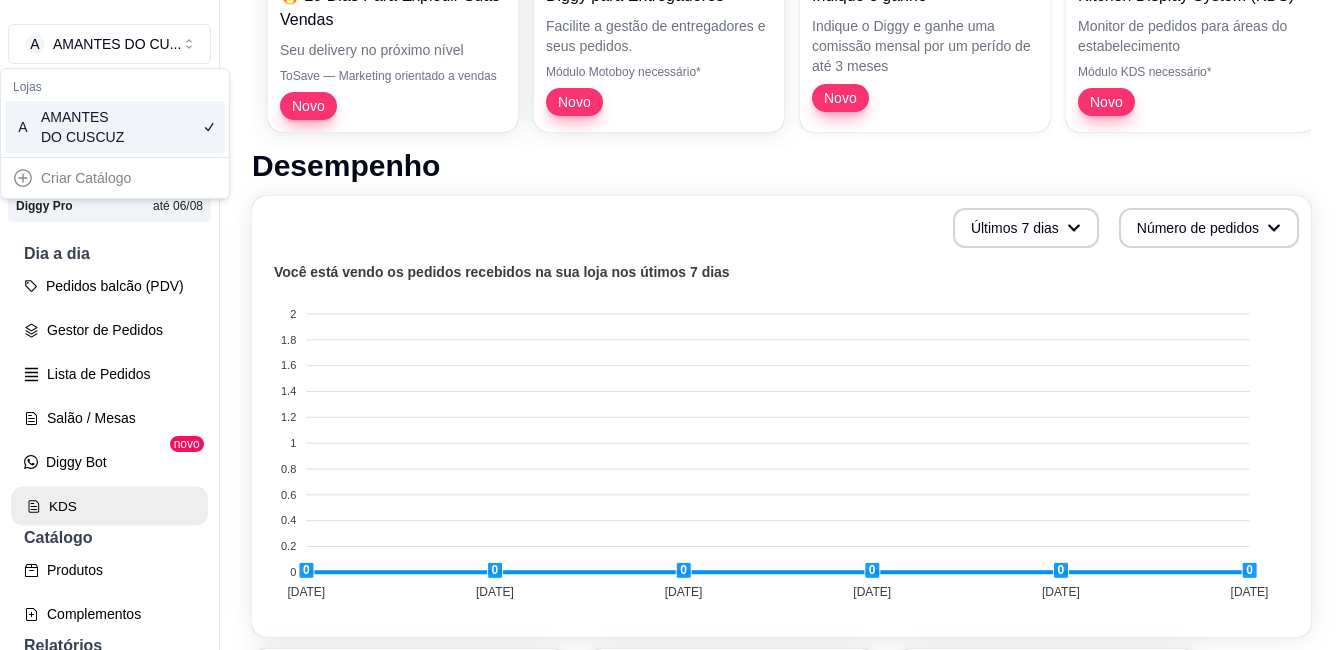 click on "KDS" at bounding box center [109, 506] 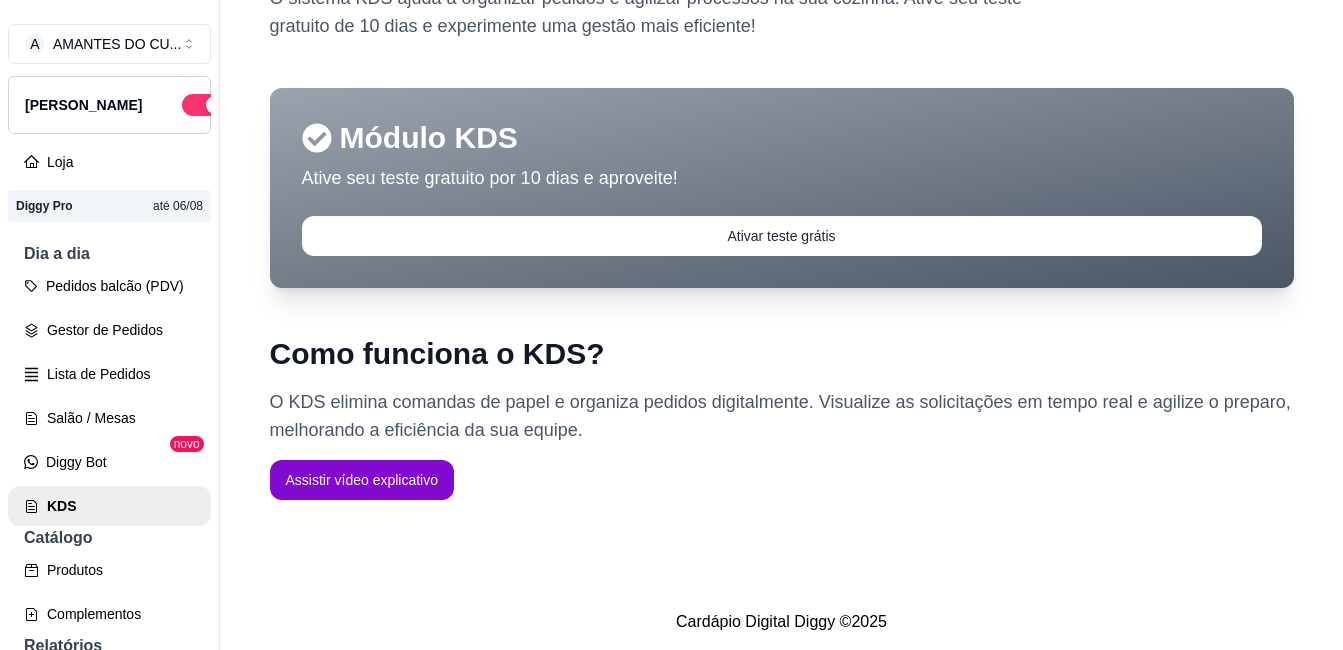 scroll, scrollTop: 0, scrollLeft: 0, axis: both 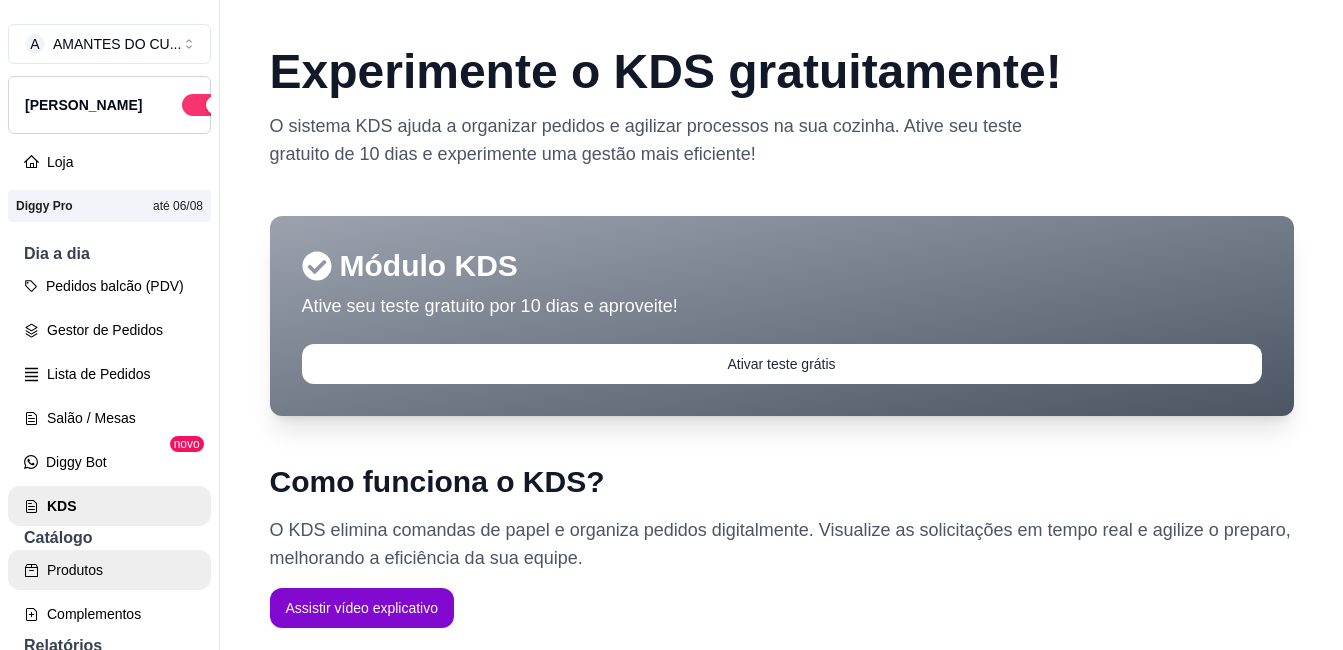 click on "Produtos" at bounding box center (109, 570) 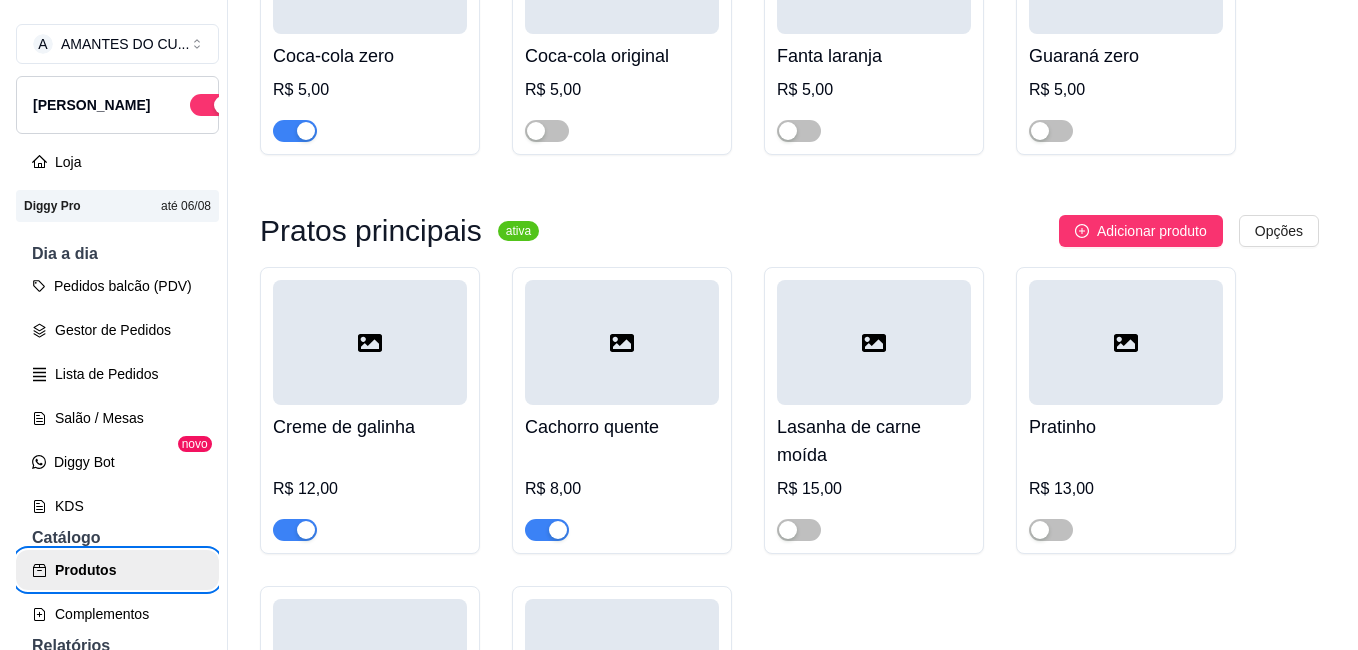 scroll, scrollTop: 2117, scrollLeft: 0, axis: vertical 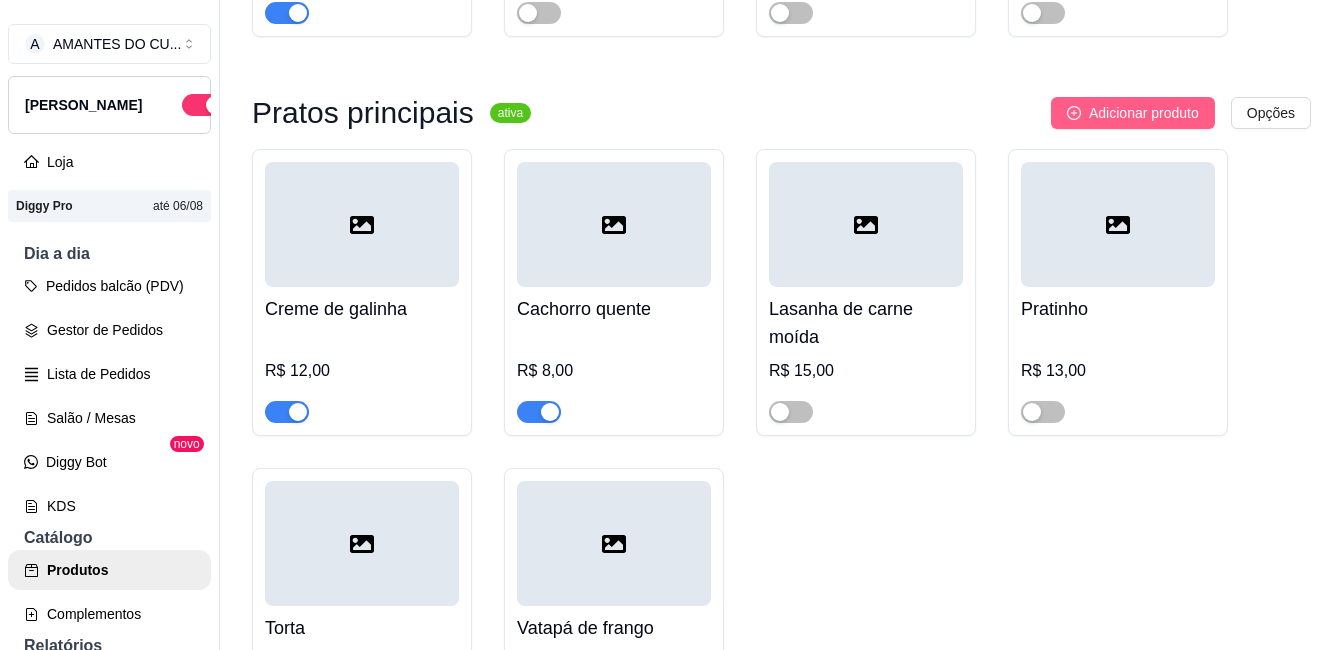 click on "Adicionar produto" at bounding box center [1144, 113] 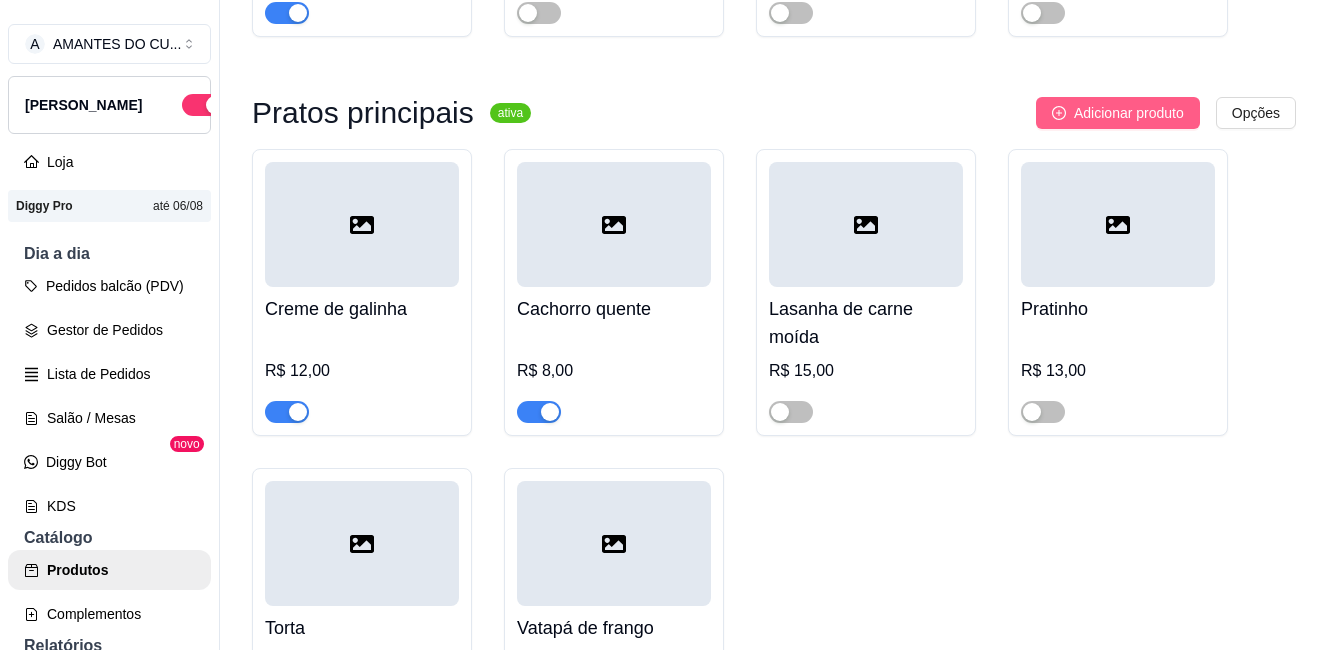 type 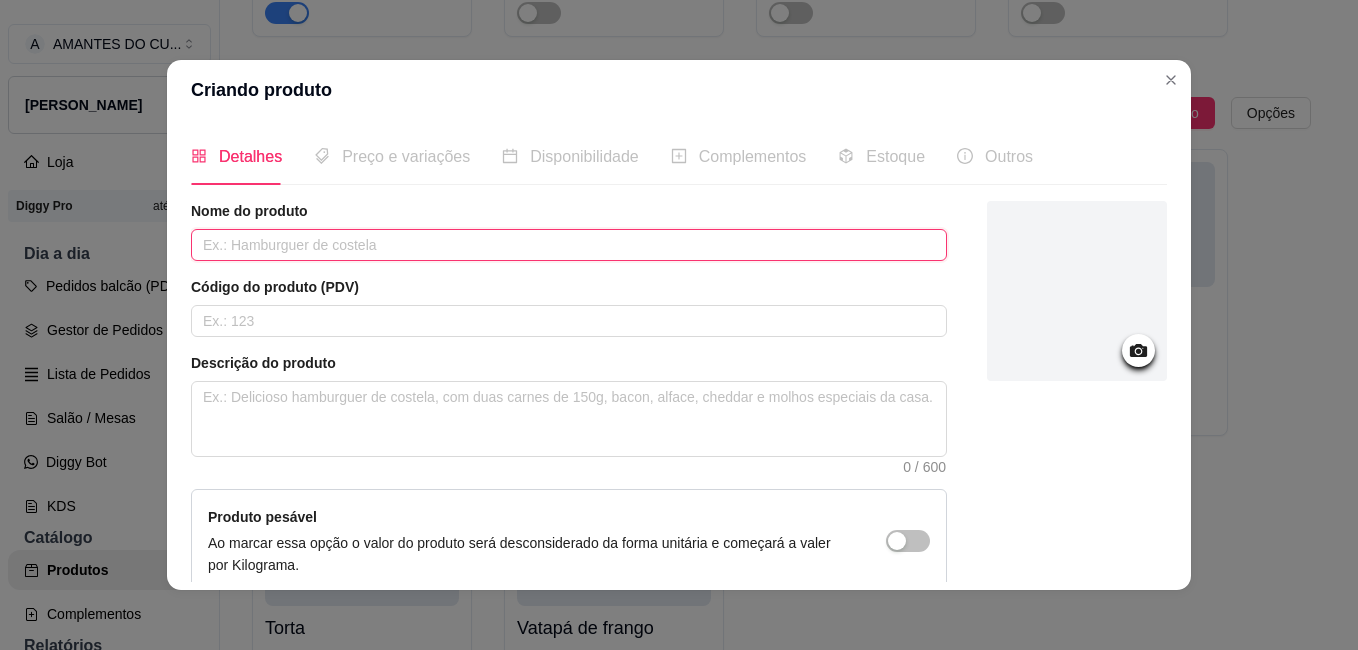 click at bounding box center (569, 245) 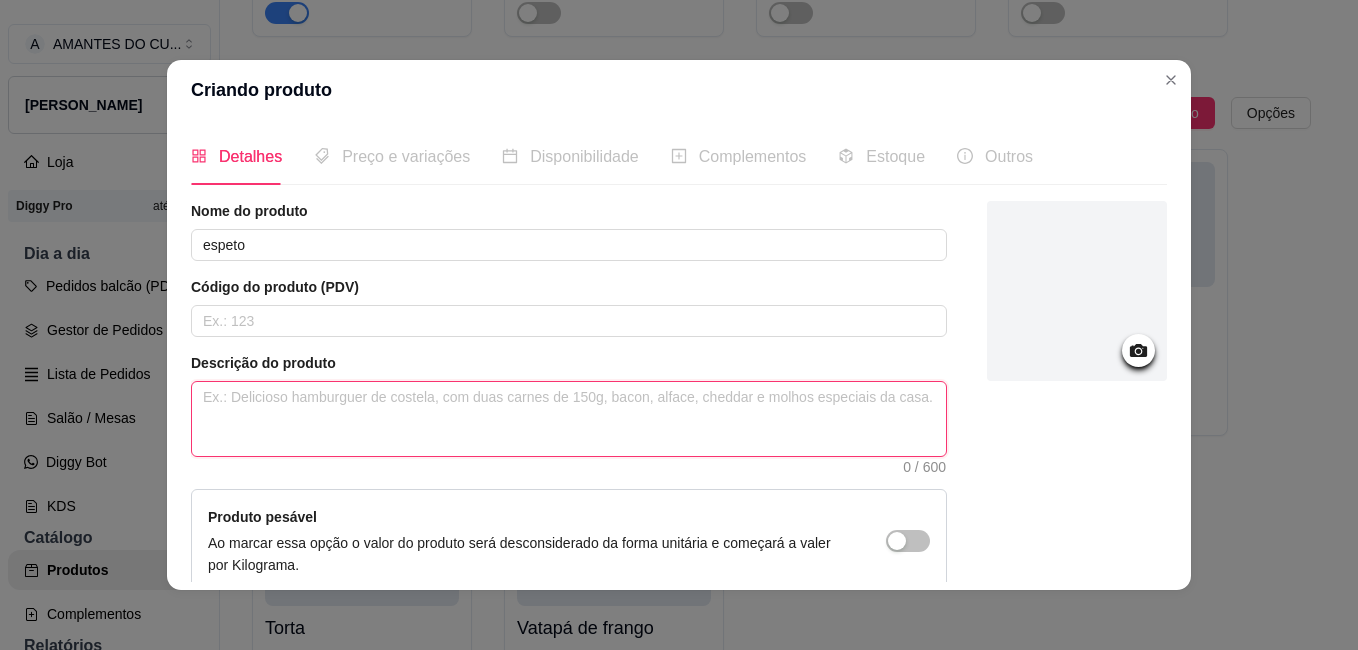 click at bounding box center [569, 419] 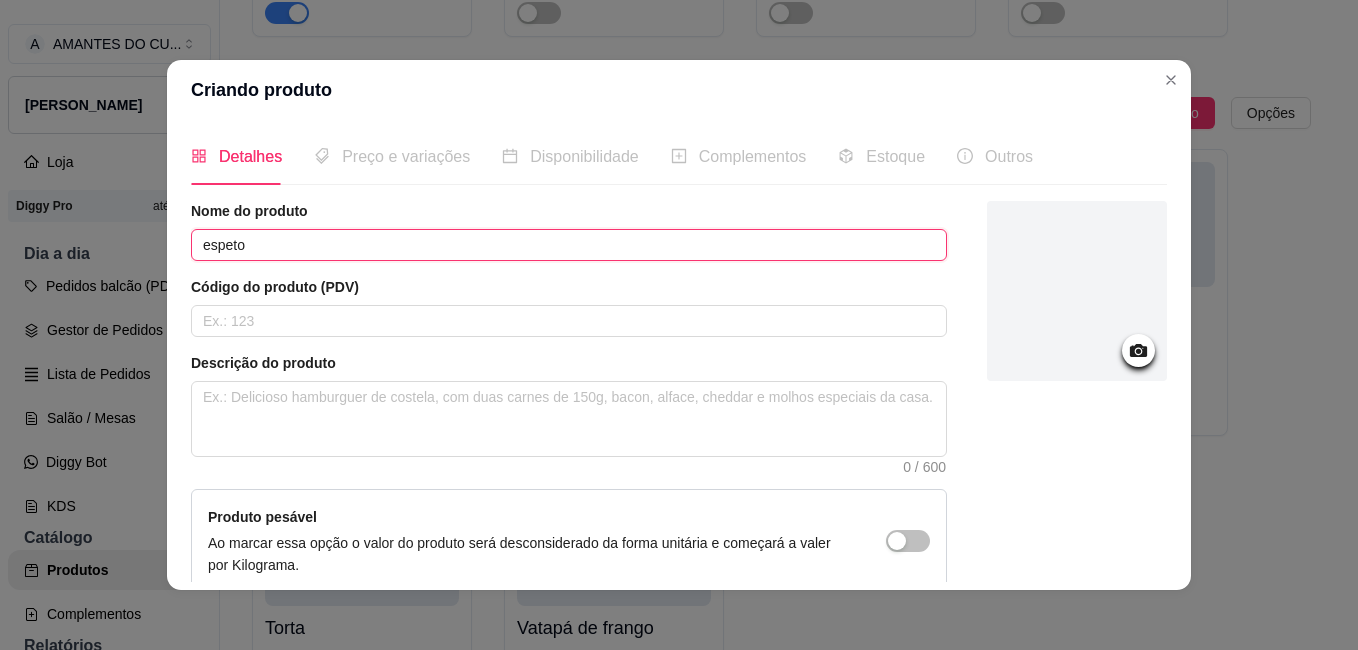 click on "espeto" at bounding box center (569, 245) 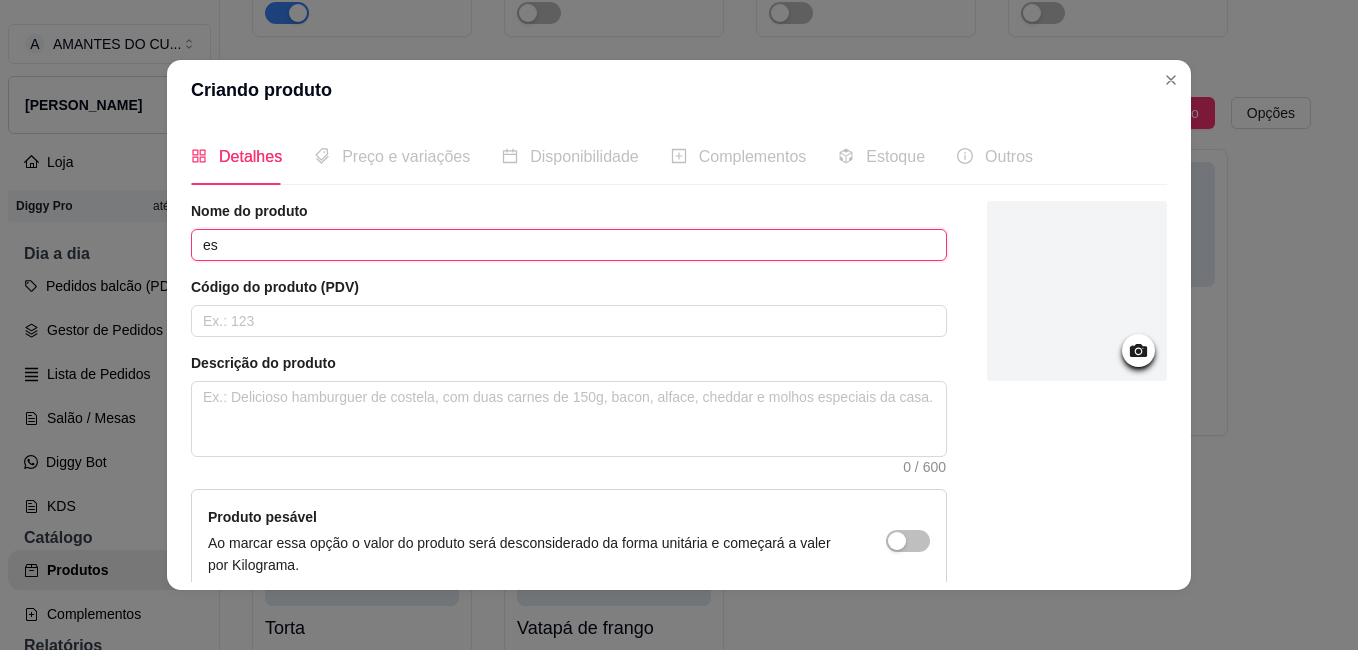type on "e" 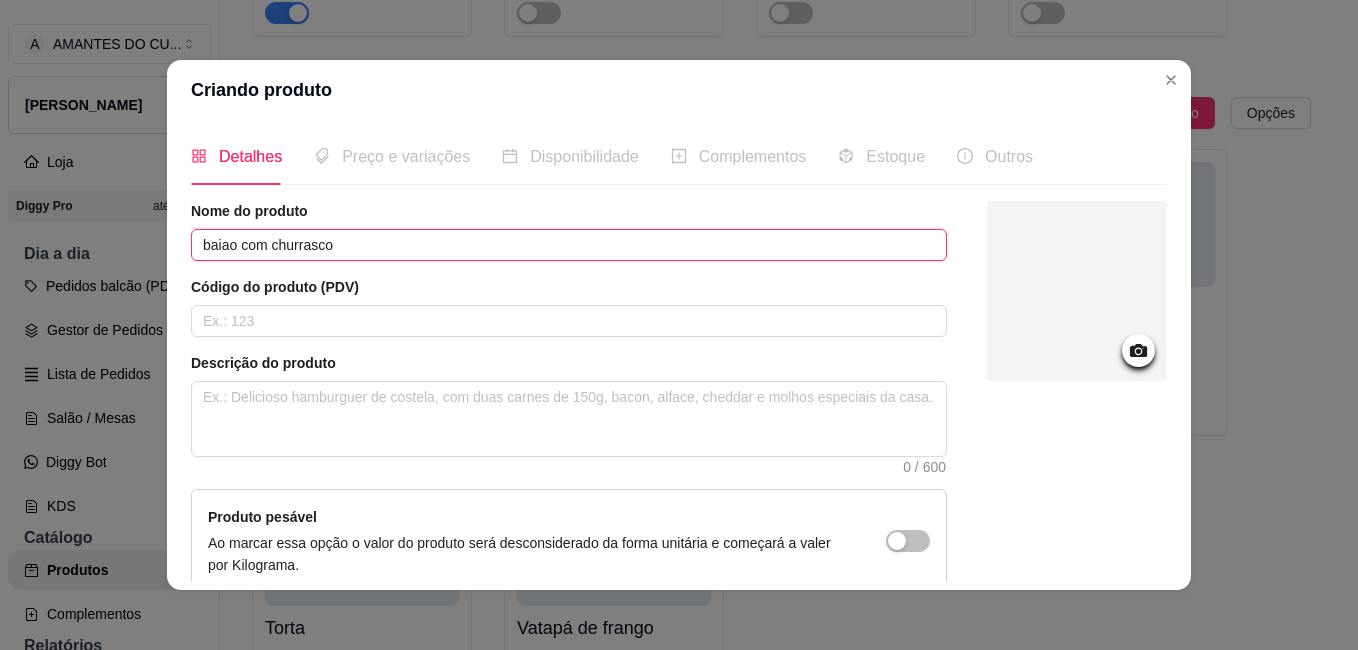 click on "baiao com churrasco" at bounding box center [569, 245] 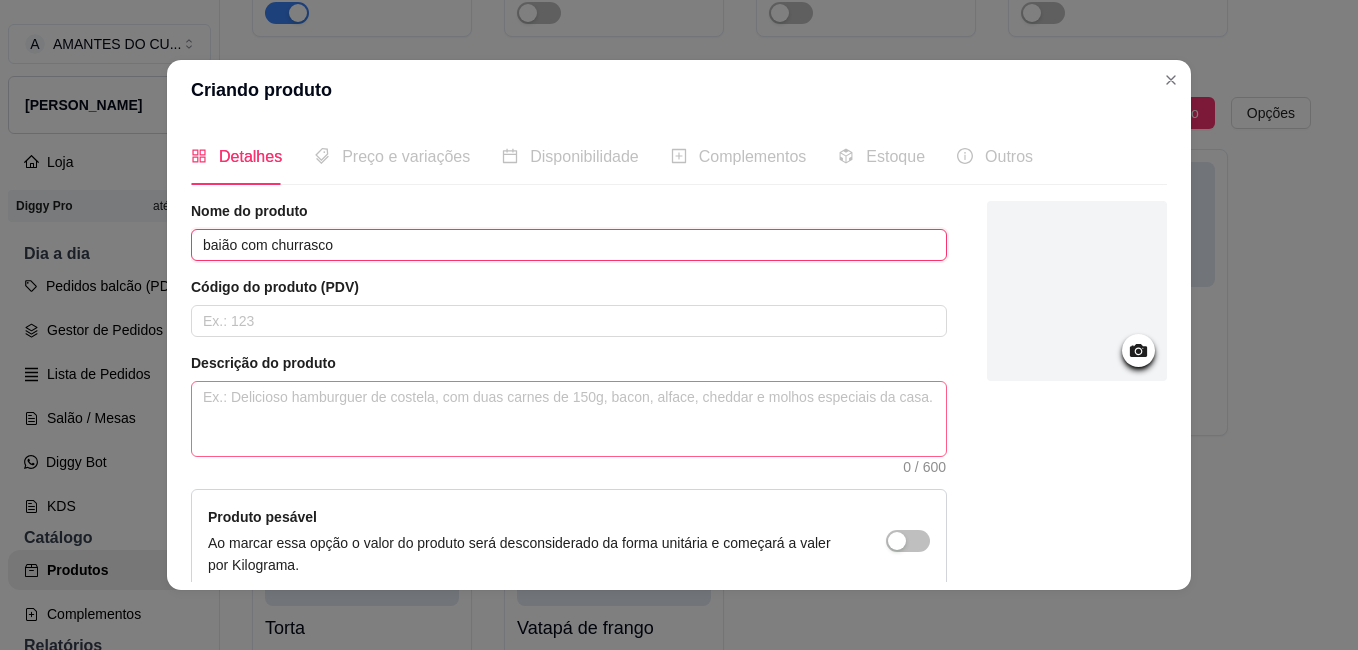 type on "baião com churrasco" 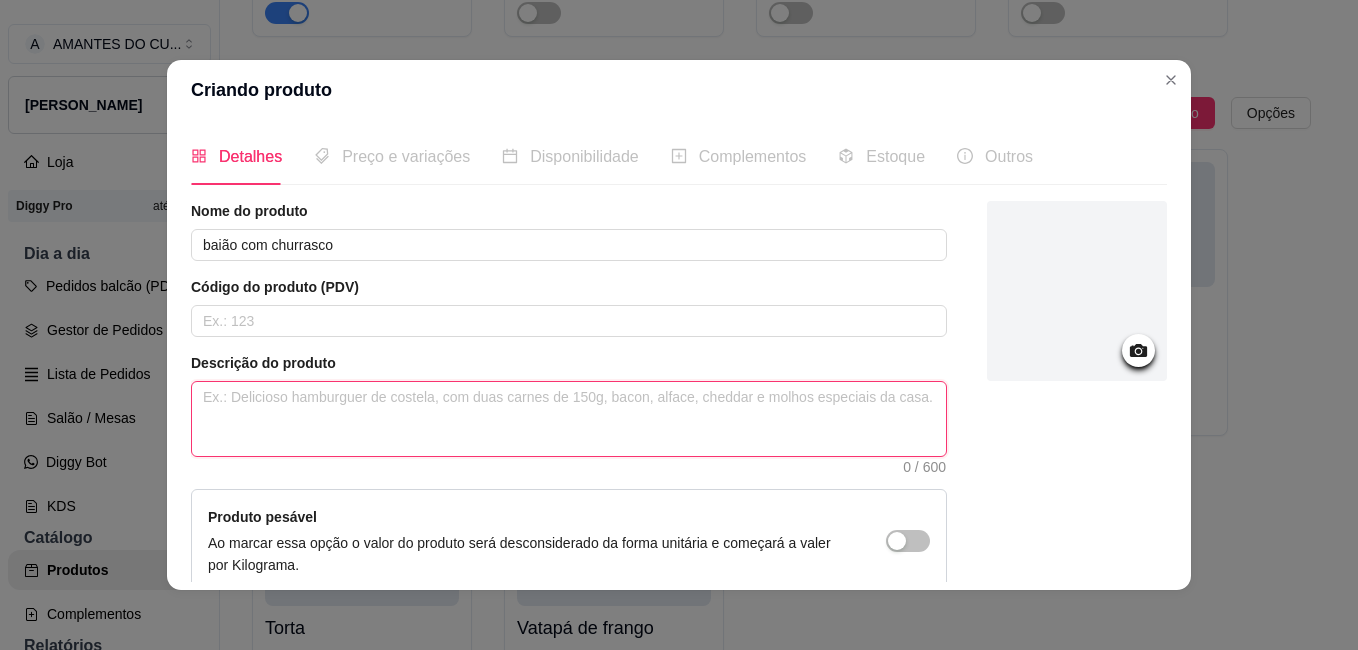 click at bounding box center (569, 419) 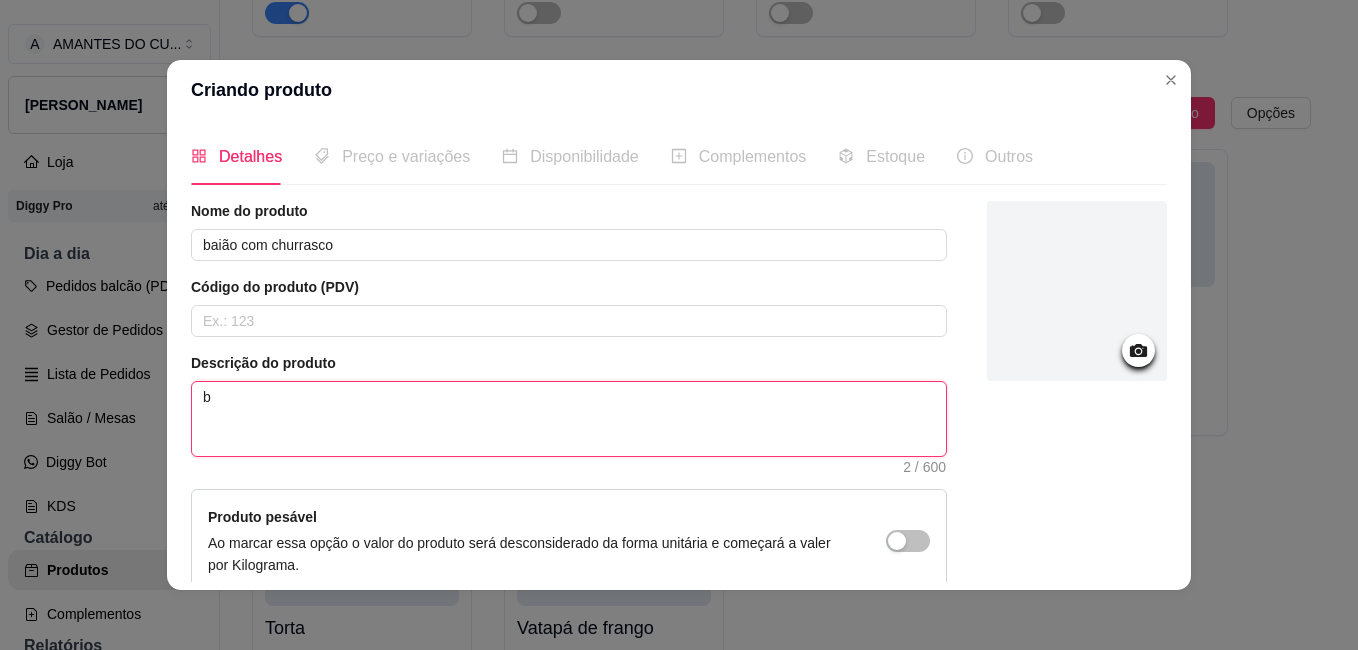 type on "ba" 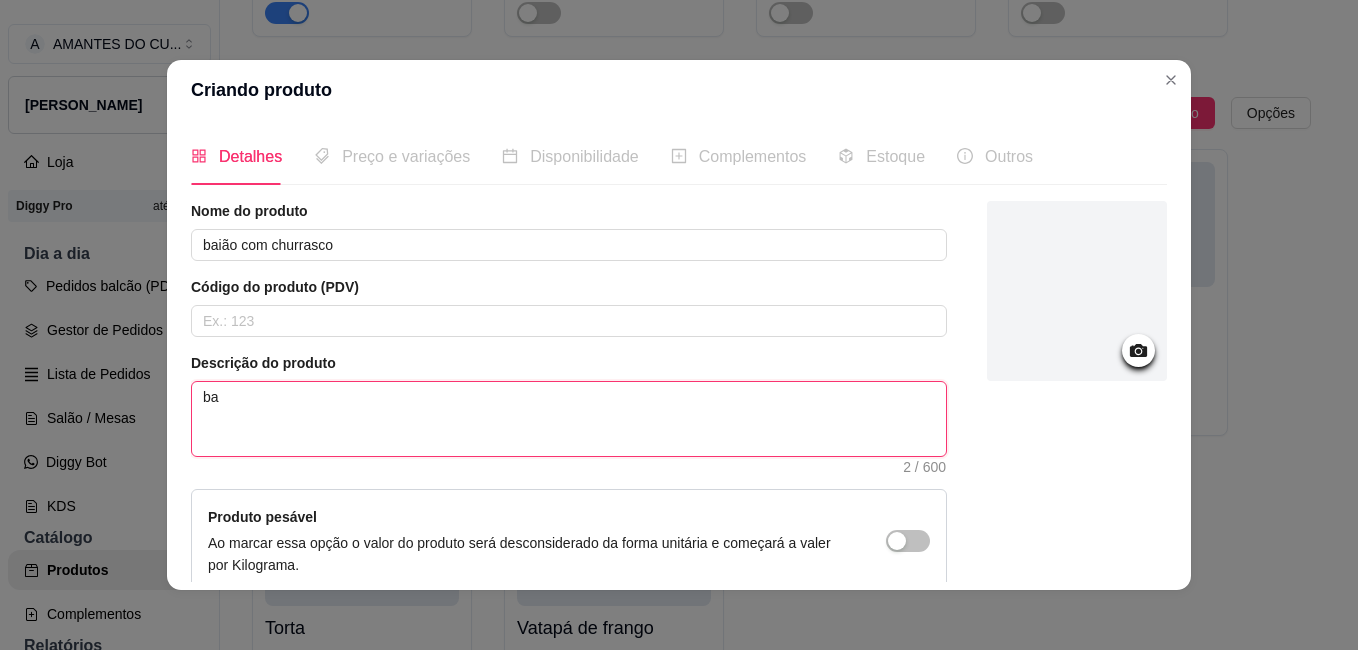 type 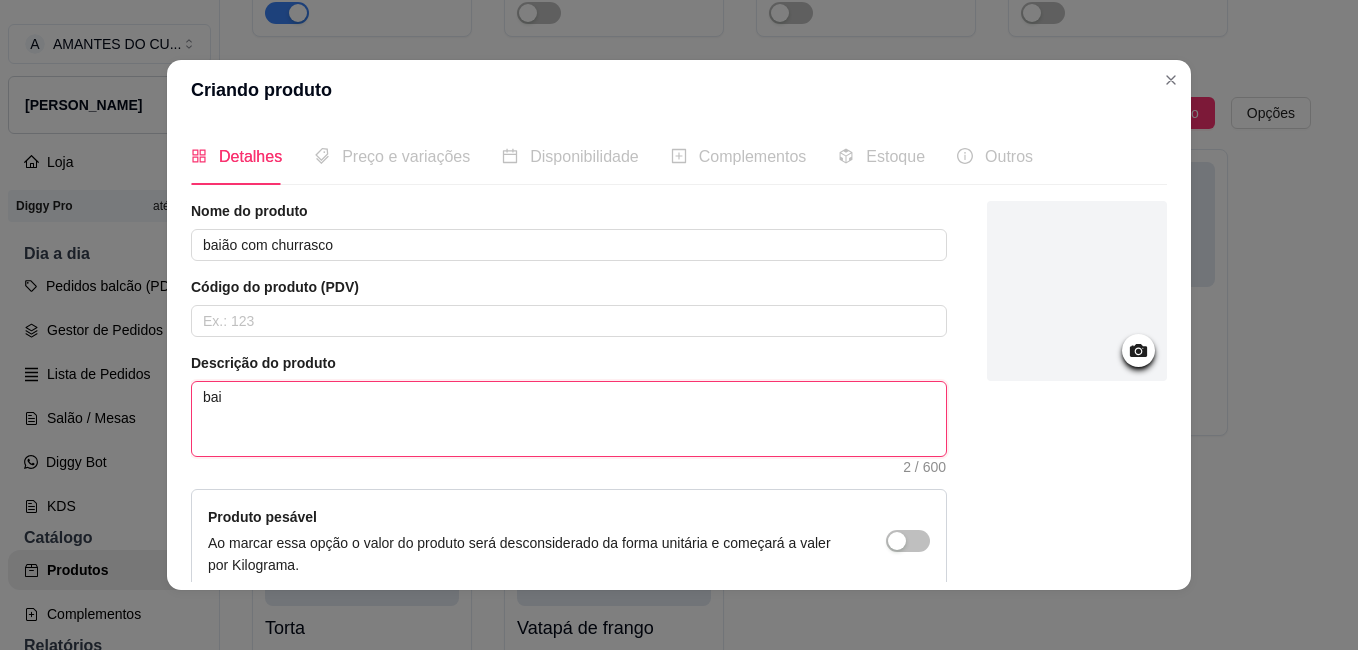 type 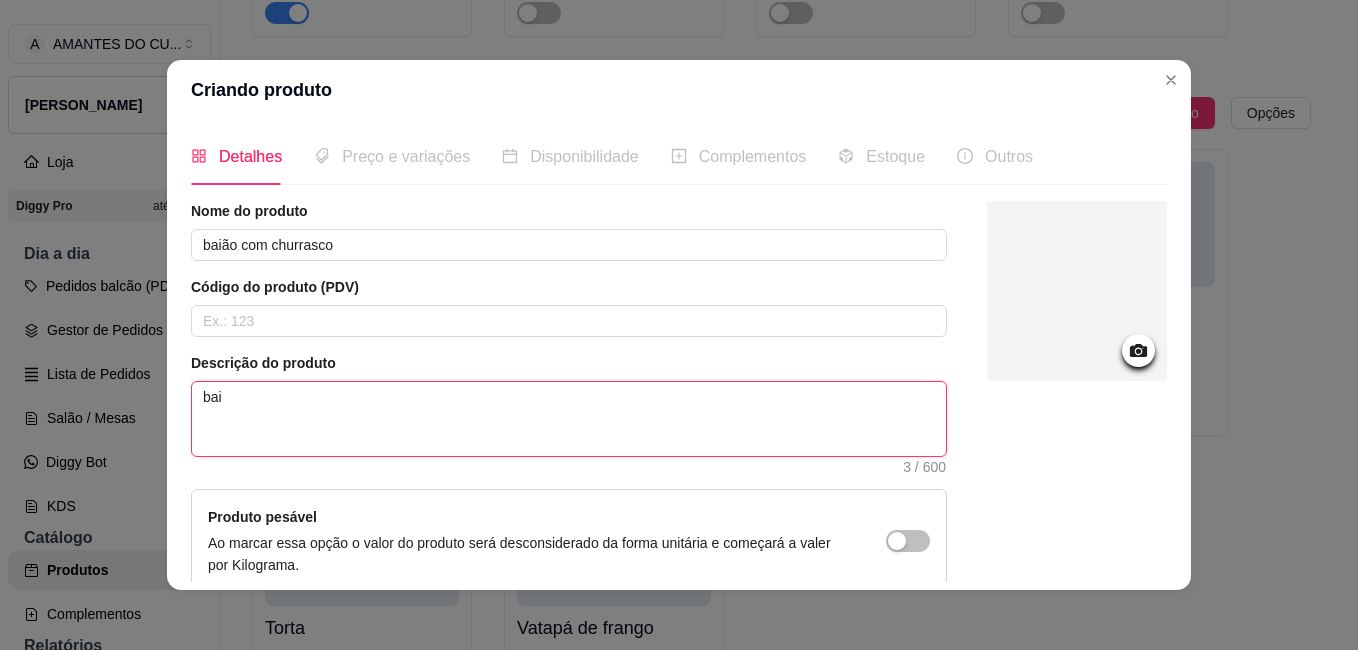 type on "baia" 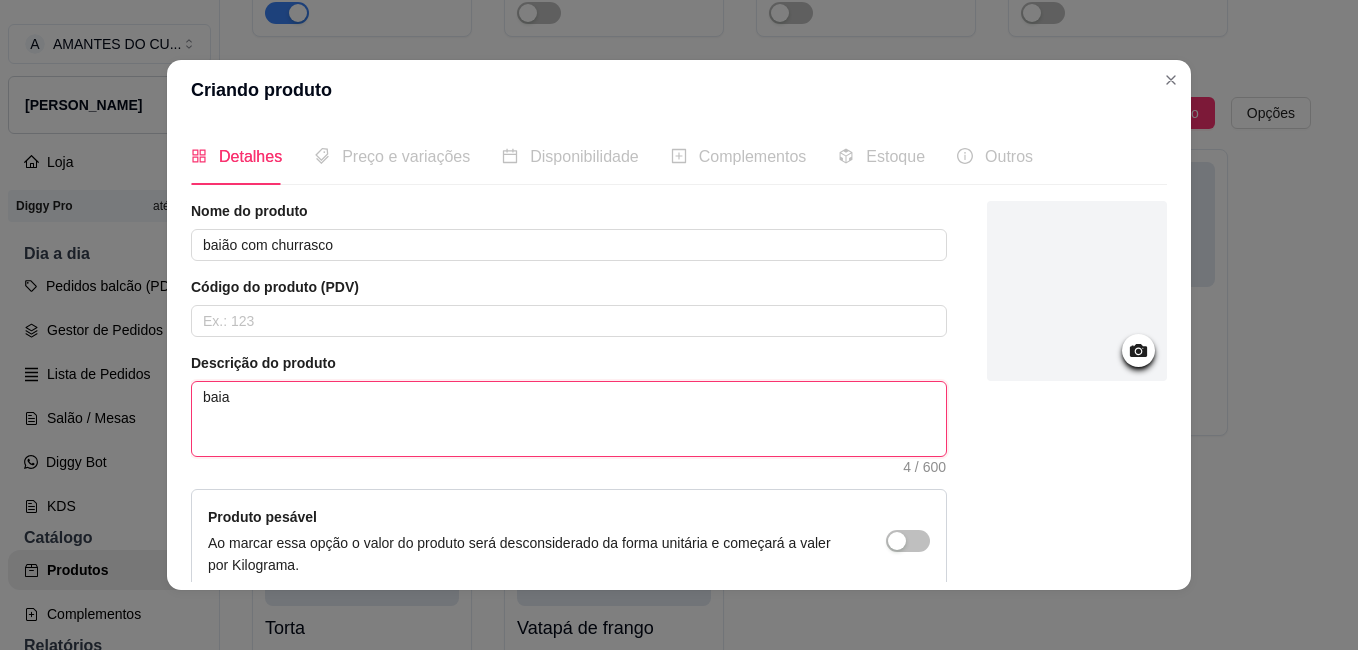 type on "baiao" 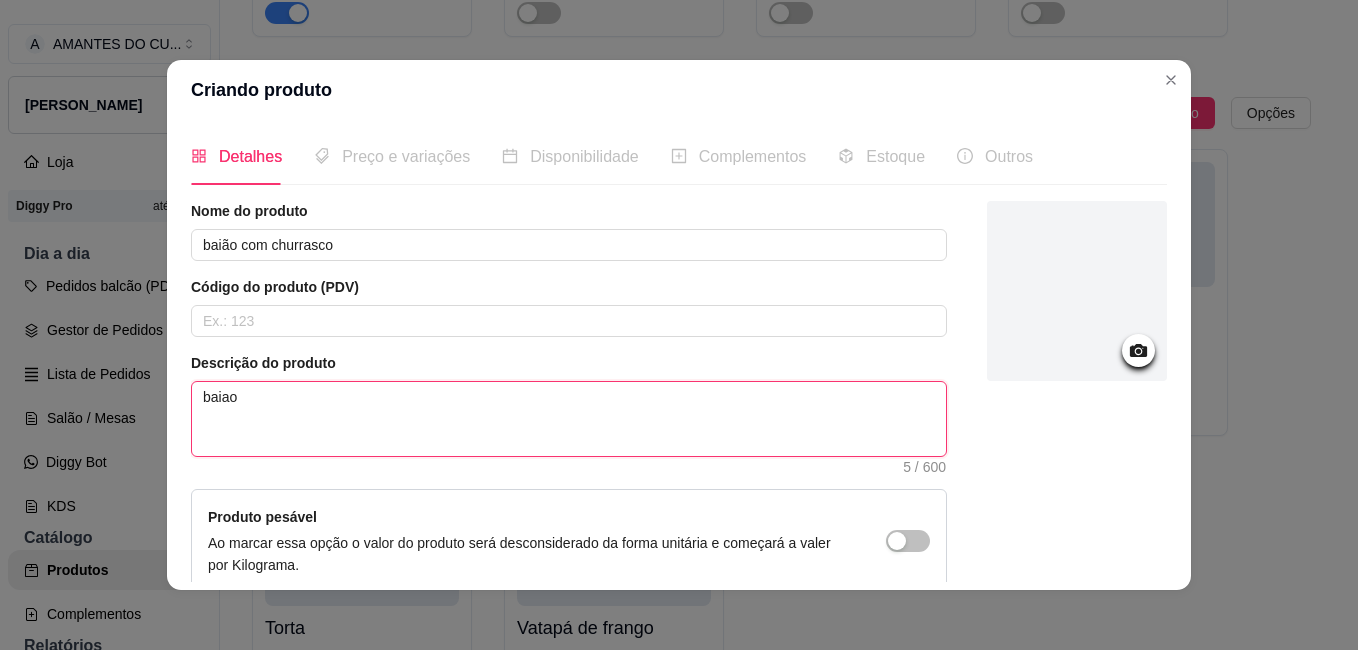 type on "baiao" 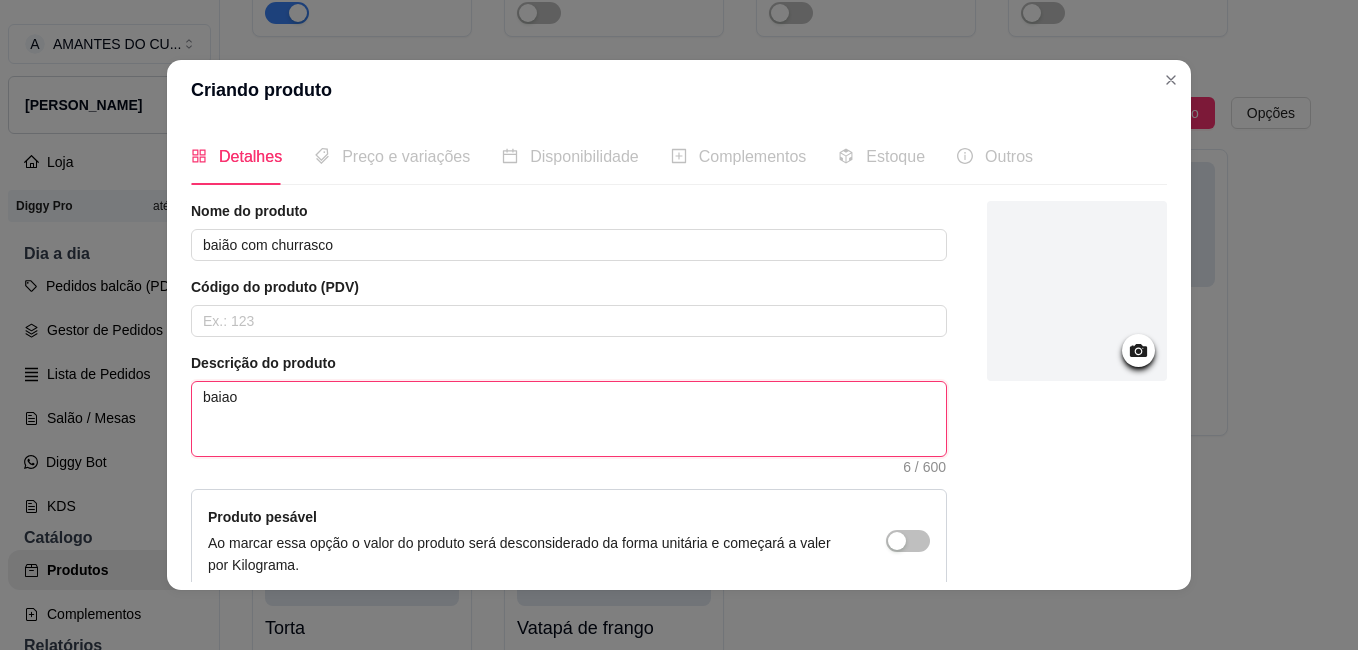type on "baiao d" 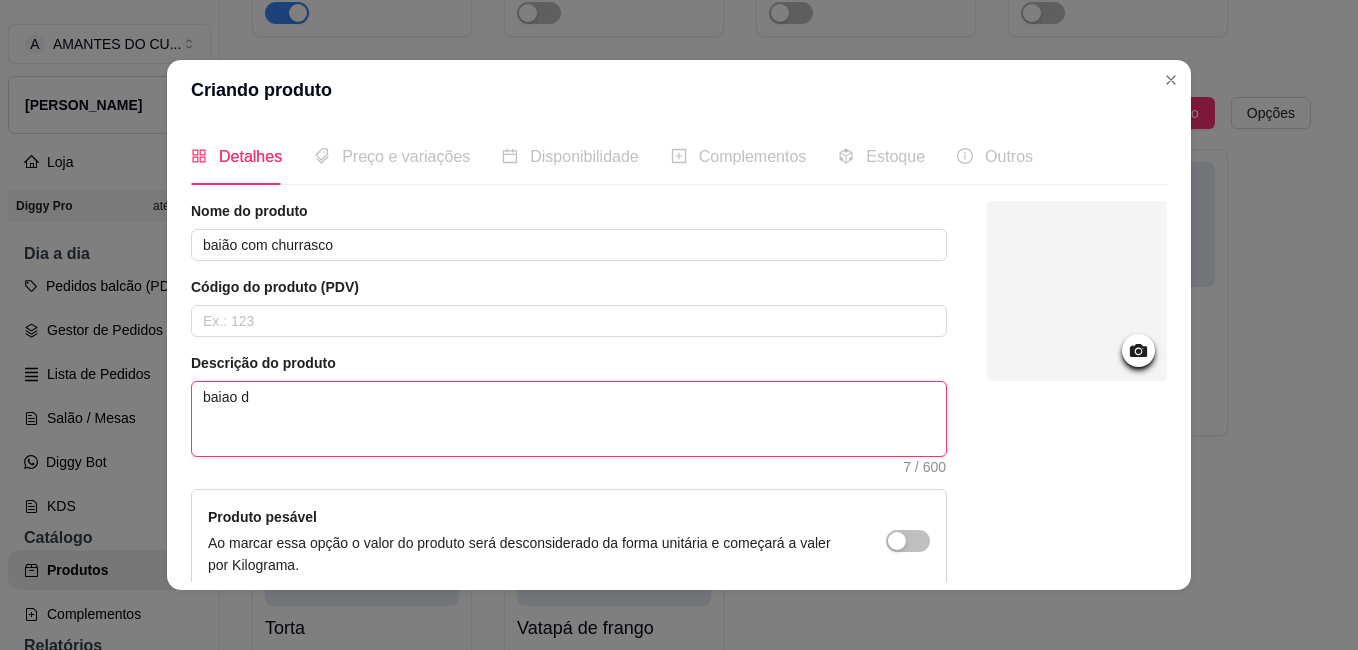 type on "baiao de" 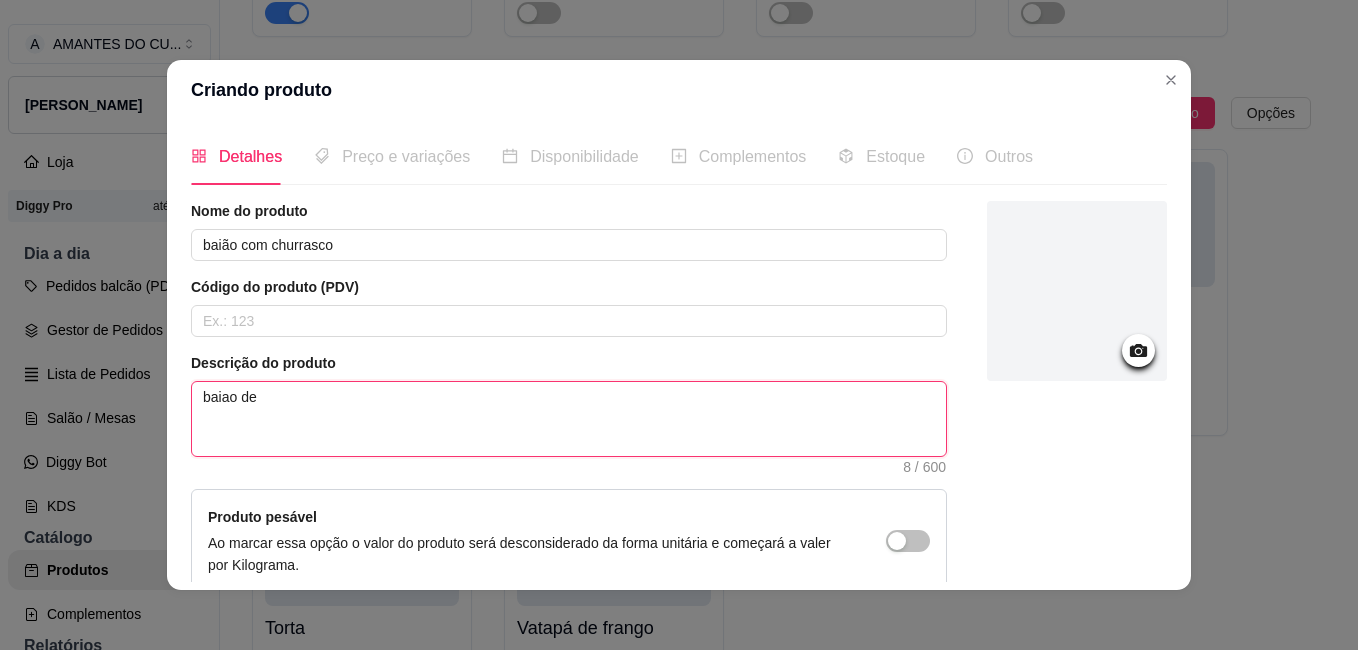 type on "baiao de" 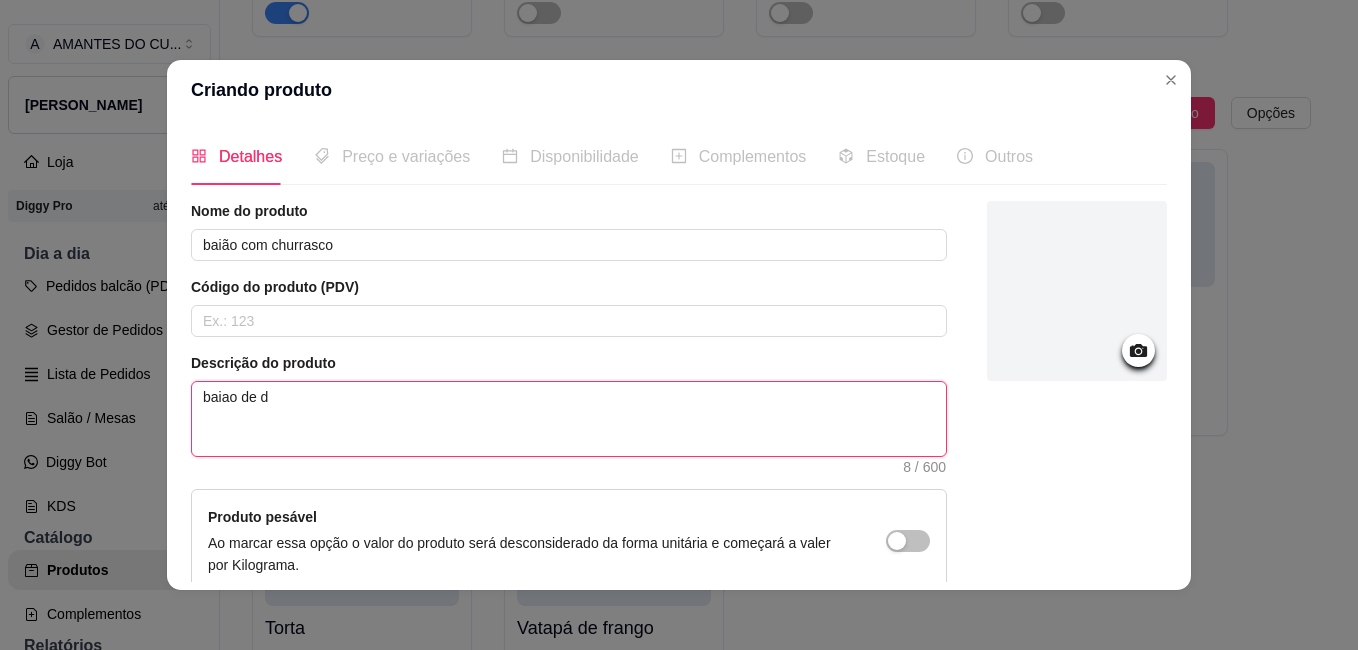 type 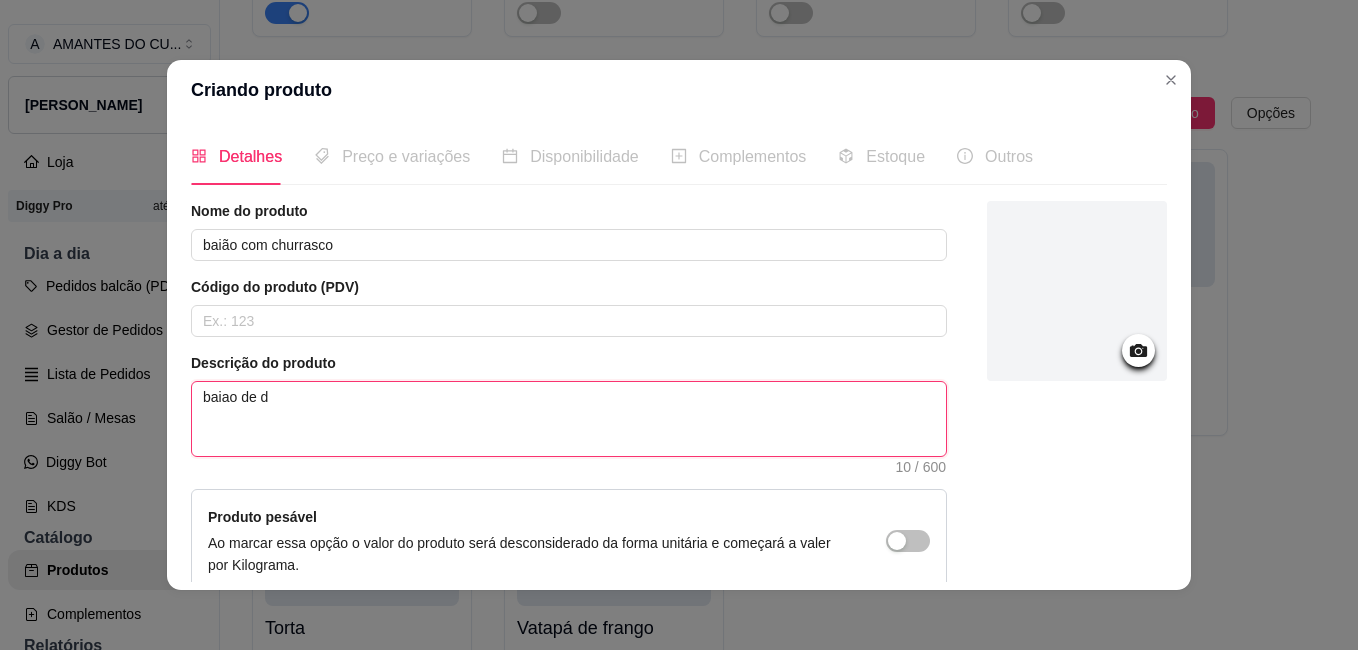 type on "baiao de do" 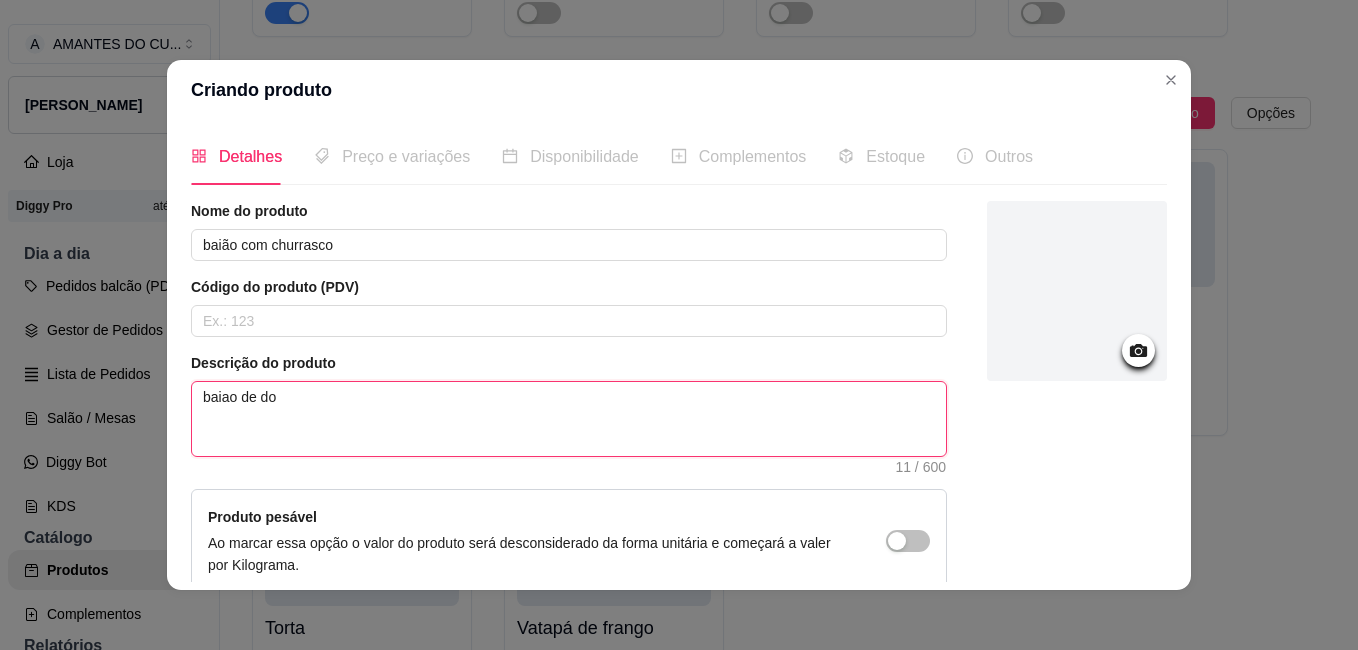 type on "baiao de doi" 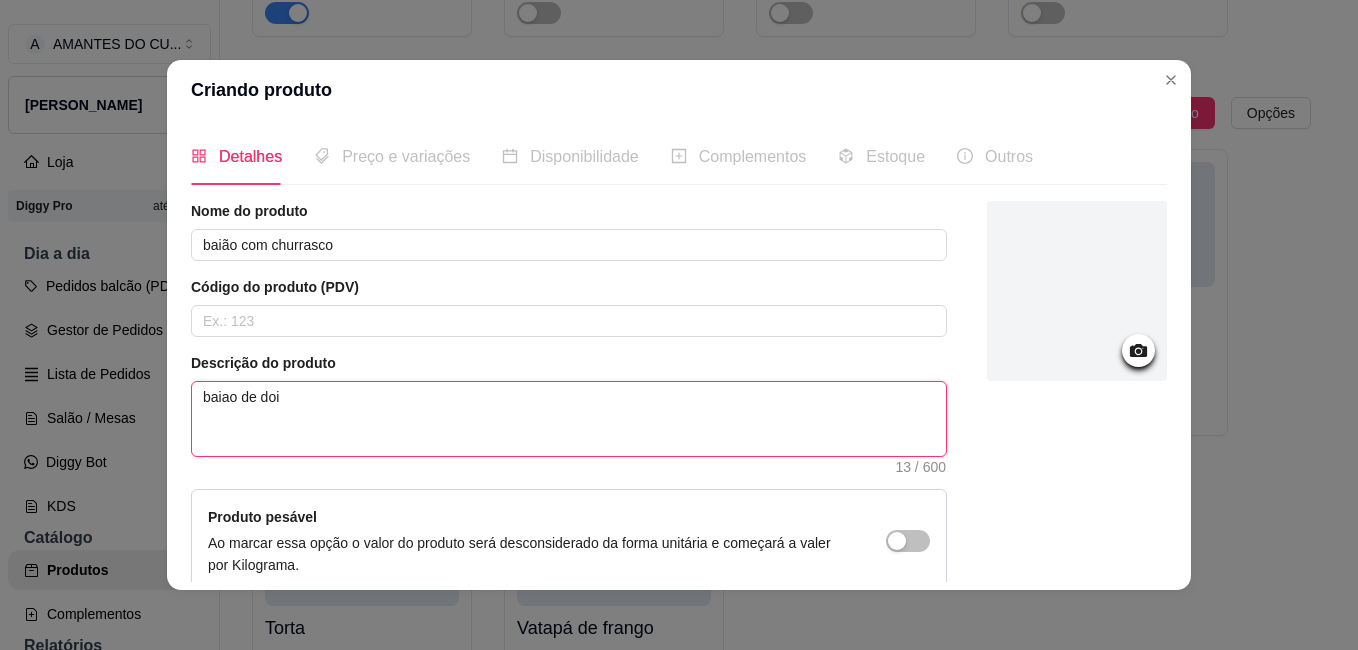 type on "baiao de dois" 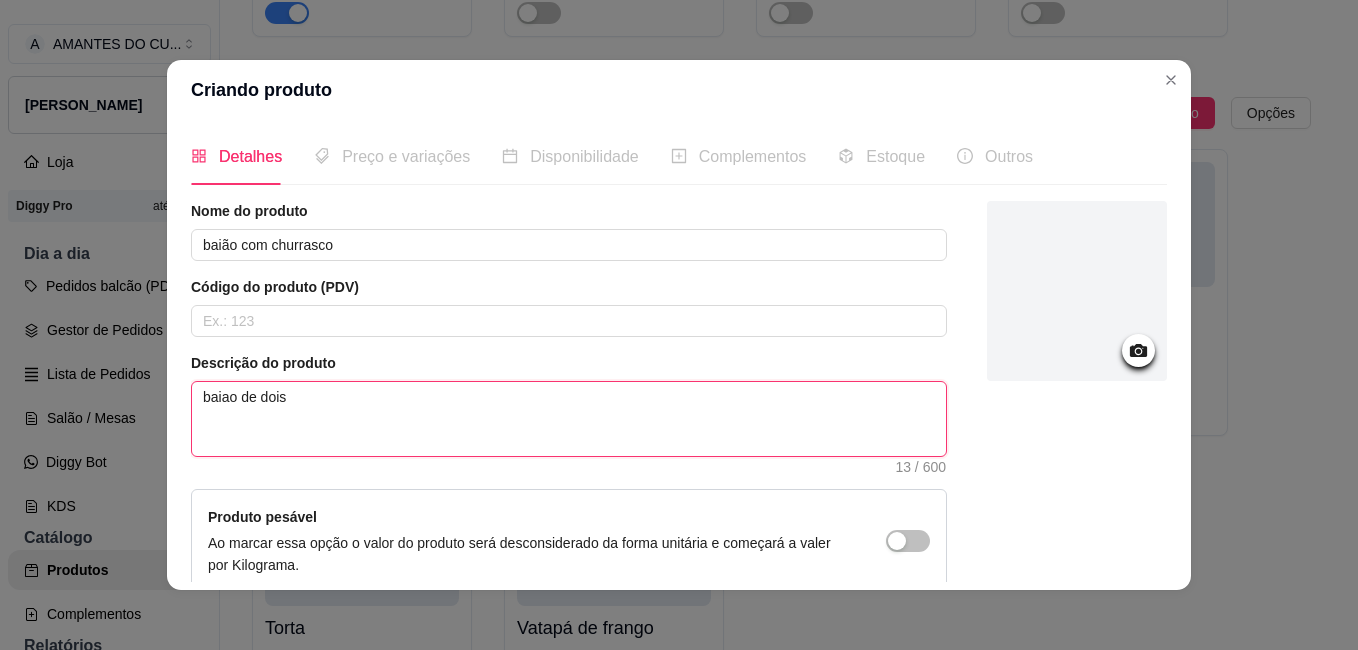 type on "baiao de dois" 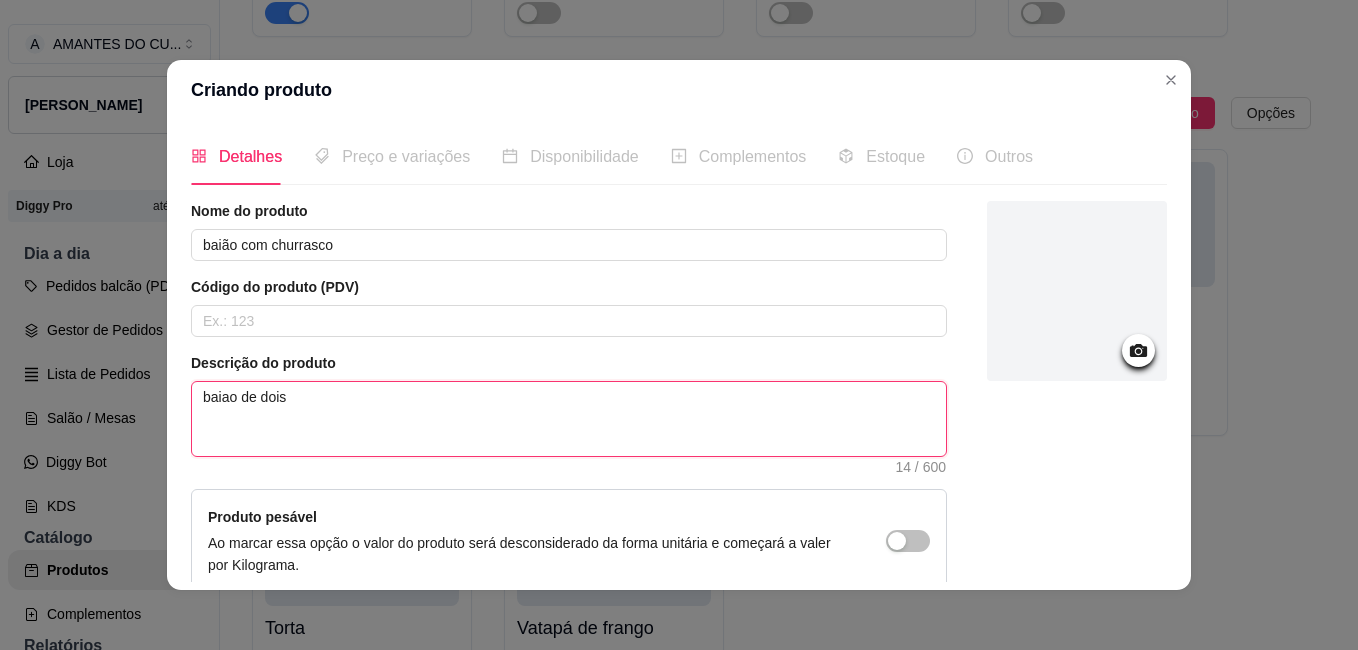type on "baiao de dois v" 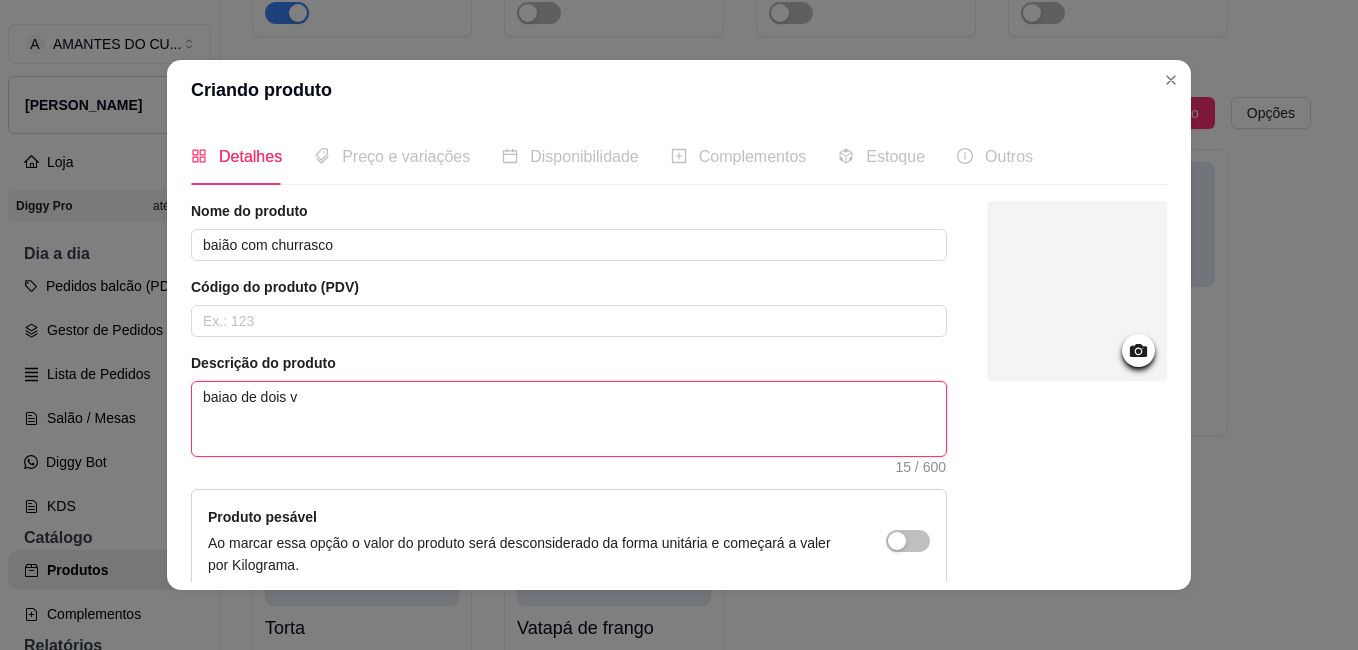 type on "baiao de dois vi" 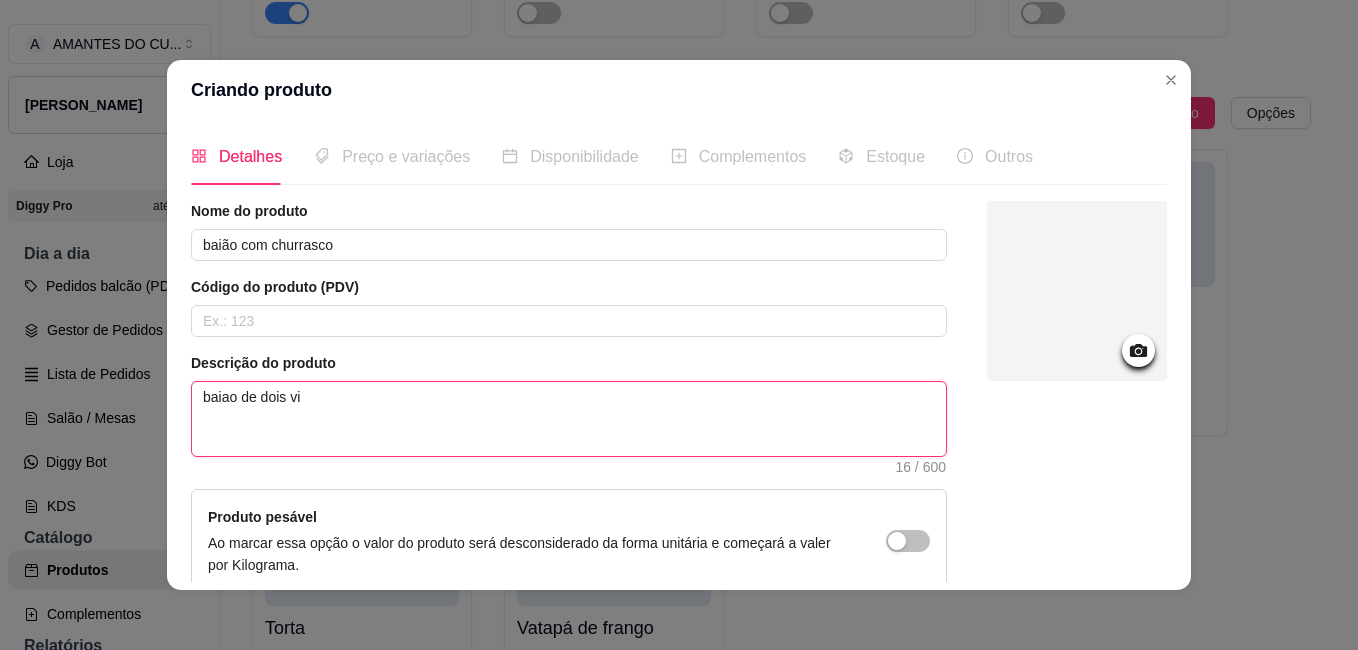 type on "baiao de dois vin" 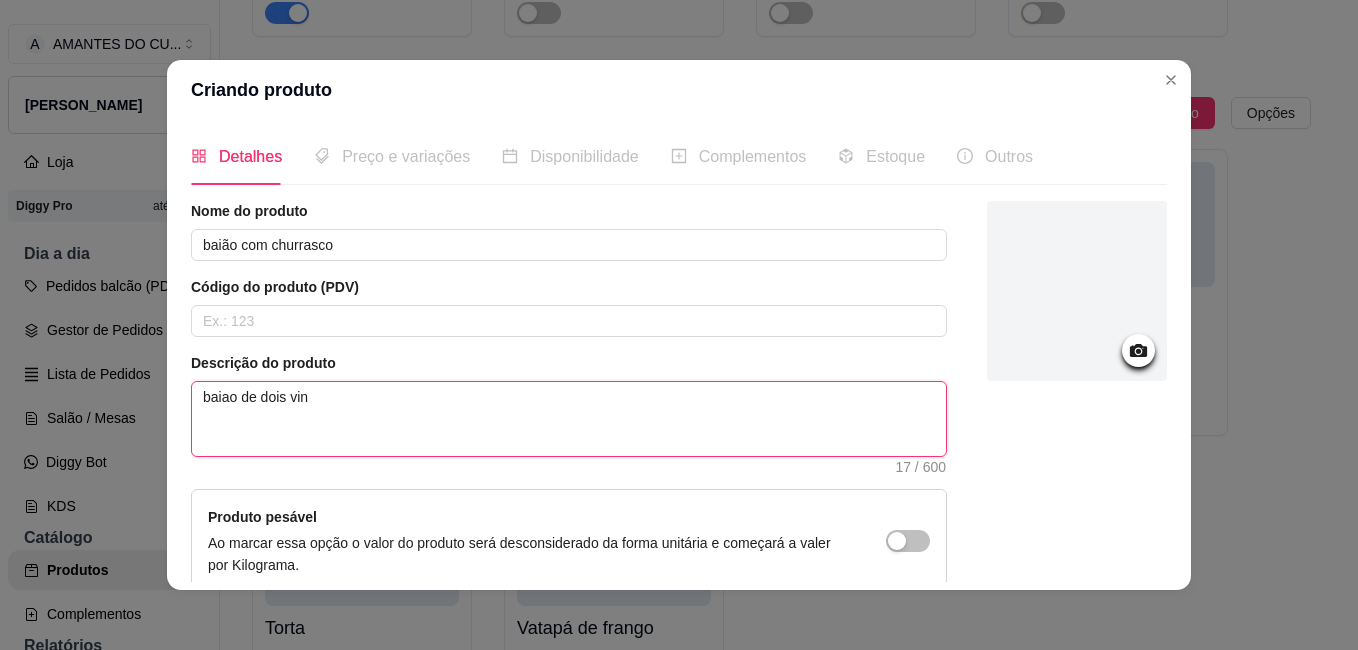 type on "baiao de dois vina" 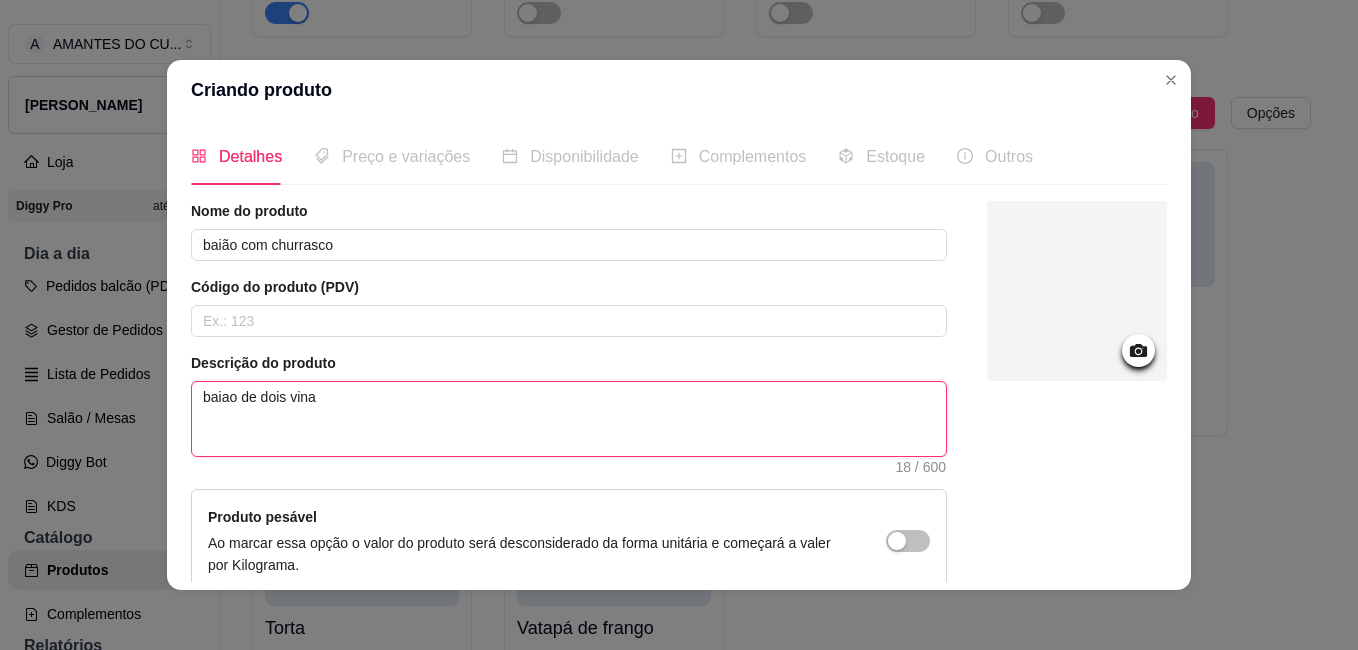 type on "baiao de dois vinag" 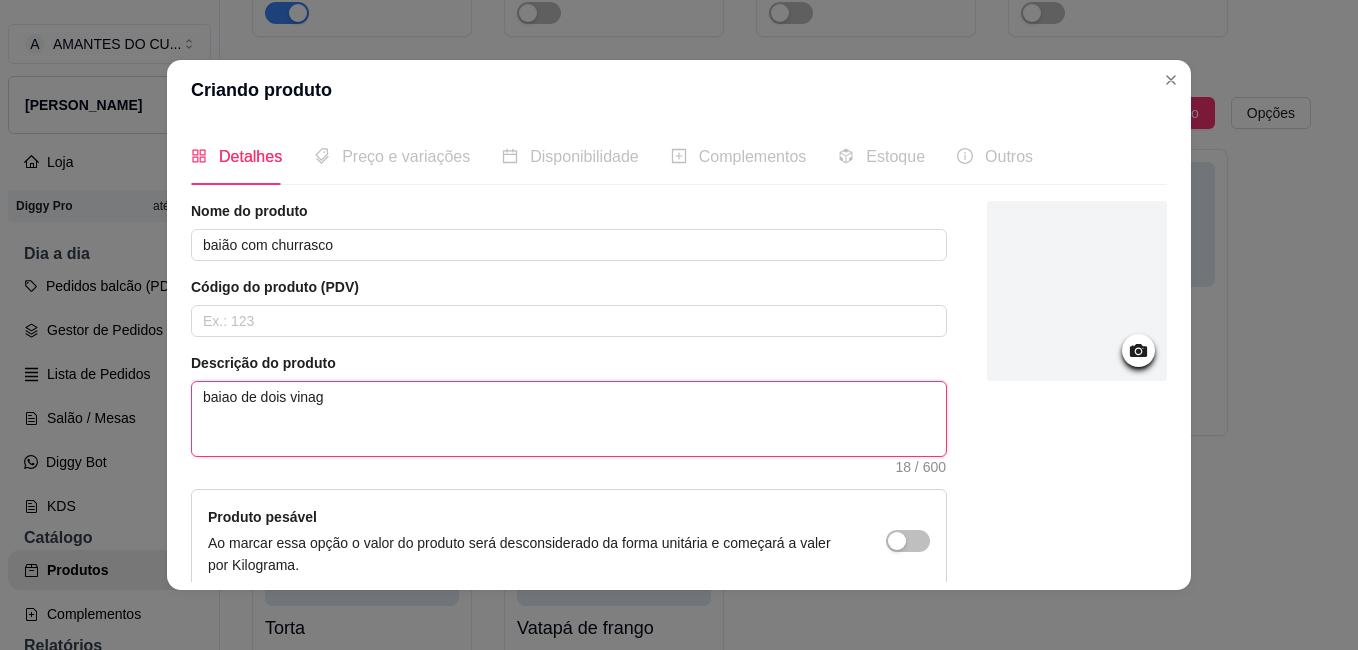 type 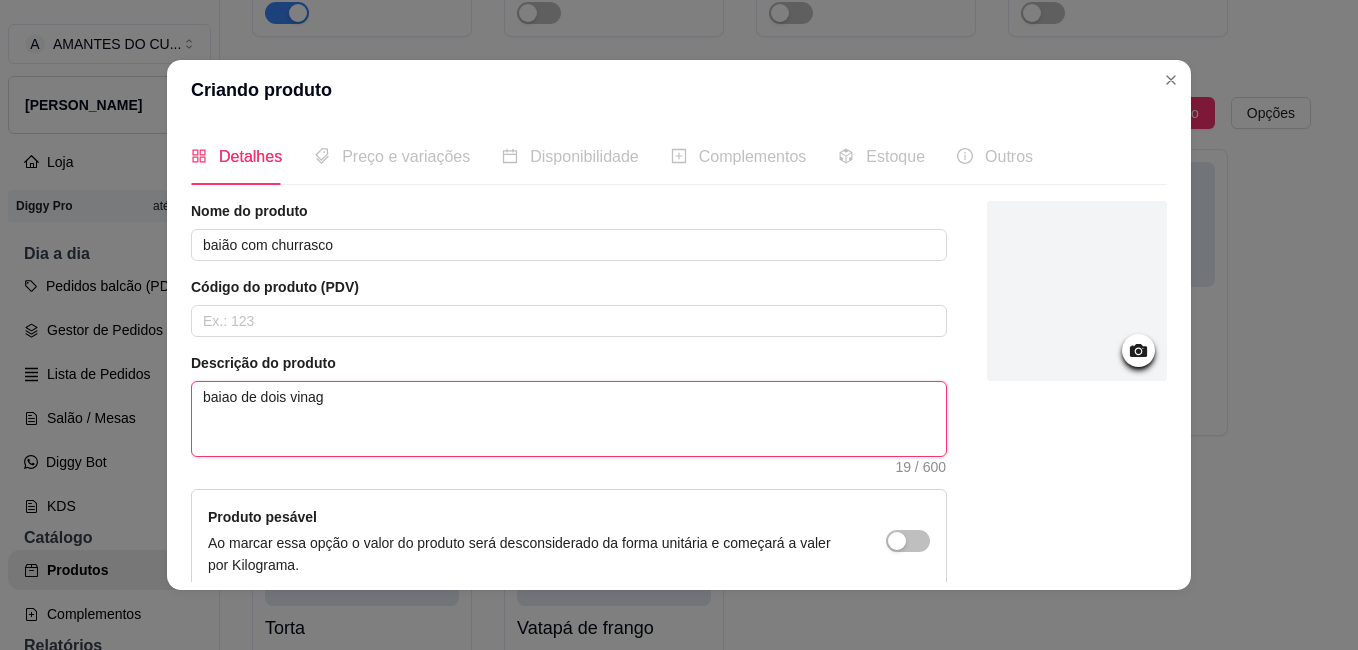 type on "baiao de dois vinagr" 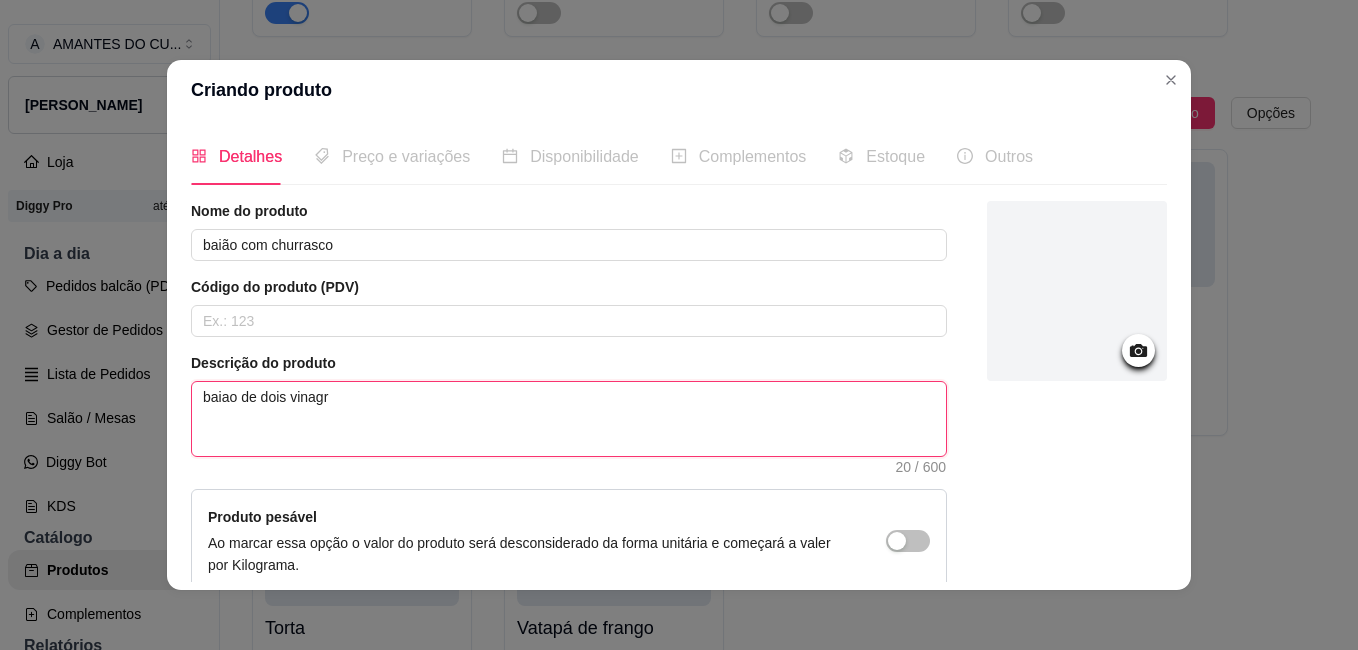 type on "baiao de dois vinagre" 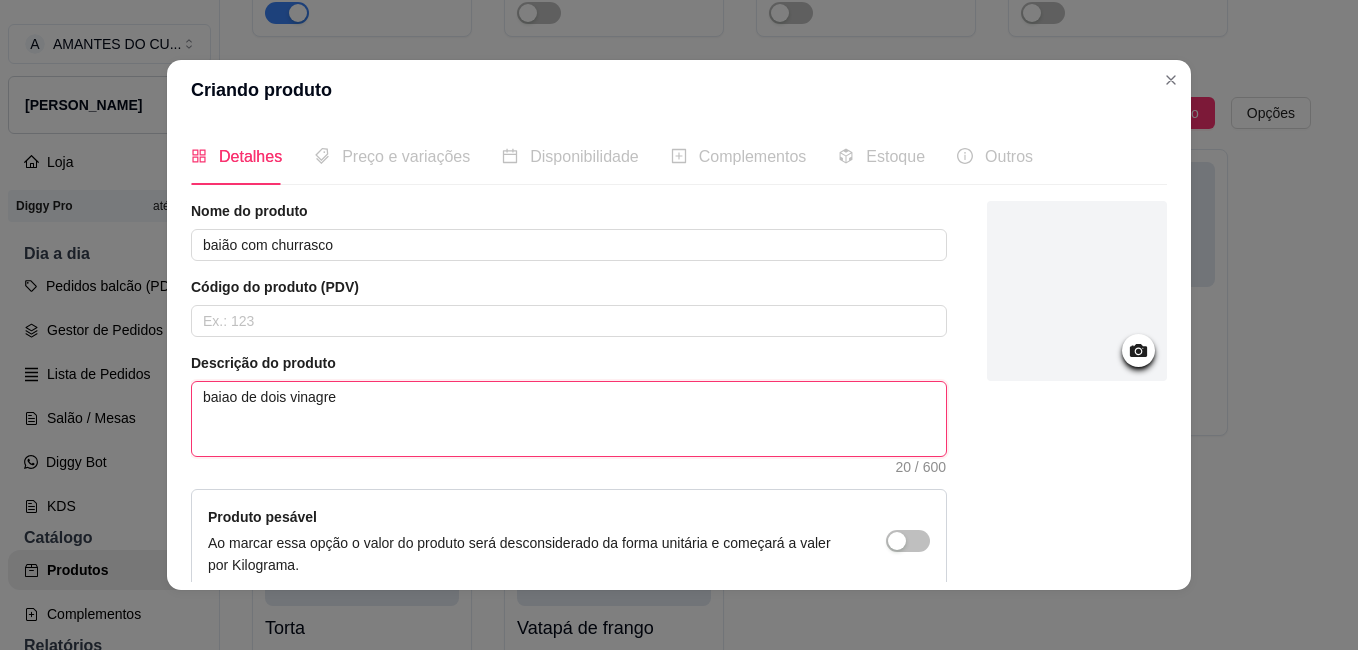 type 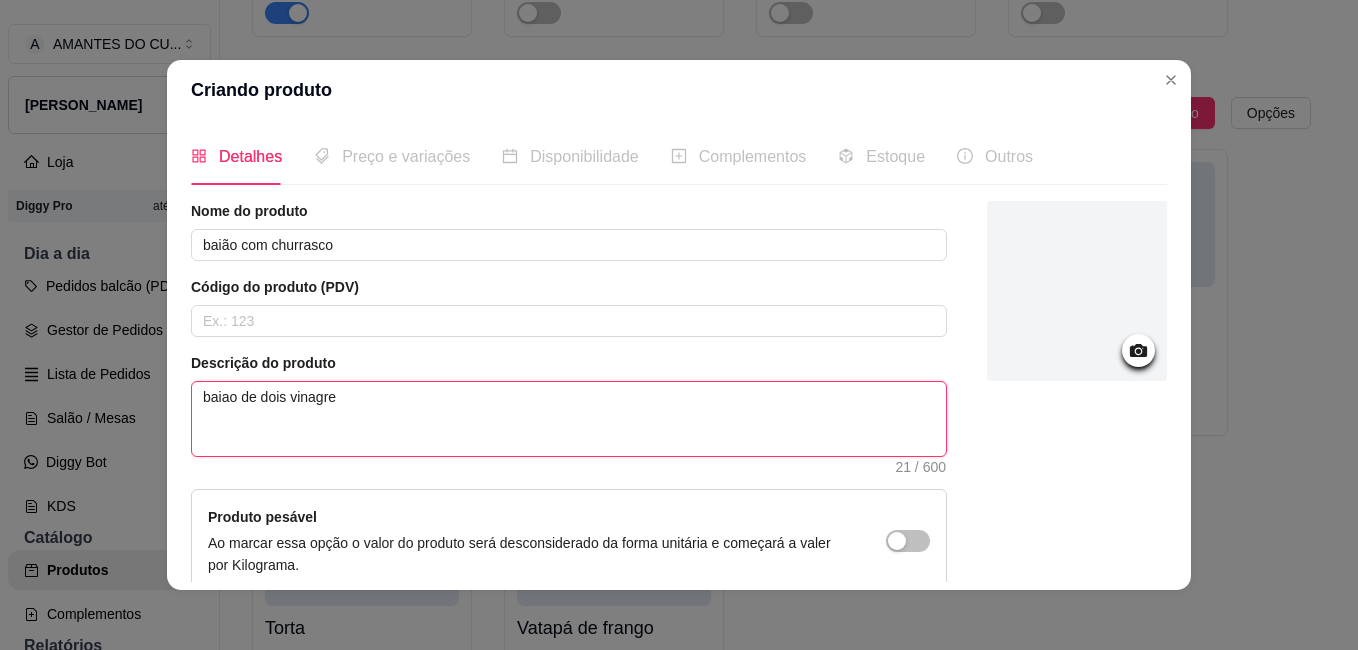type on "baiao de dois vinagret" 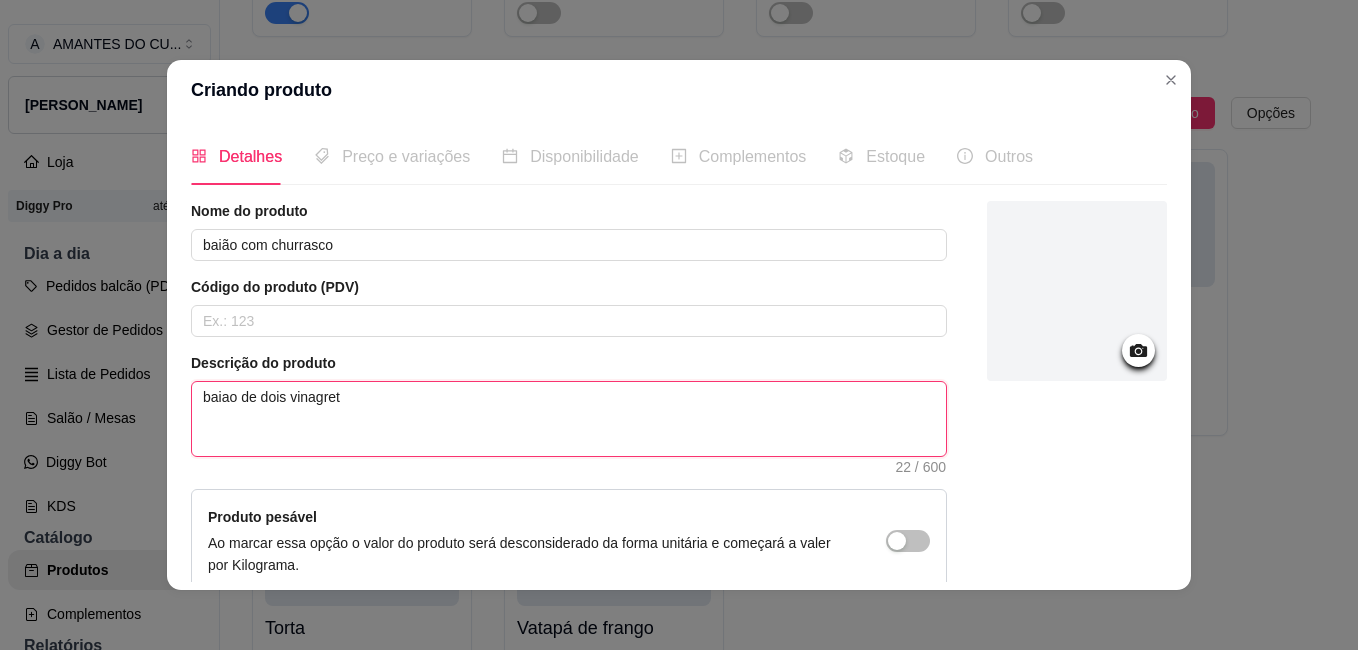 type on "baiao de dois vinagrete" 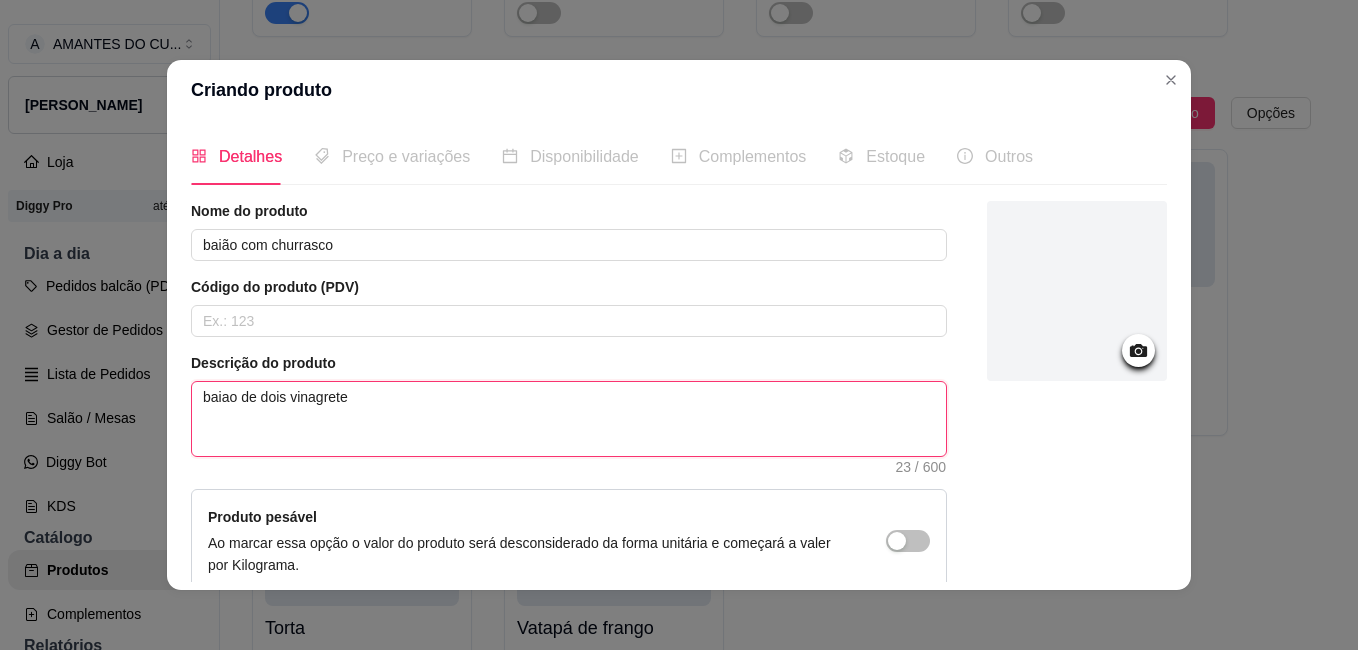 type on "baiao de dois vinagrete" 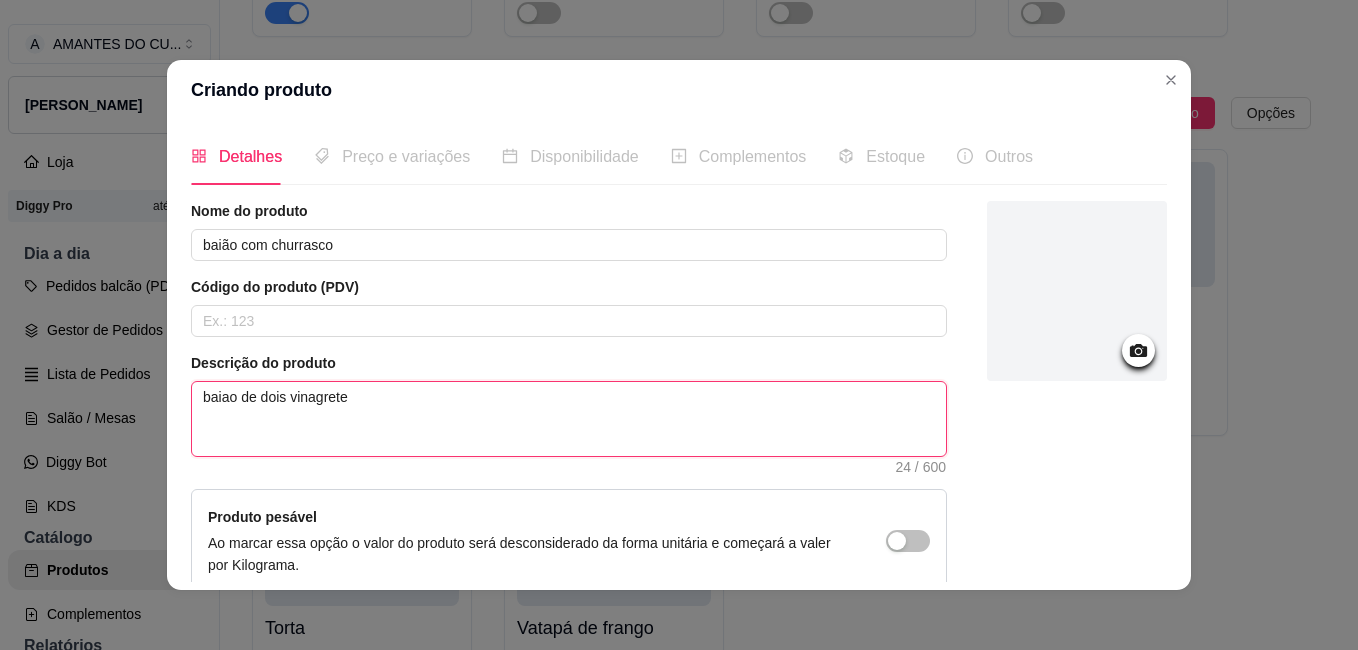 type on "baiao de dois vinagrete e" 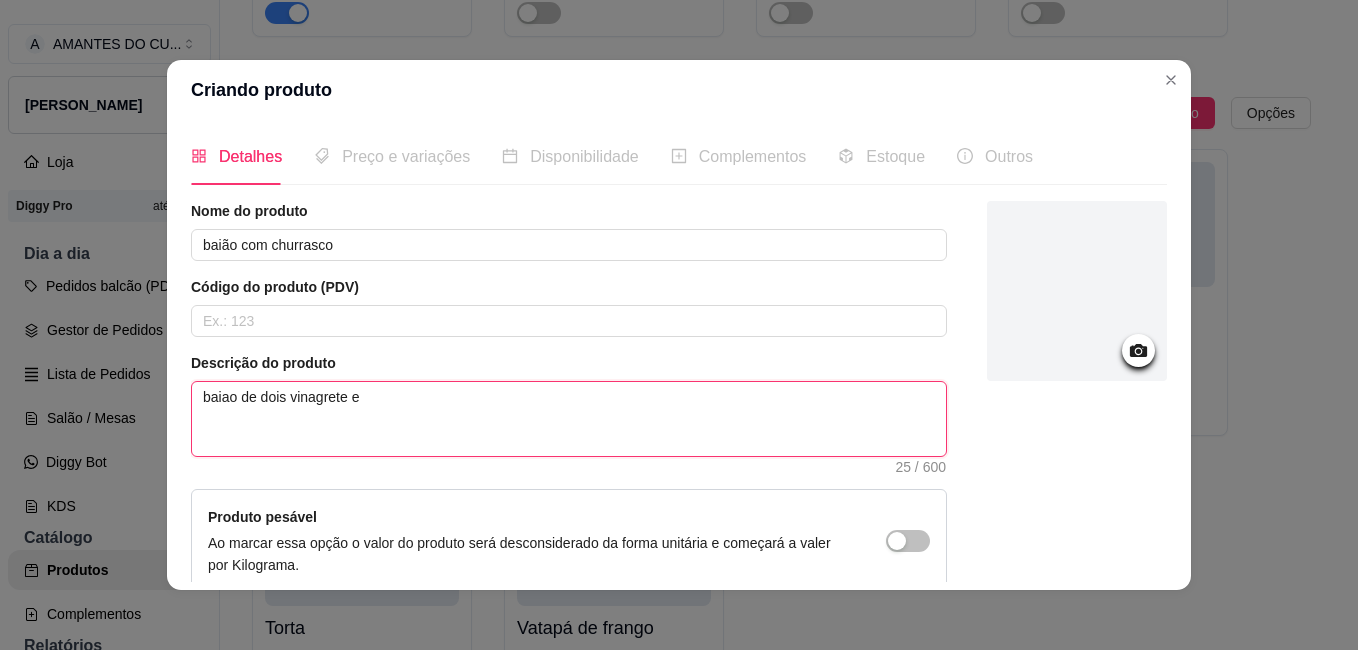 type on "baiao de dois vinagrete e" 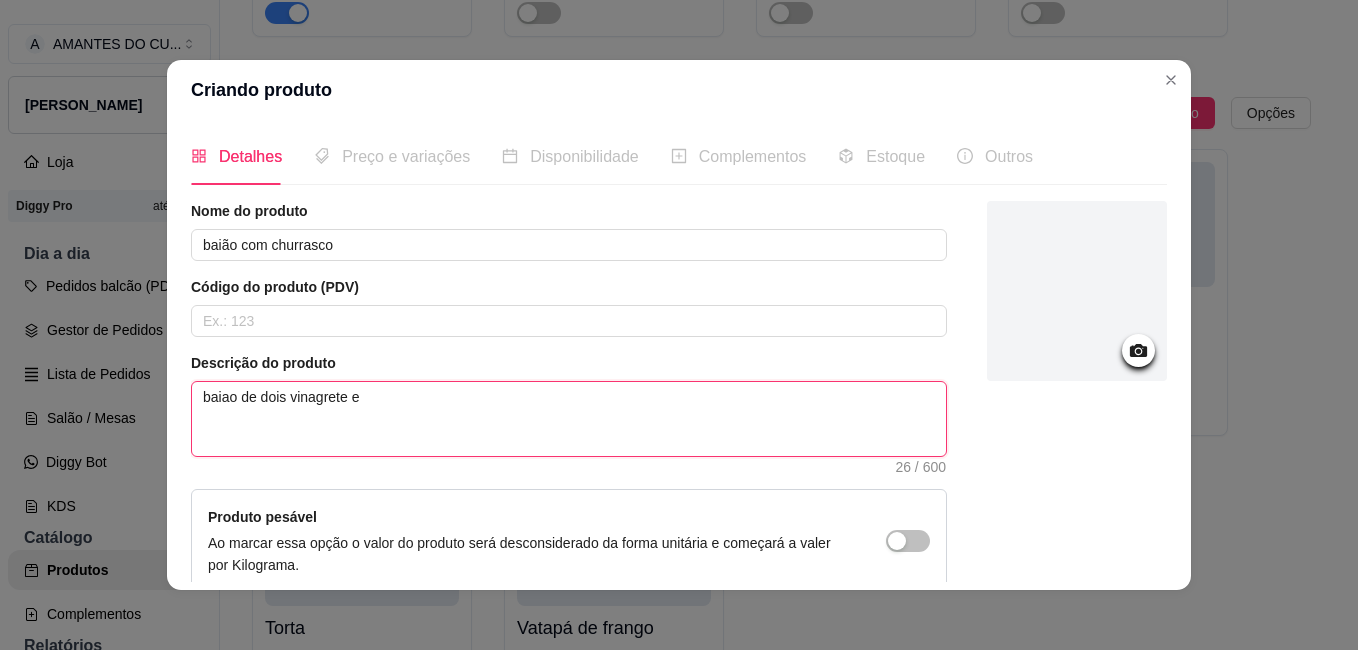 type on "baiao de dois vinagrete e f" 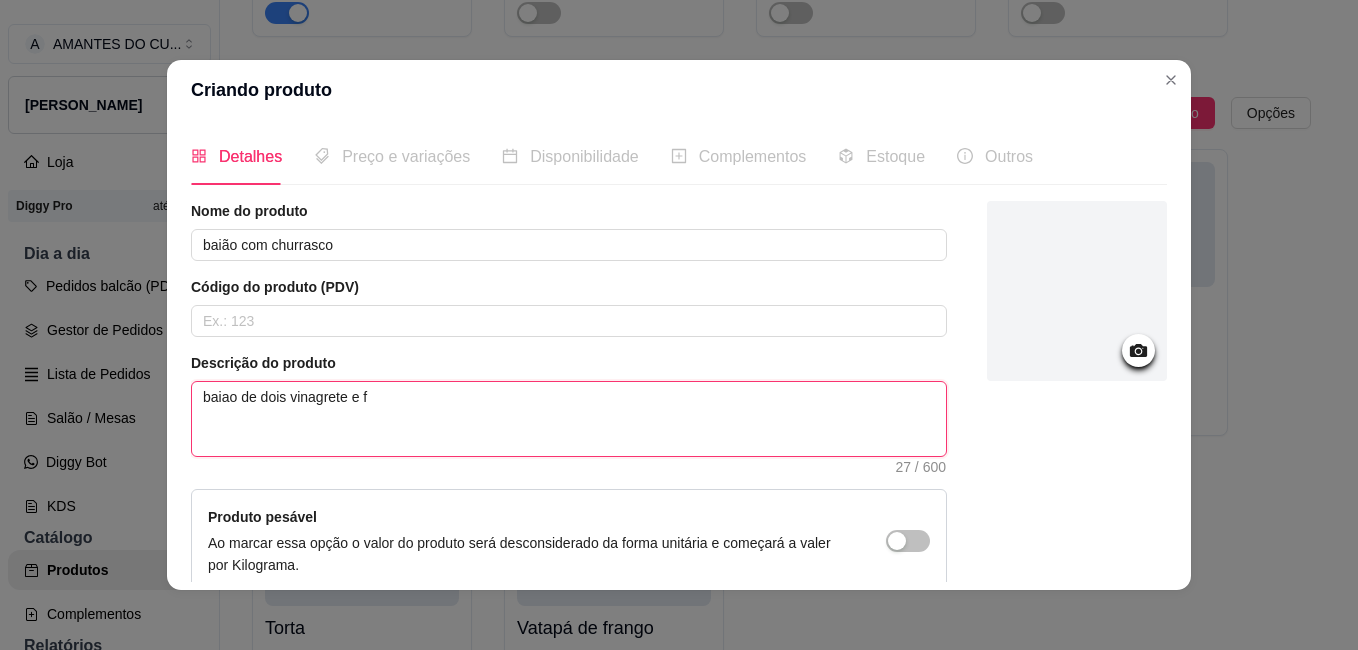 type on "baiao de dois vinagrete e fa" 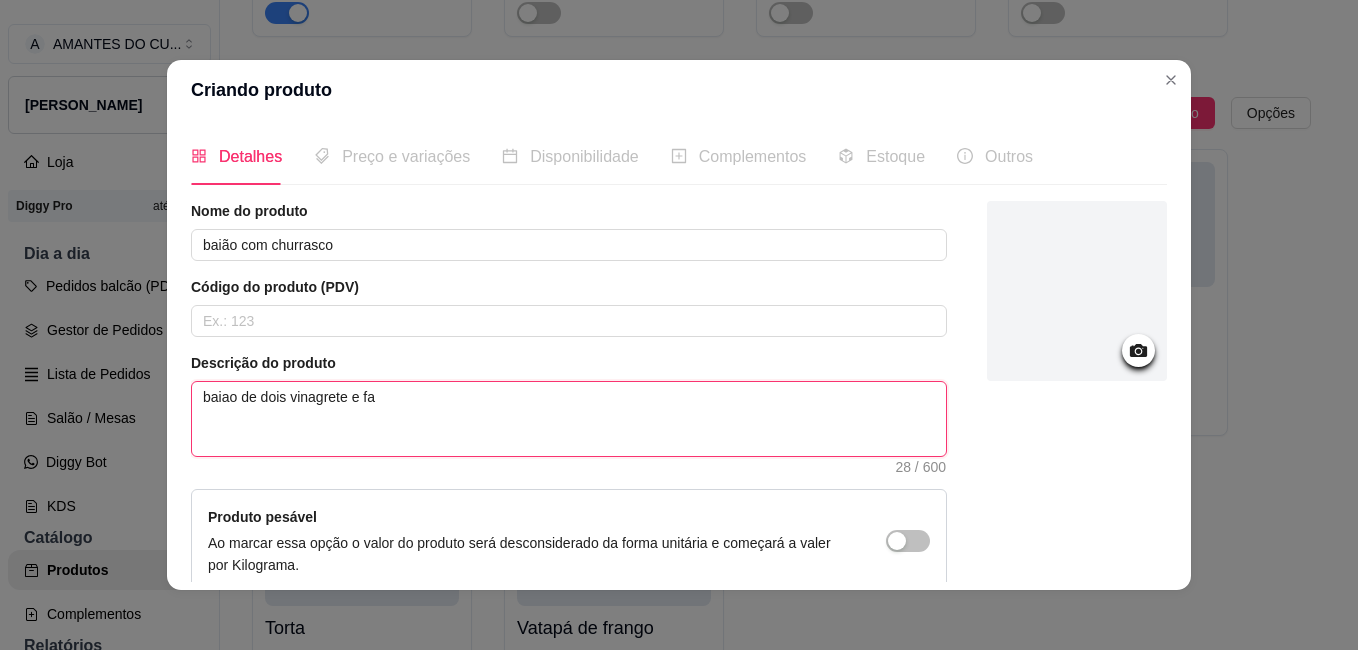 type on "baiao de dois vinagrete e far" 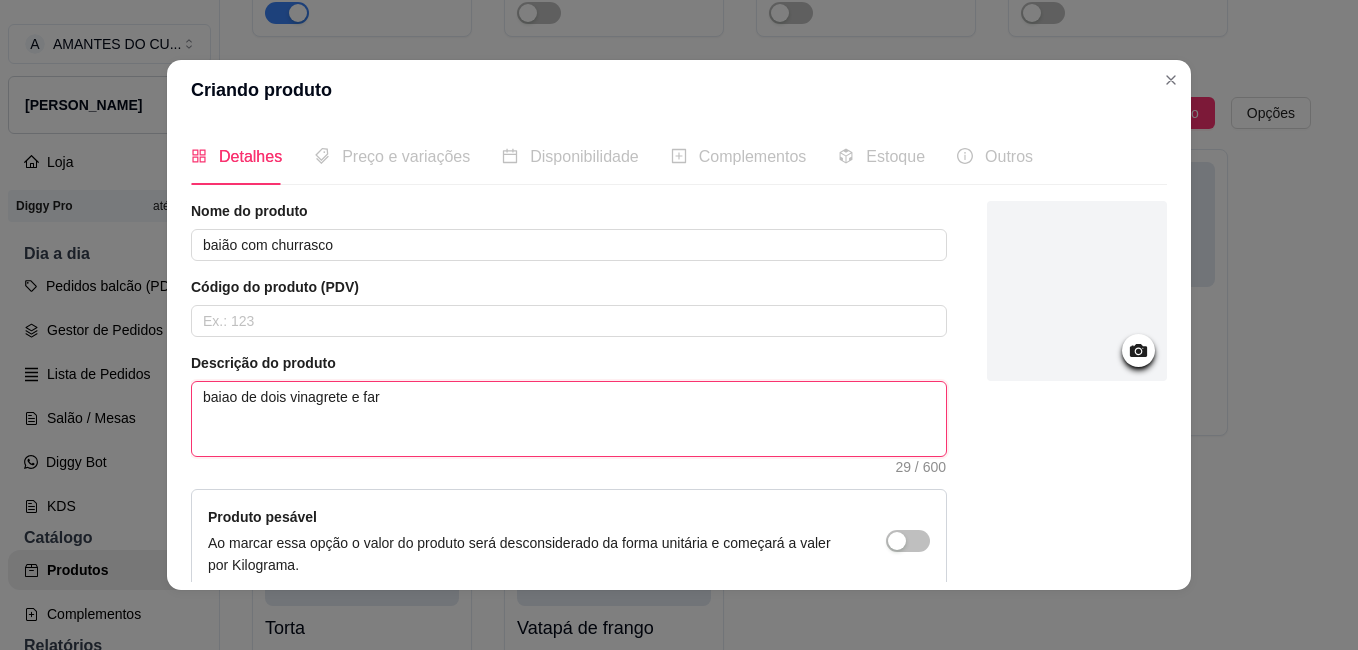 type on "baiao de dois vinagrete e faro" 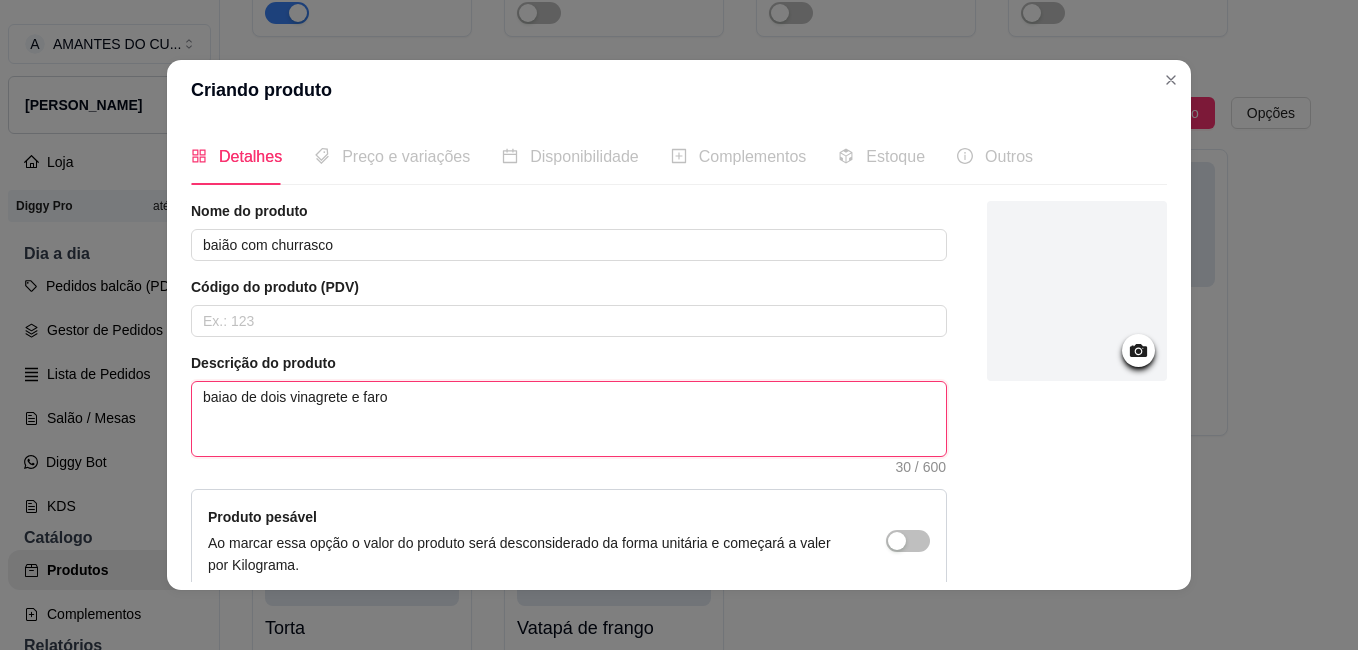 type on "baiao de dois vinagrete e farof" 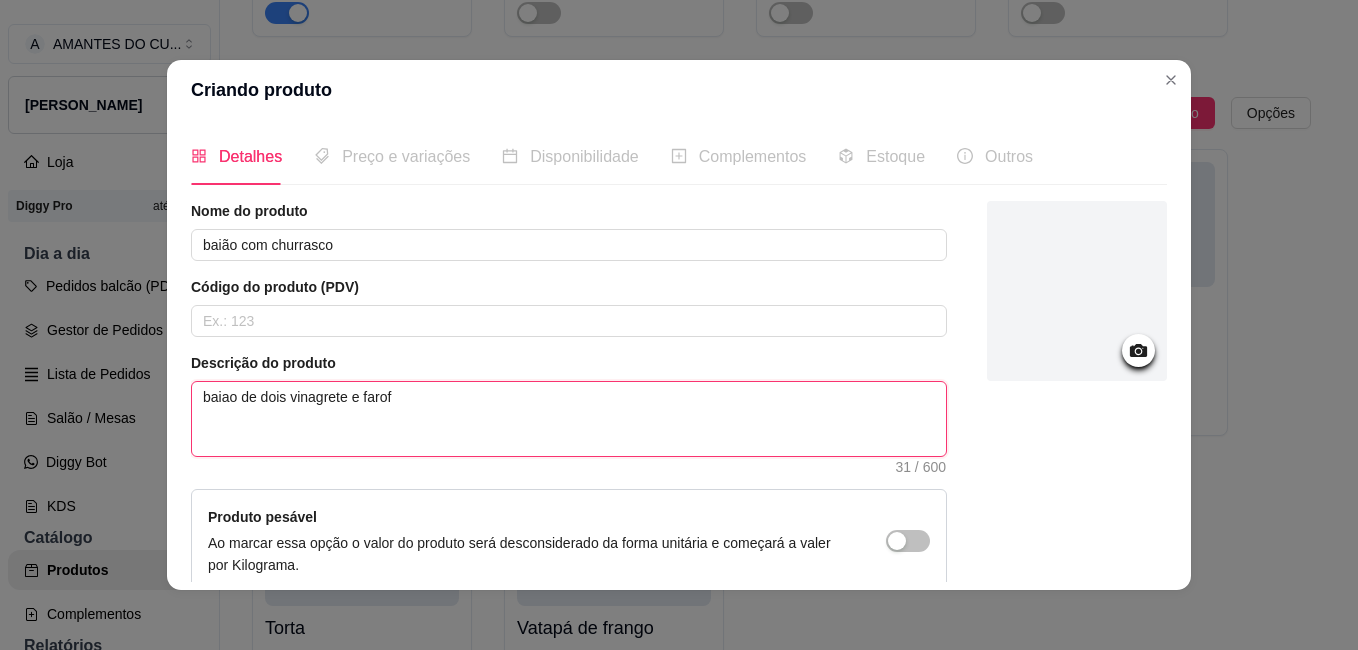 type on "baiao de dois vinagrete e farofa" 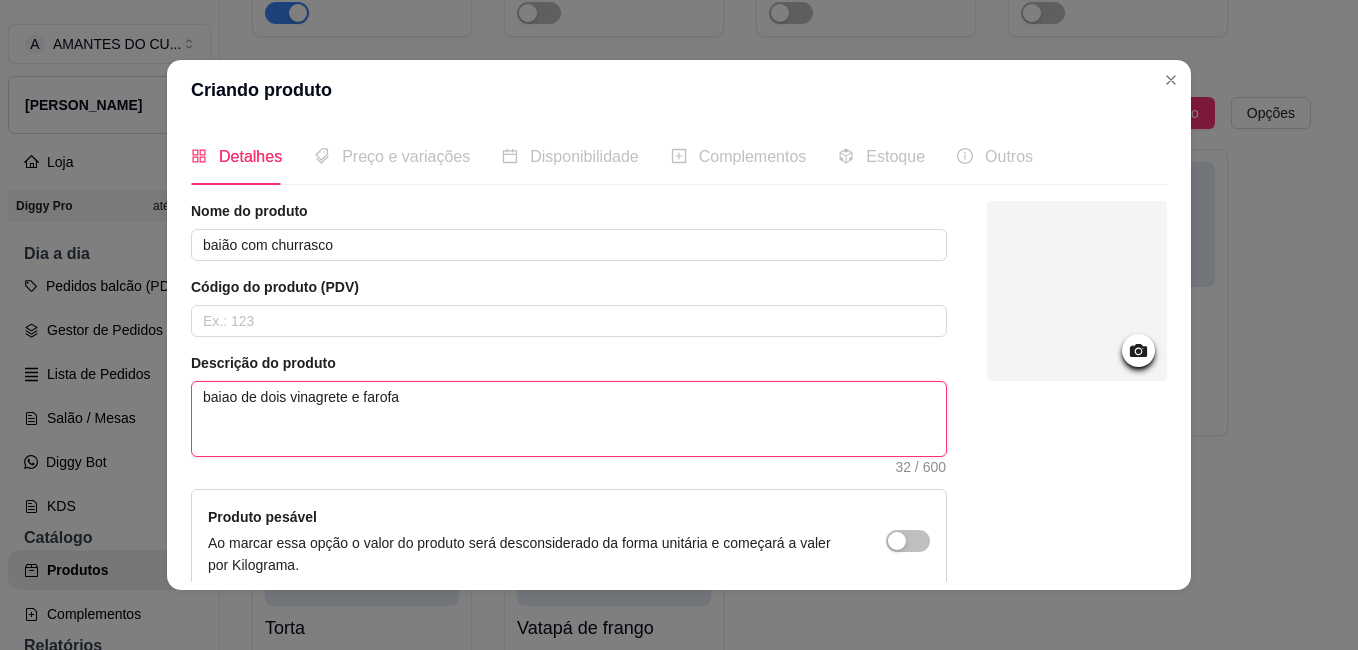 type on "baiao de dois vinagrete e farofa" 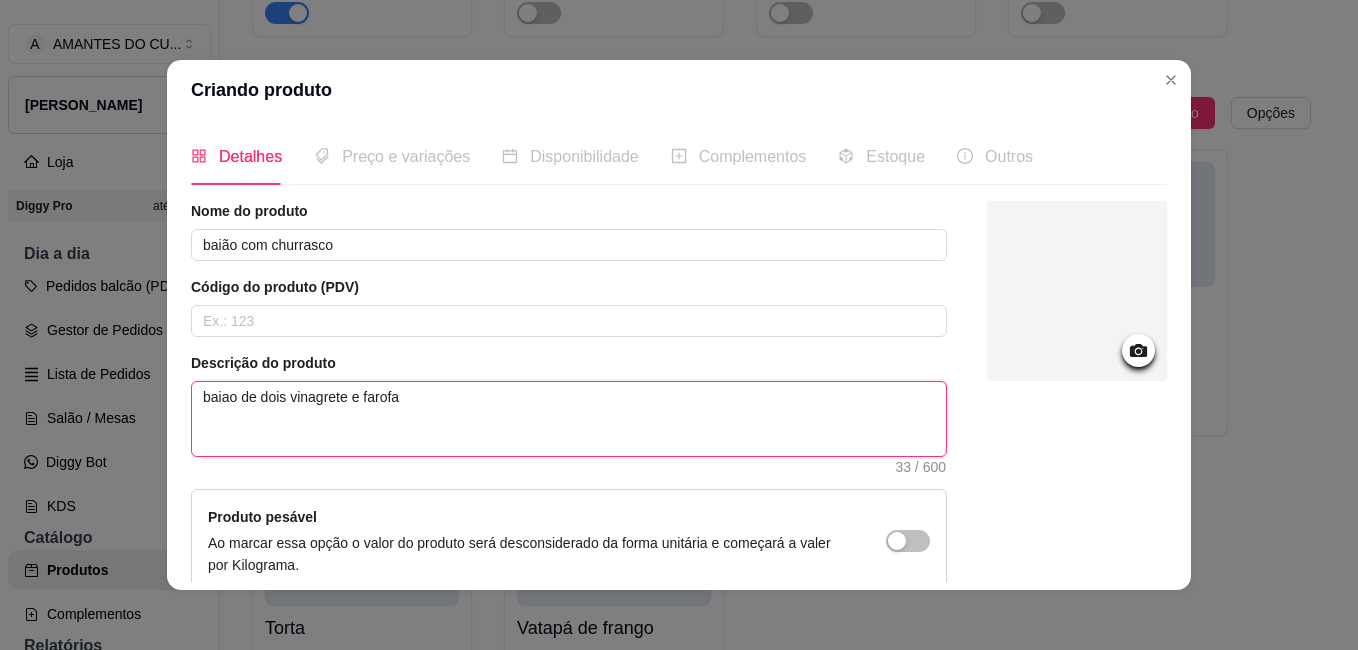 type on "baiao de dois vinagrete e farofa e" 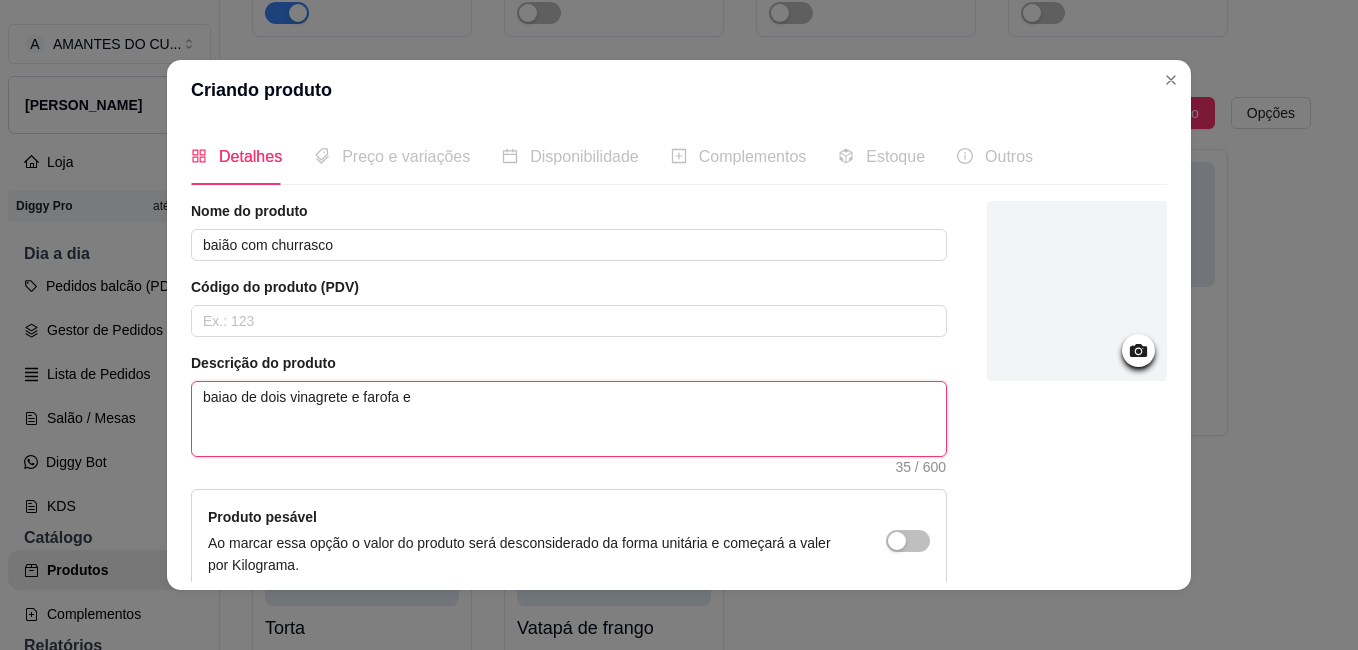type on "baiao de dois vinagrete e farofa e" 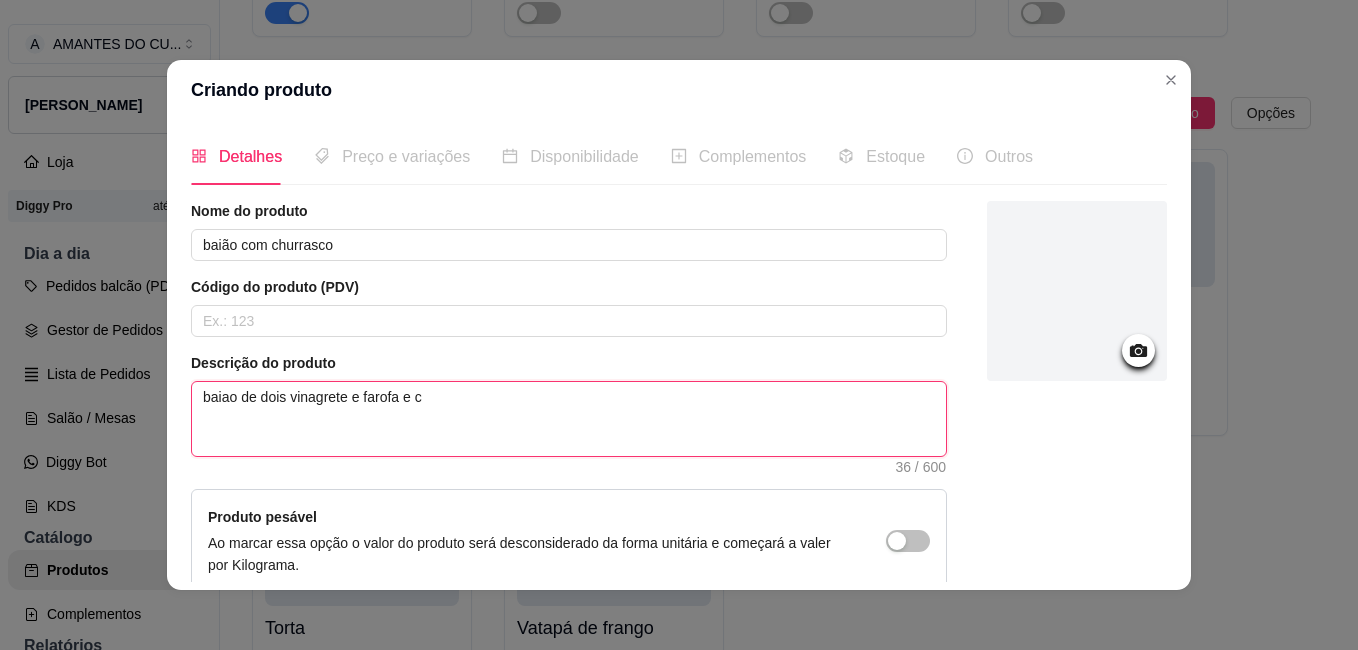 type on "baiao de dois vinagrete e farofa e ch" 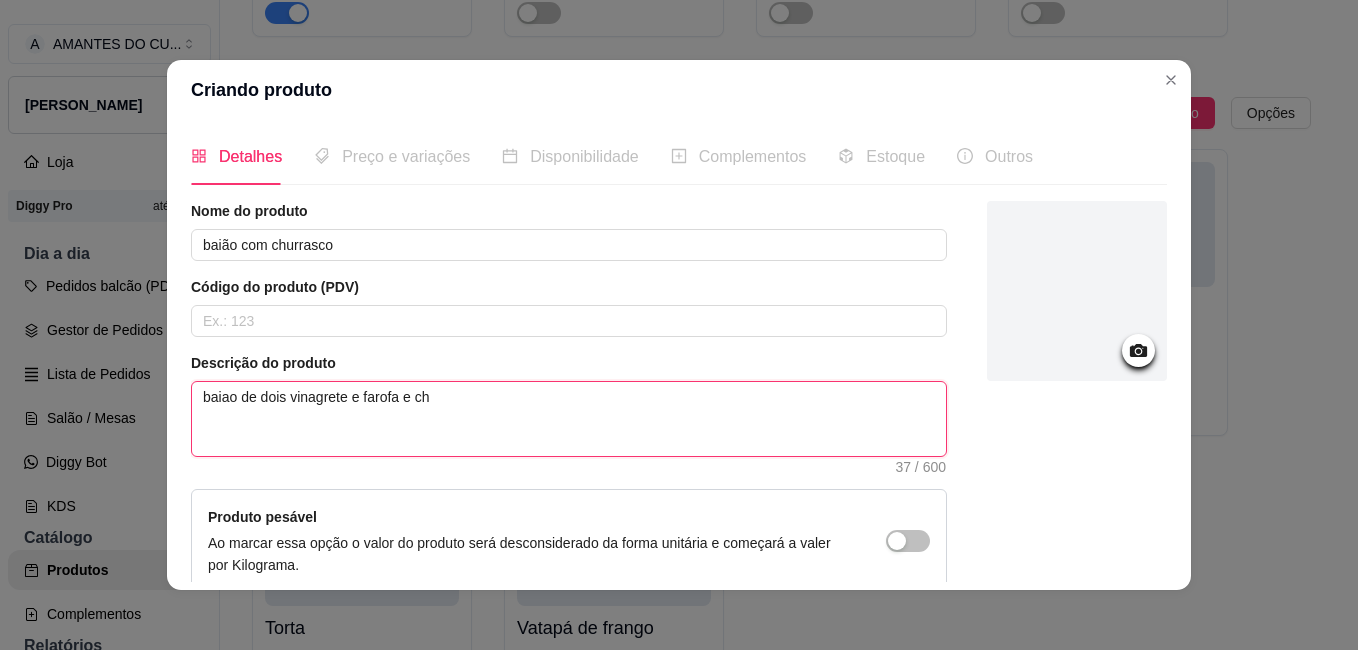 type on "baiao de dois vinagrete e farofa e chu" 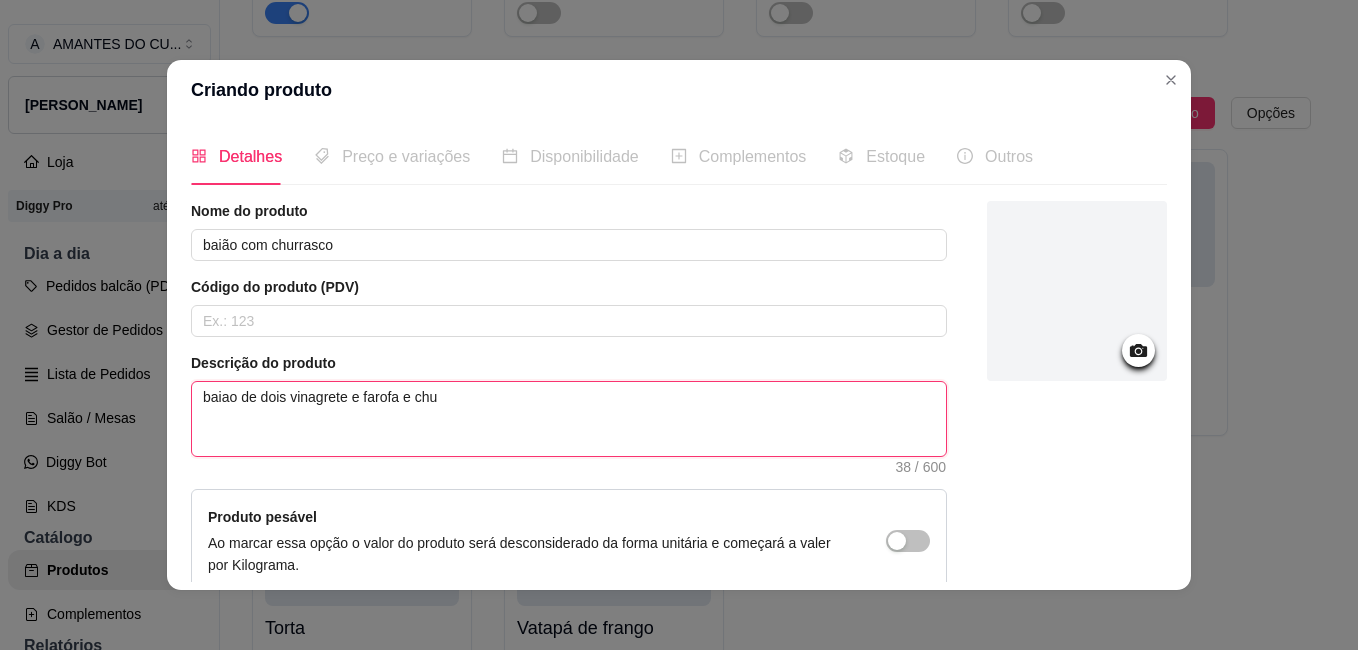type on "baiao de dois vinagrete e farofa e chur" 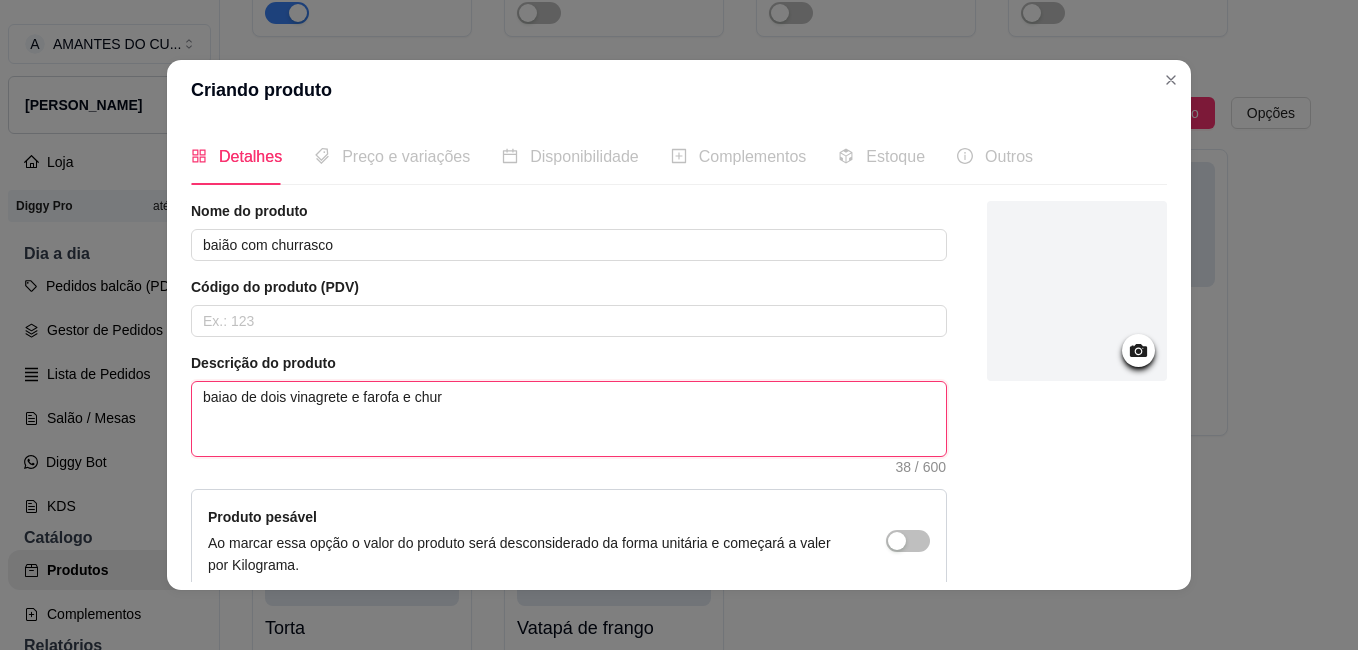 type on "baiao de dois vinagrete e farofa e churr" 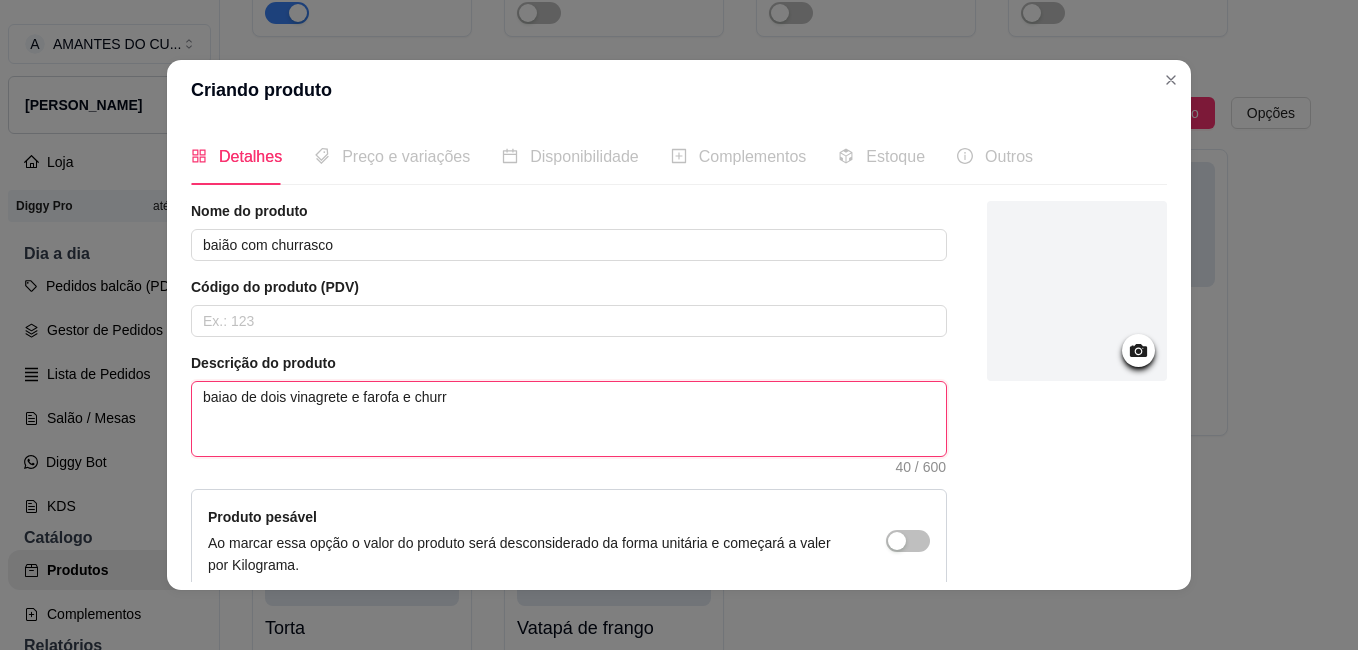 type on "baiao de dois vinagrete e farofa e churra" 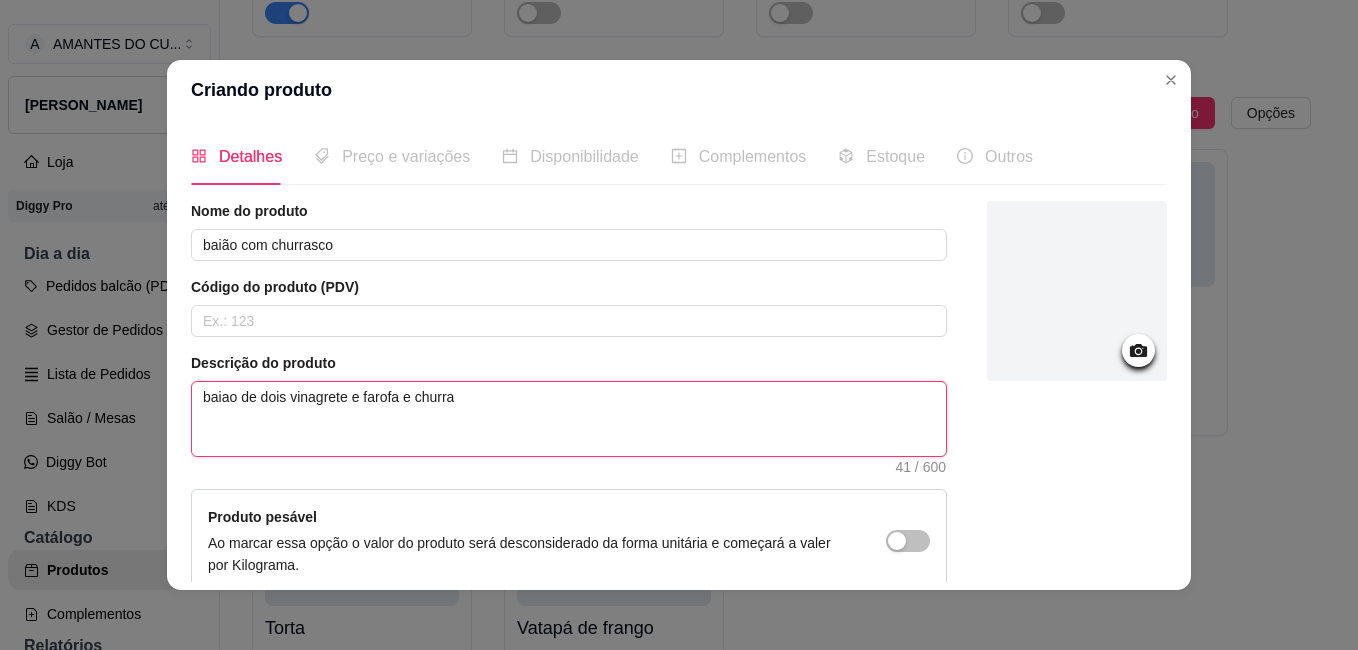 type on "baiao de dois vinagrete e farofa e churras" 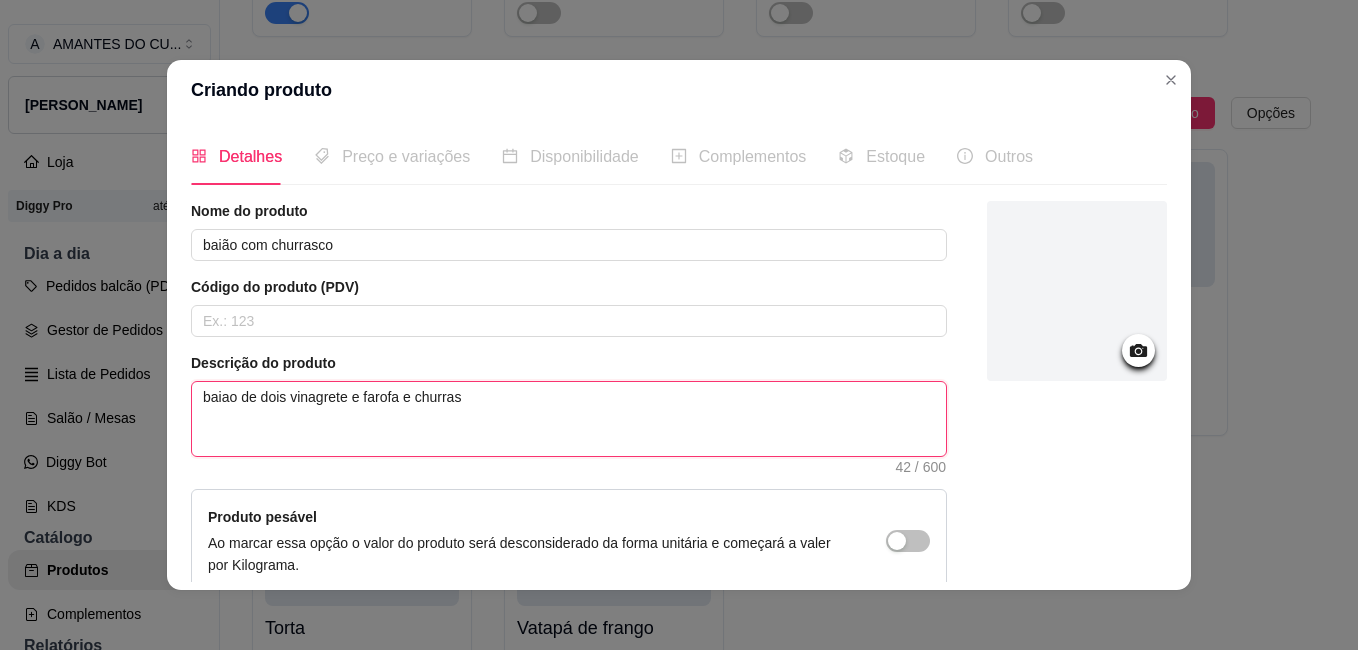 type on "baiao de dois vinagrete e farofa e churrasc" 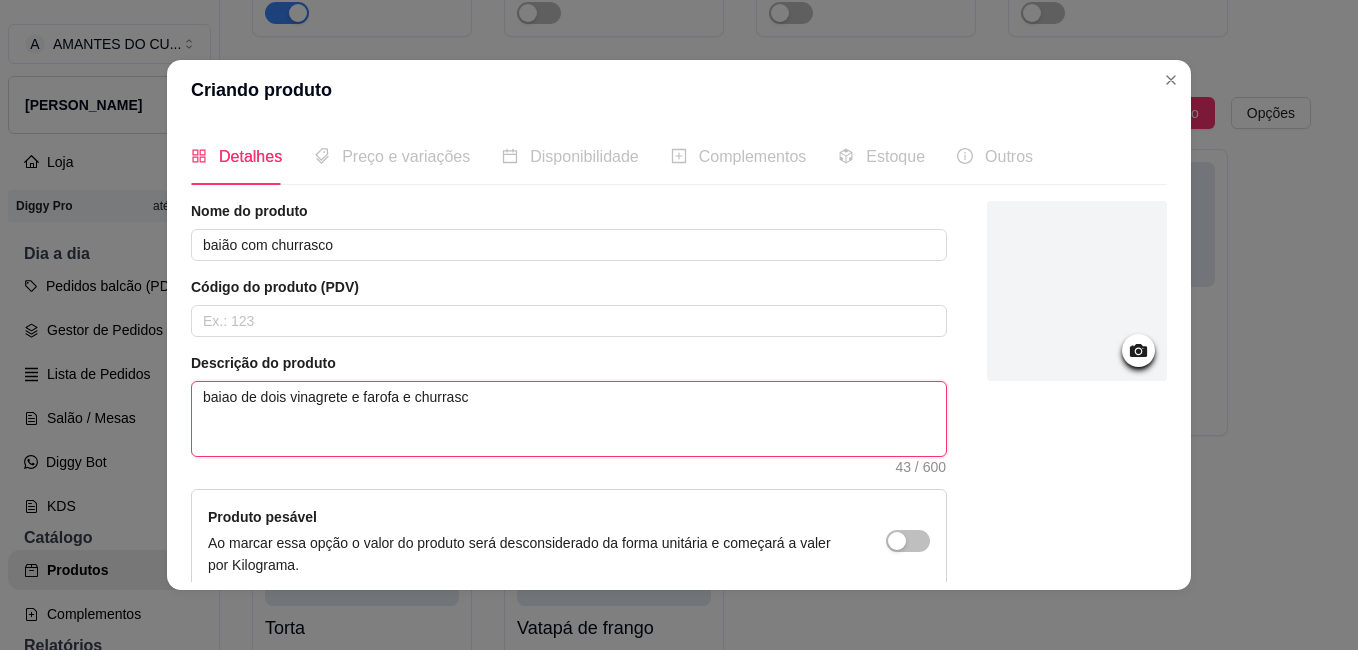 type on "baiao de dois vinagrete e farofa e churrasco" 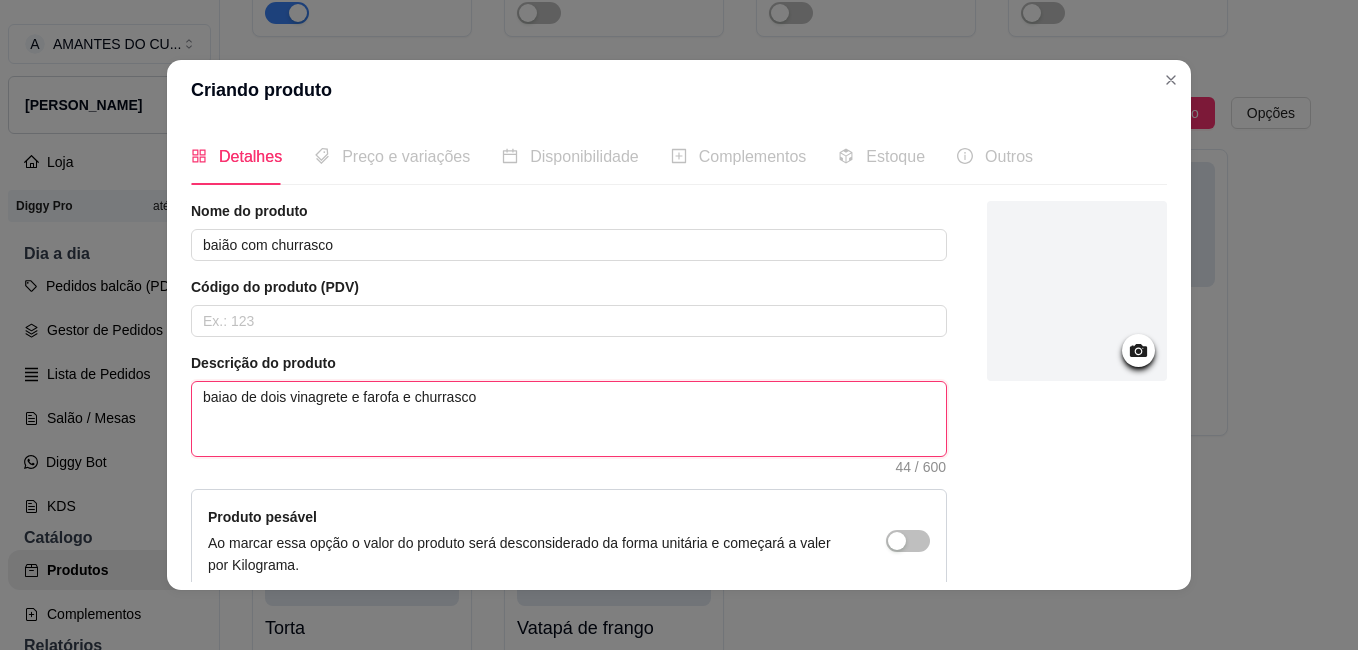 type on "baiao de dois vinagrete e farofa e churrasco" 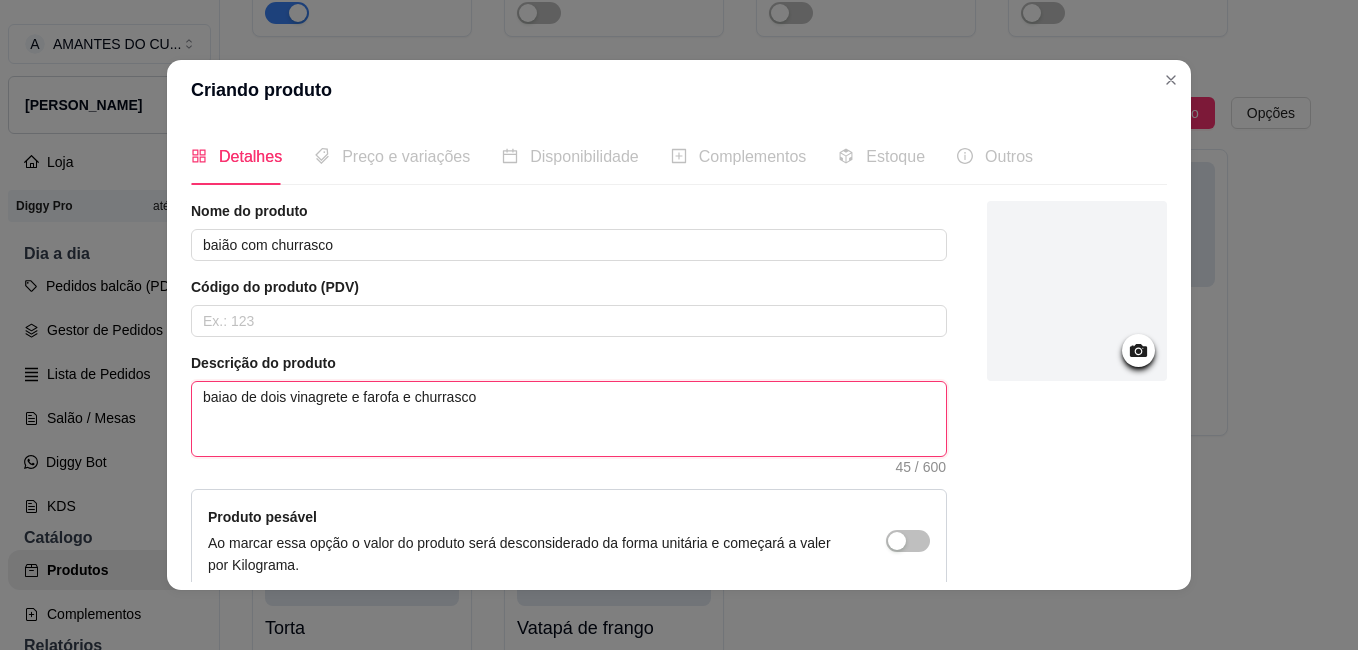 type on "baiao de dois vinagrete e farofa e churrasco d" 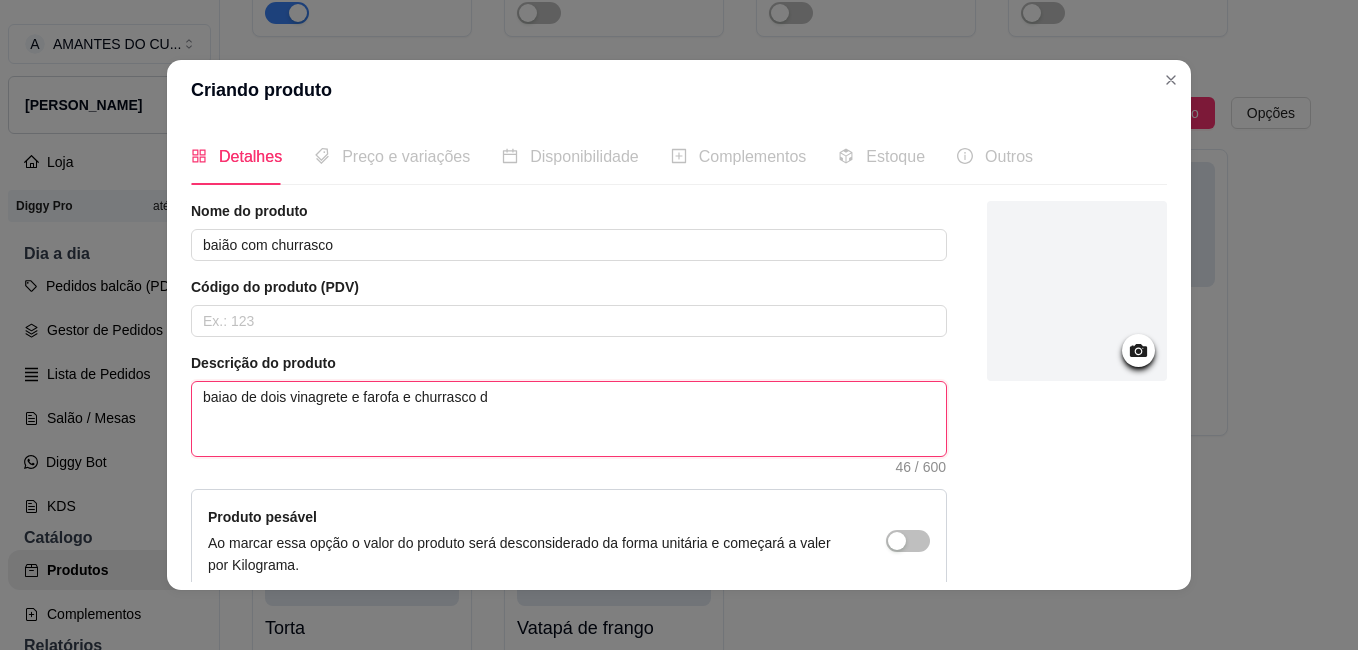 type on "baiao de dois vinagrete e farofa e churrasco de" 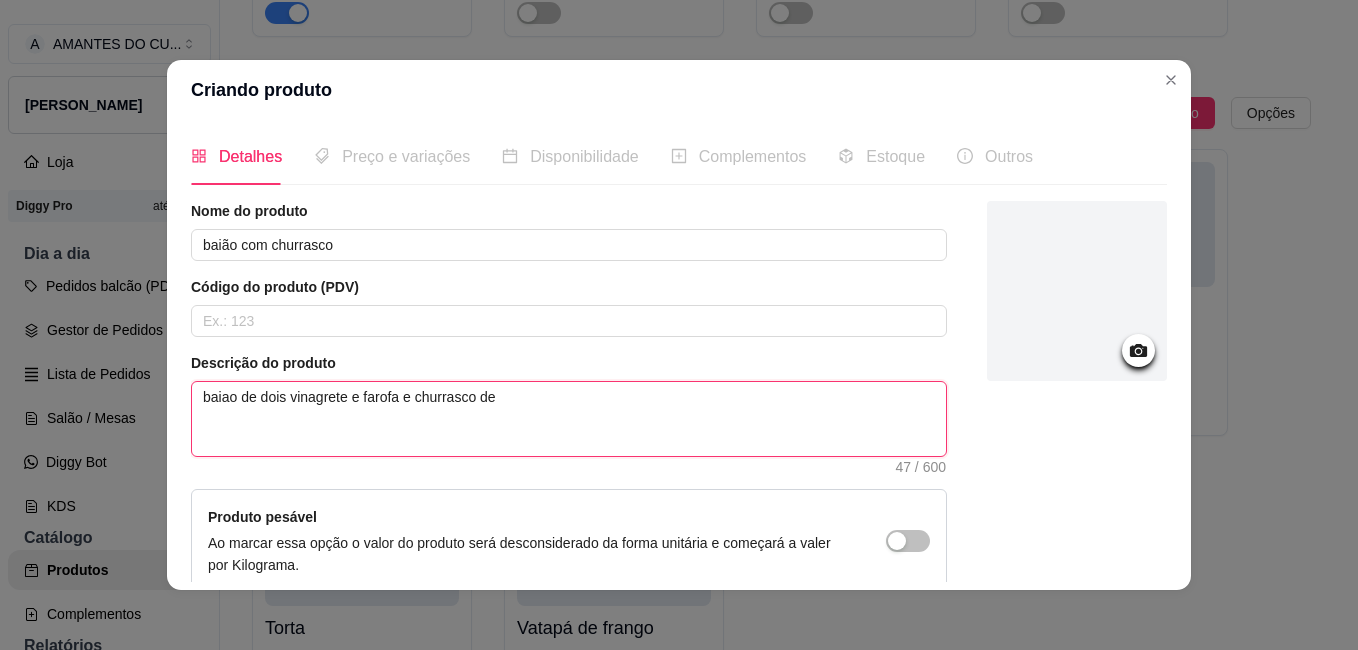 type on "baiao de dois vinagrete e farofa e churrasco de" 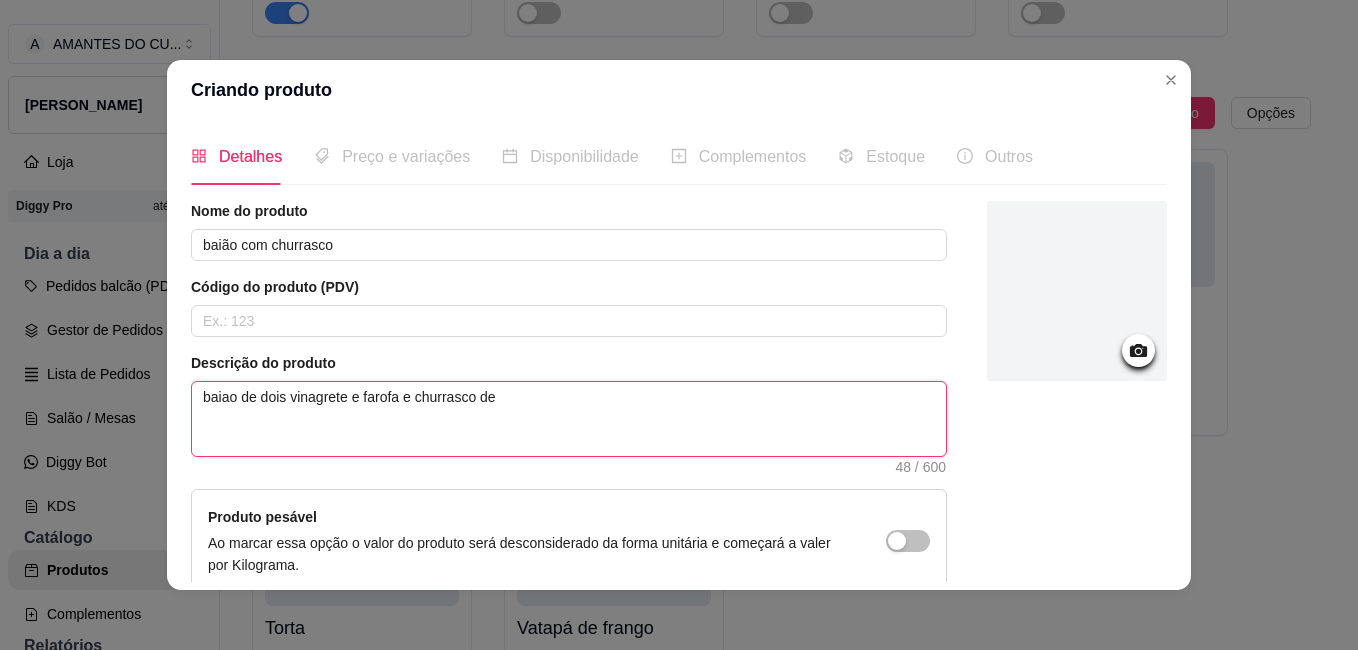 type on "baiao de dois vinagrete e farofa e churrasco de f" 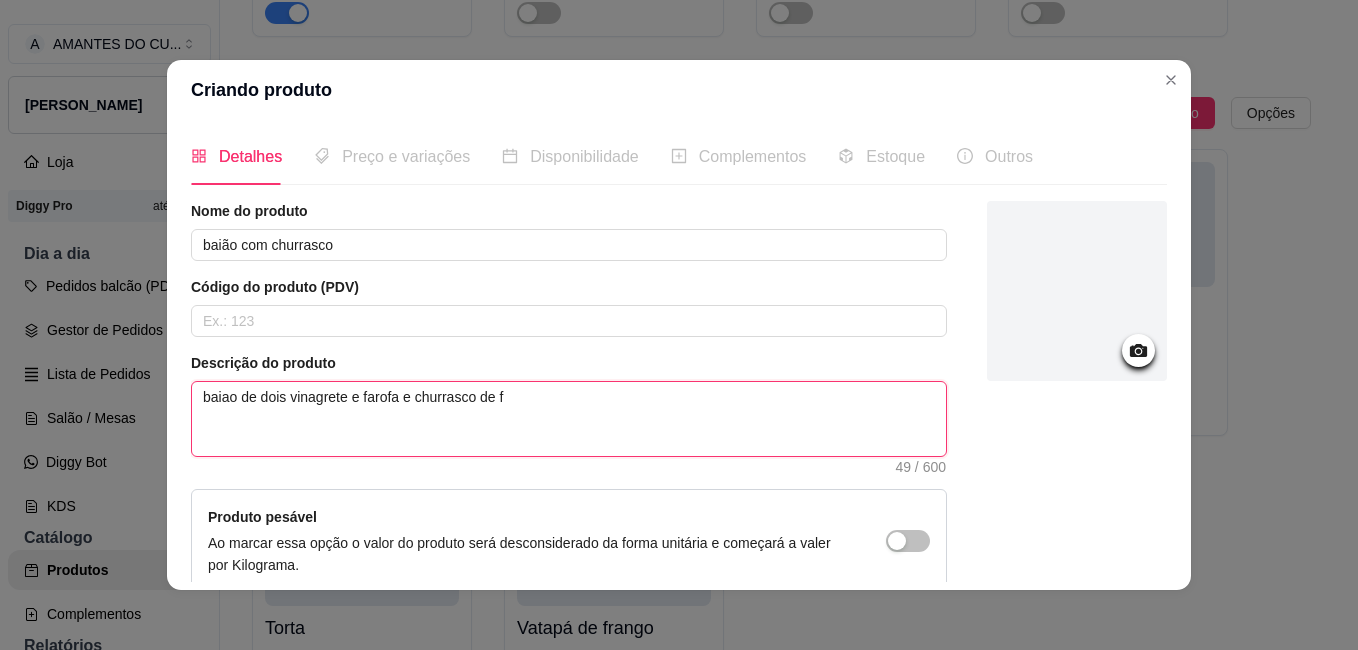 type on "baiao de dois vinagrete e farofa e churrasco de fr" 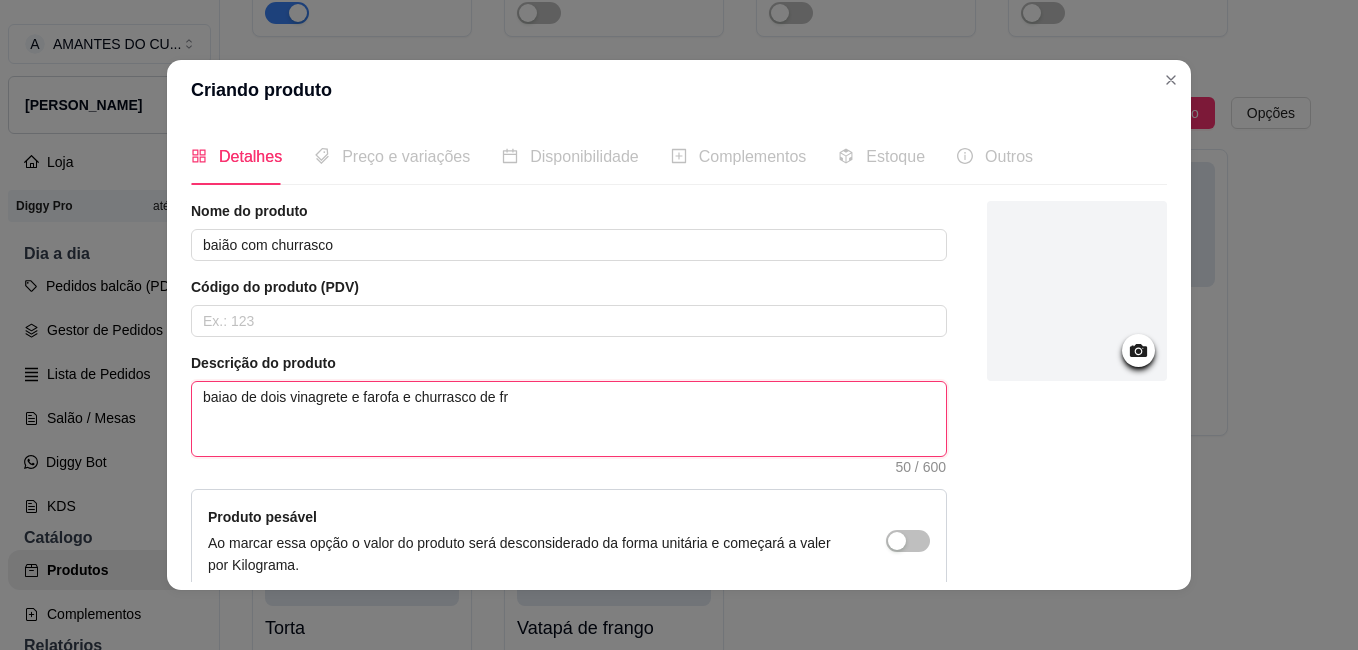 type on "baiao de dois vinagrete e farofa e churrasco de fra" 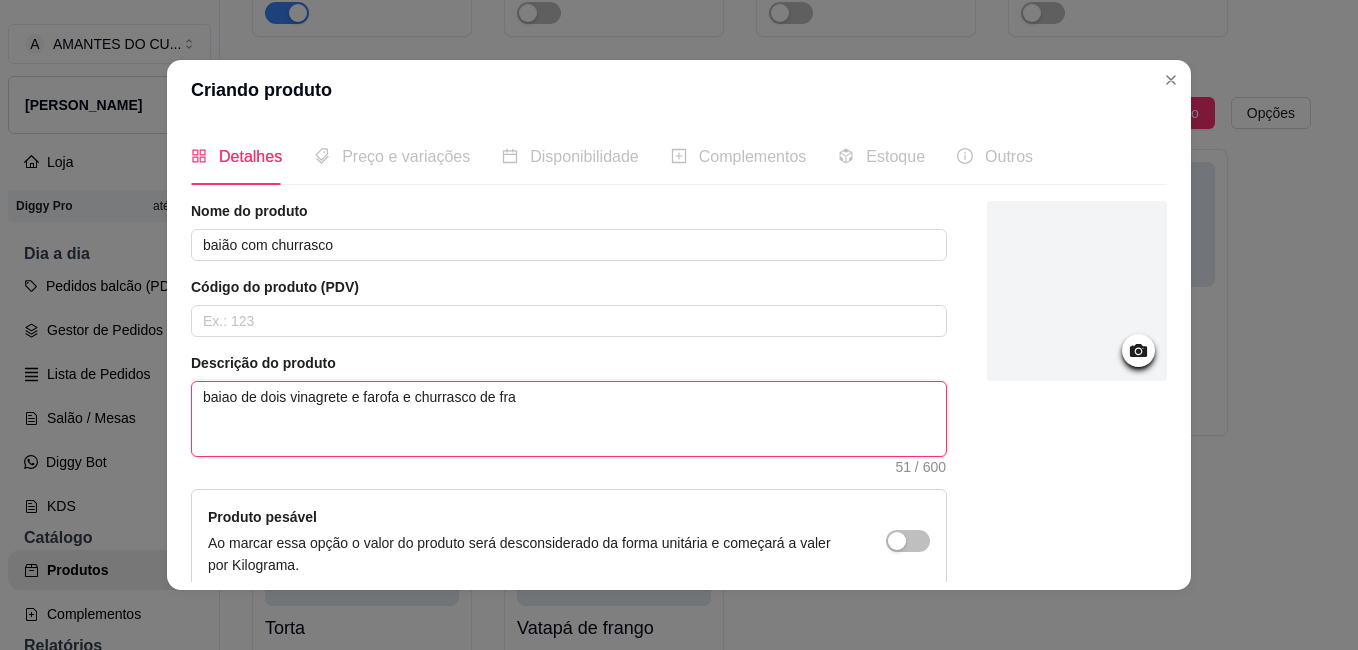 type on "baiao de dois vinagrete e farofa e churrasco de fran" 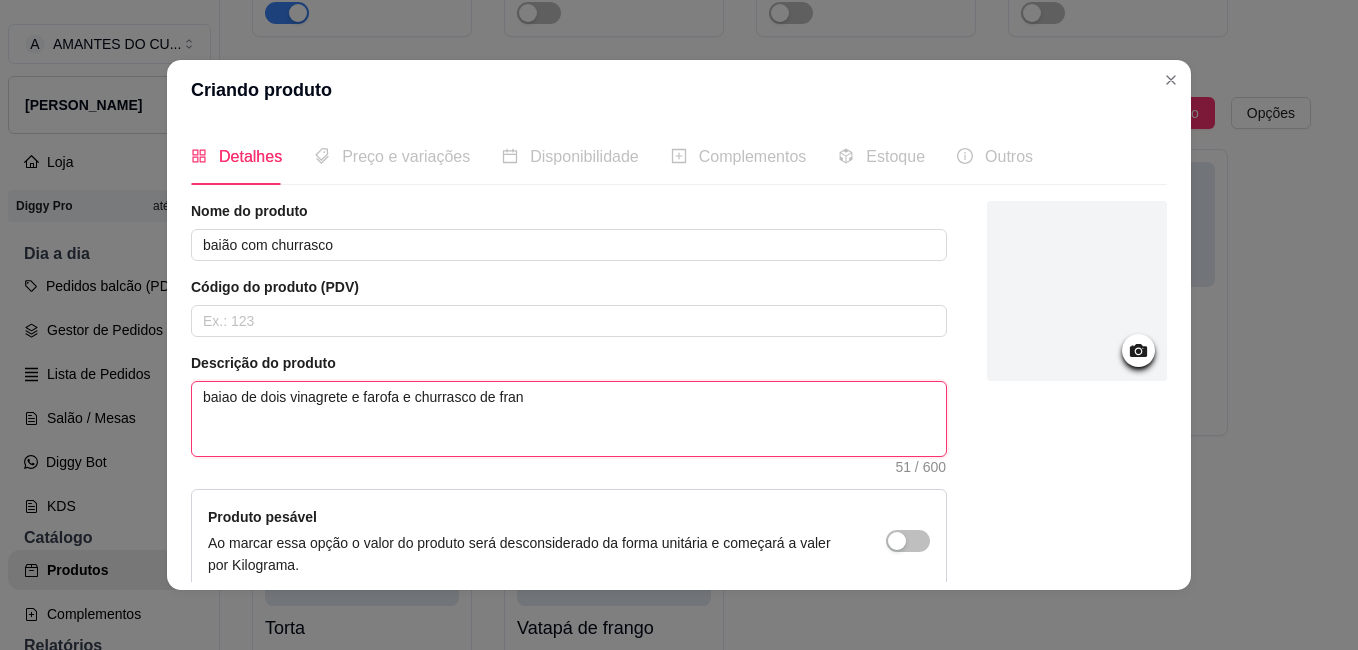 type 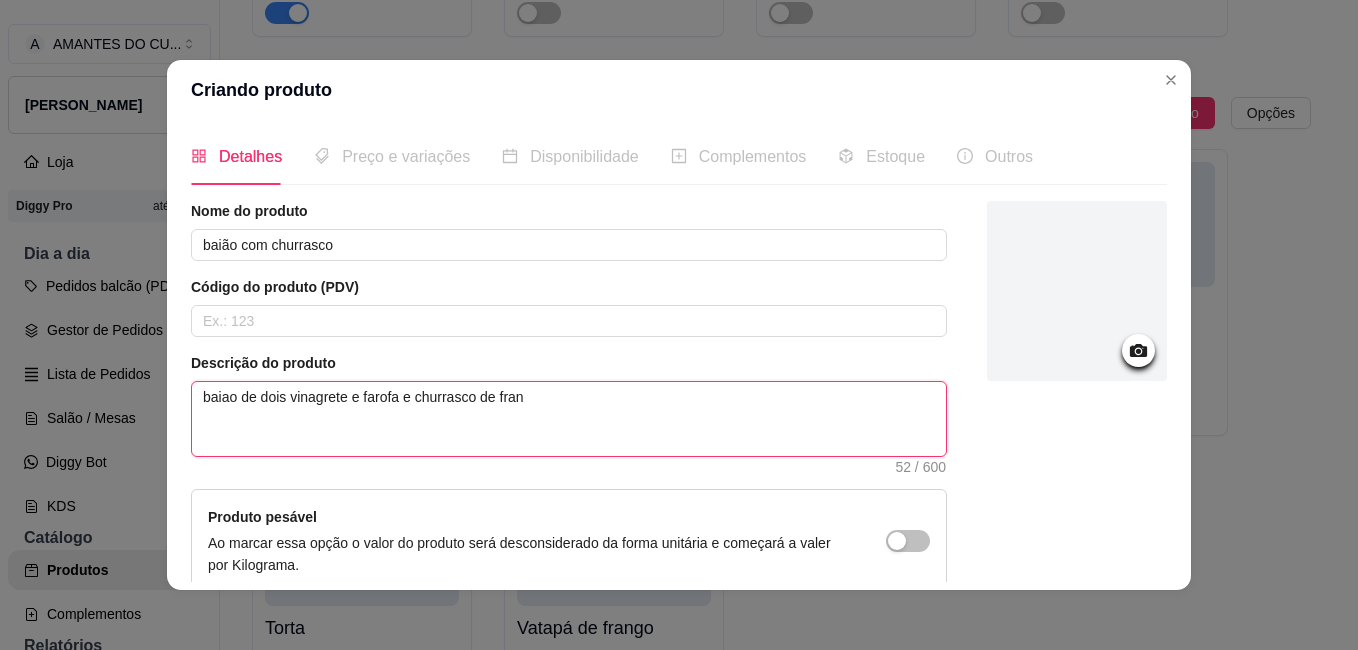 type on "baiao de dois vinagrete e farofa e churrasco de frang" 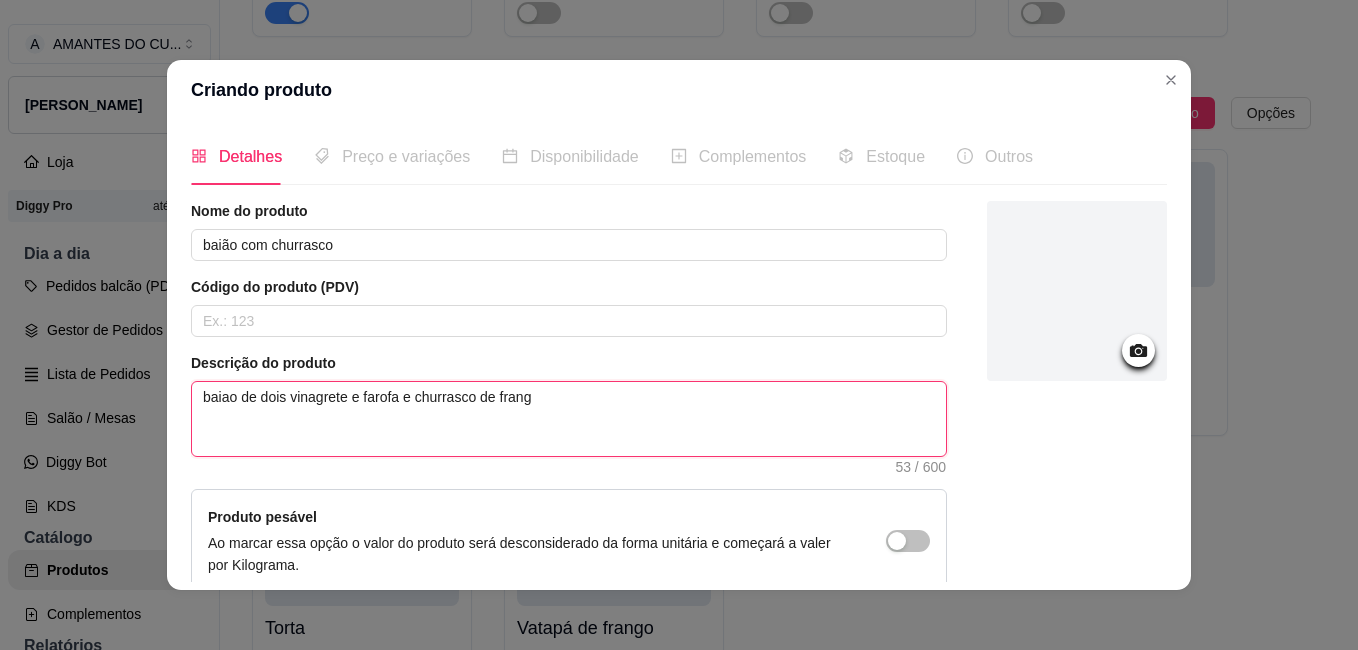 type on "baiao de dois vinagrete e farofa e churrasco de frango" 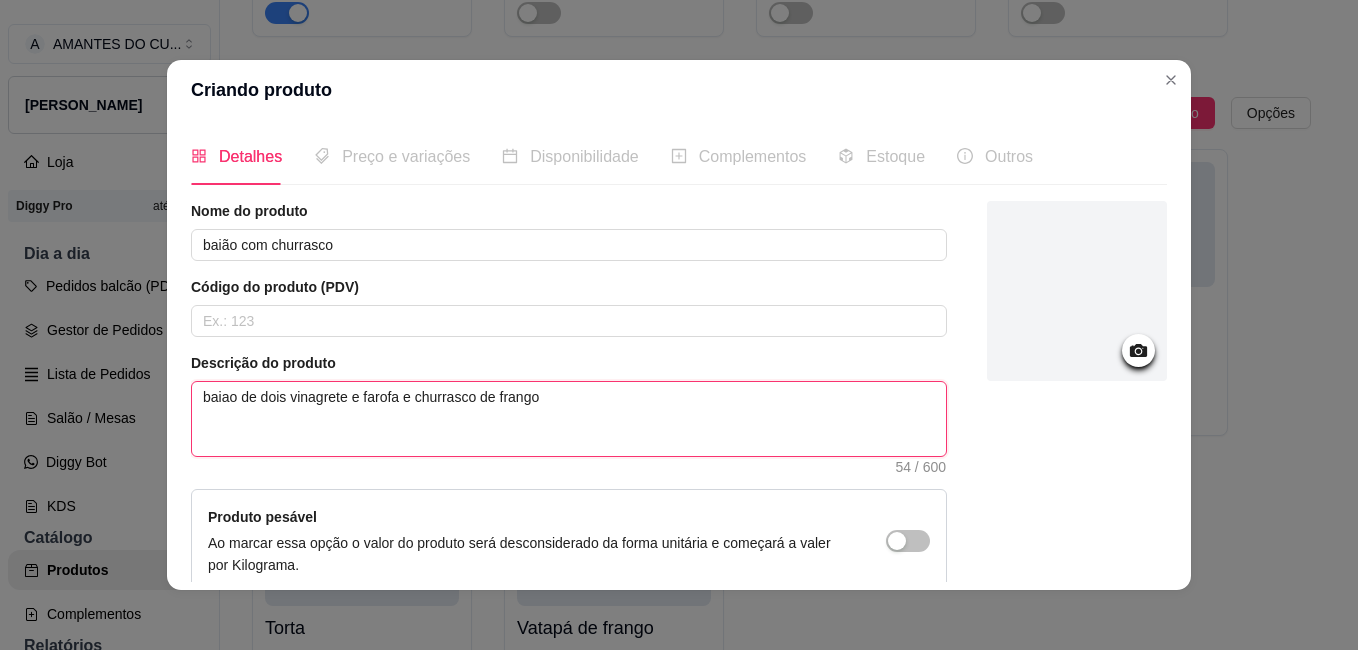 type on "baiao de dois vinagrete e farofa e churrasco de frango" 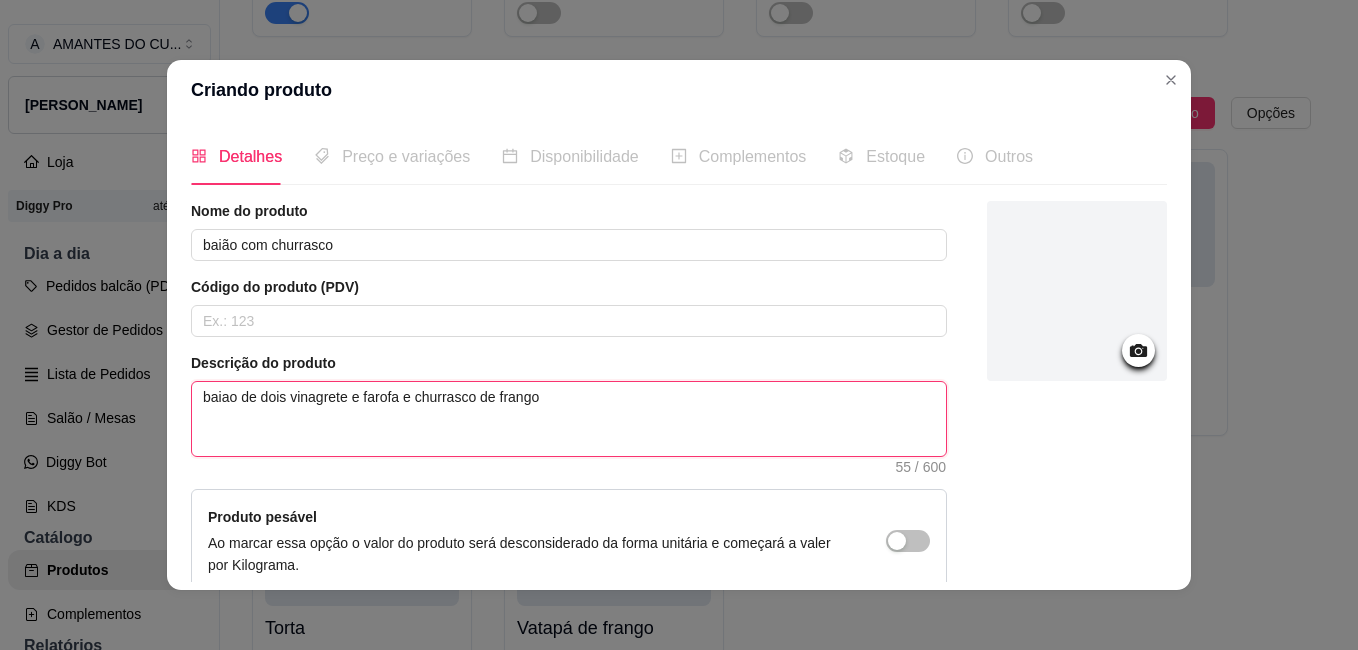 type on "baiao de dois vinagrete e farofa e churrasco de frango ?" 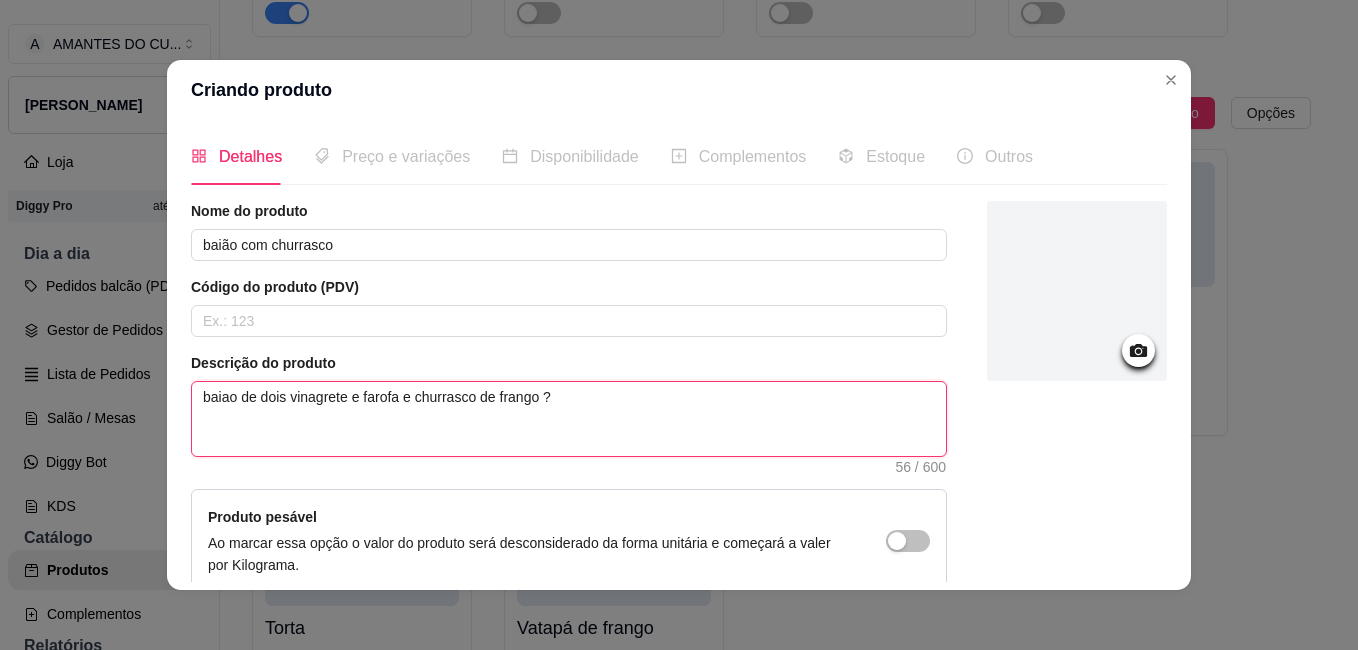 type on "baiao de dois vinagrete e farofa e churrasco de frango" 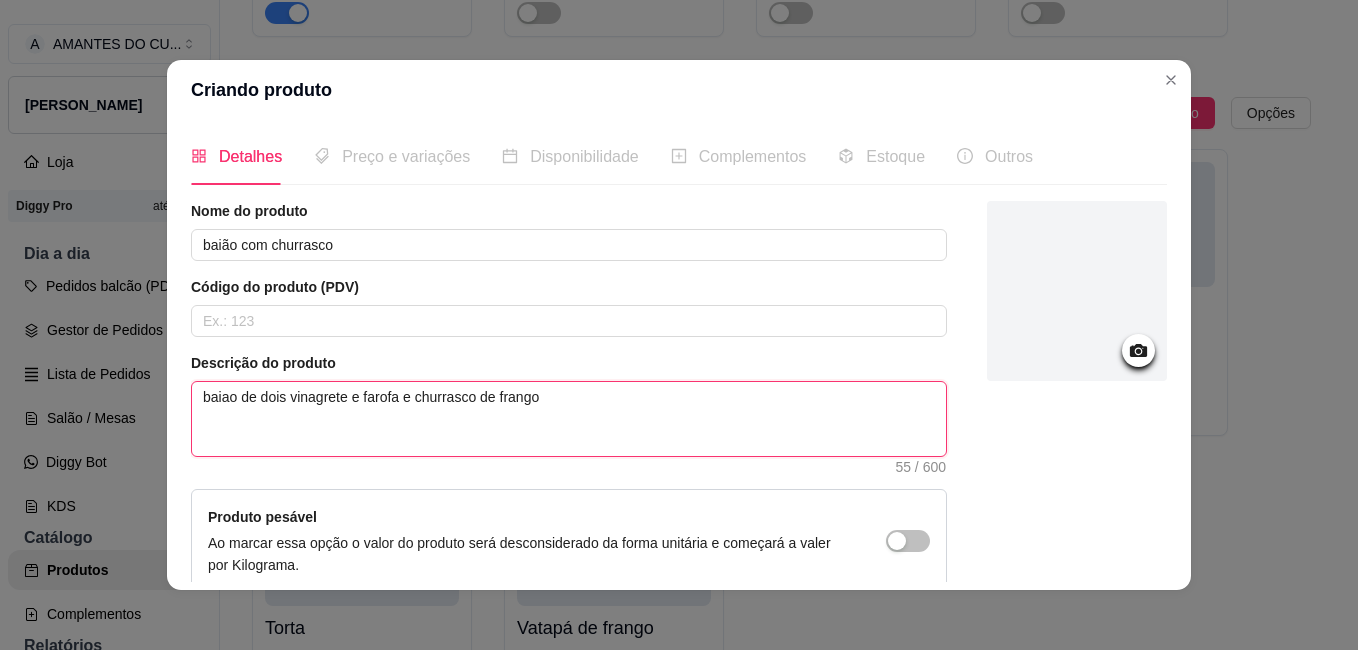 type on "baiao de dois vinagrete e farofa e churrasco de frango }" 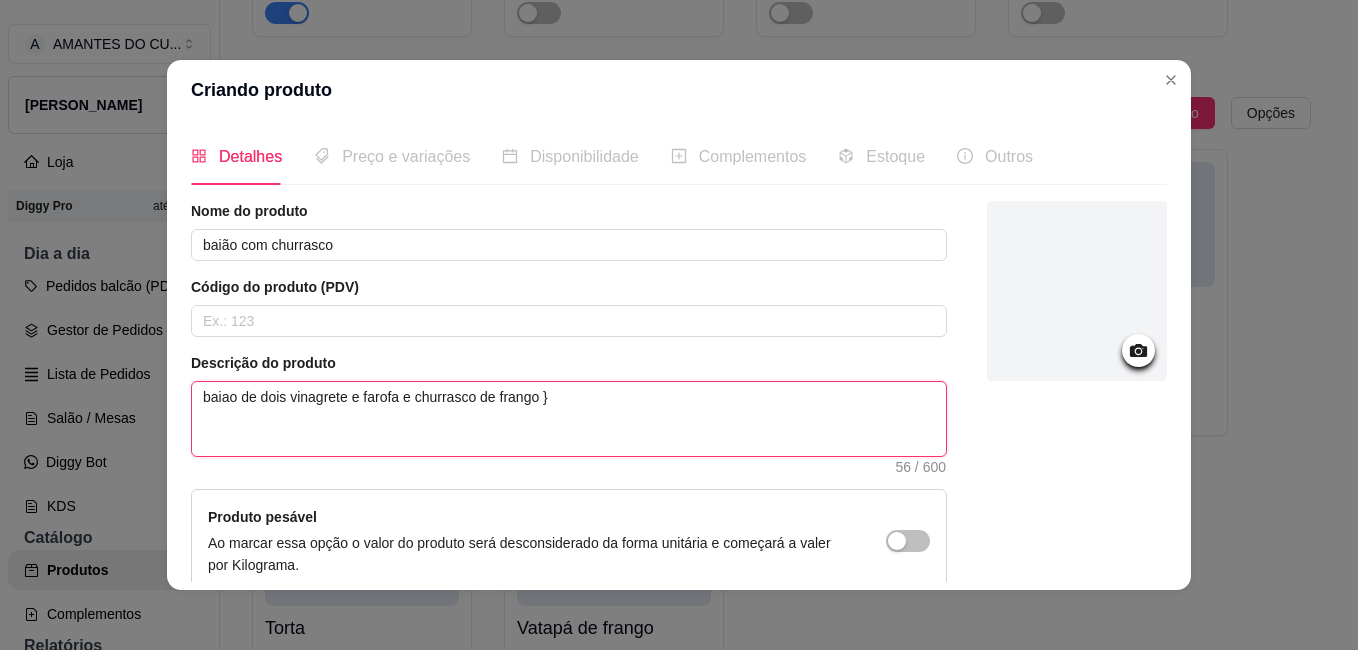 type on "baiao de dois vinagrete e farofa e churrasco de frango }p" 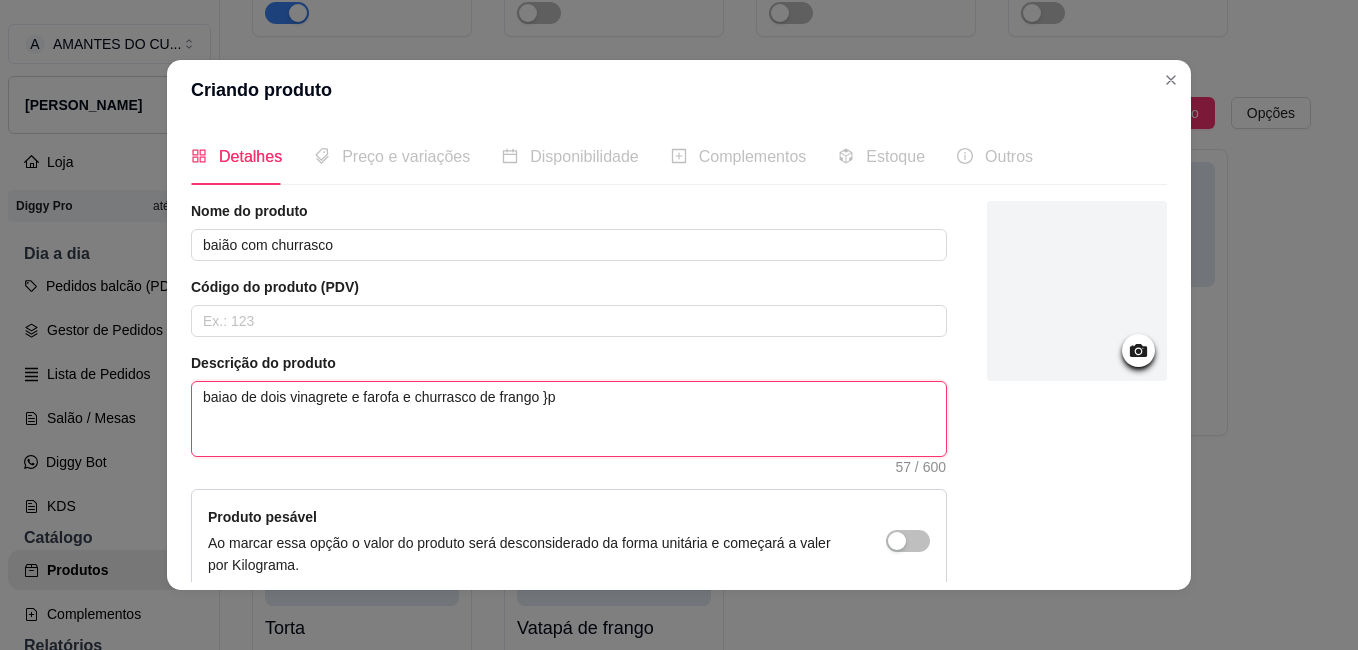 type on "baiao de dois vinagrete e farofa e churrasco de frango }po" 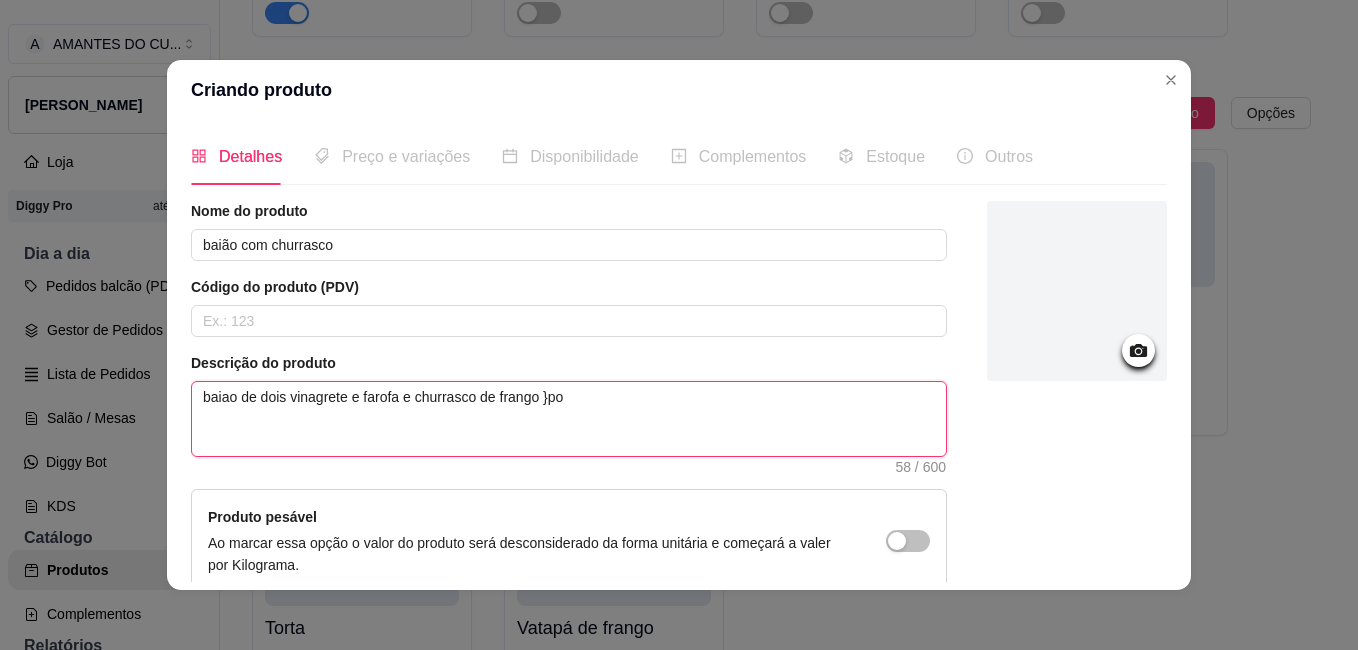 type on "baiao de dois vinagrete e farofa e churrasco de frango }por" 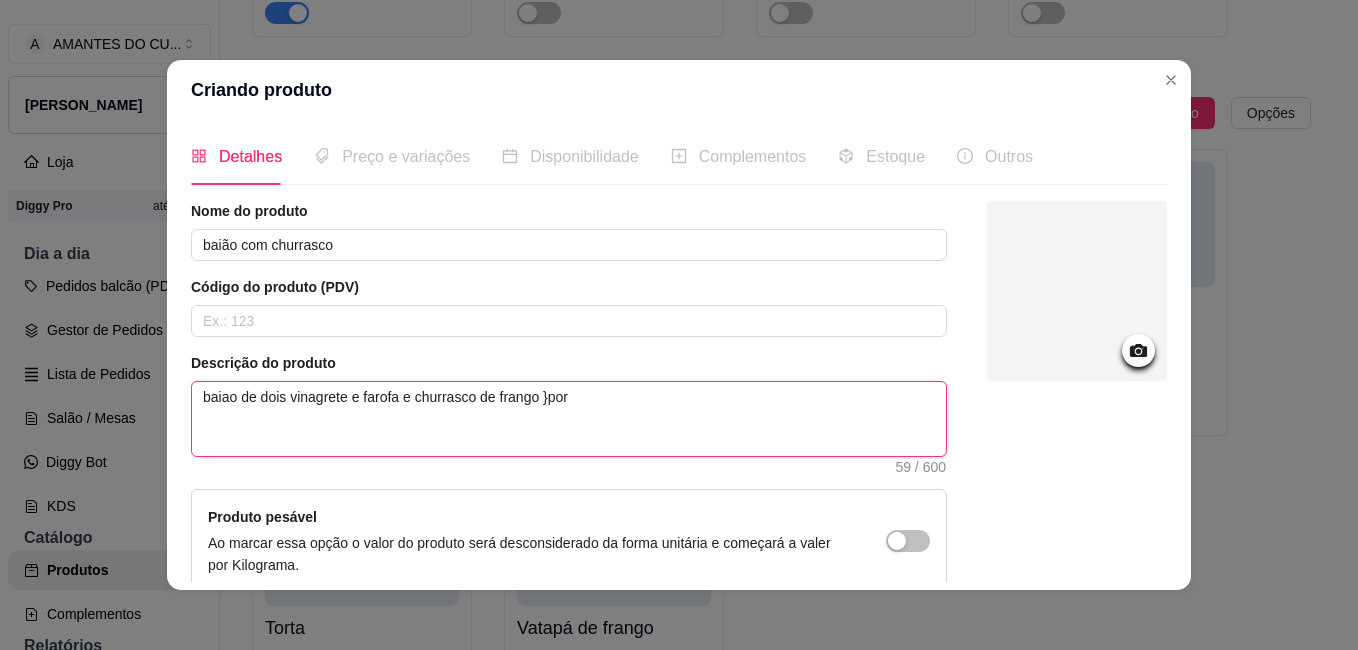 type on "baiao de dois vinagrete e farofa e churrasco de frango }porc" 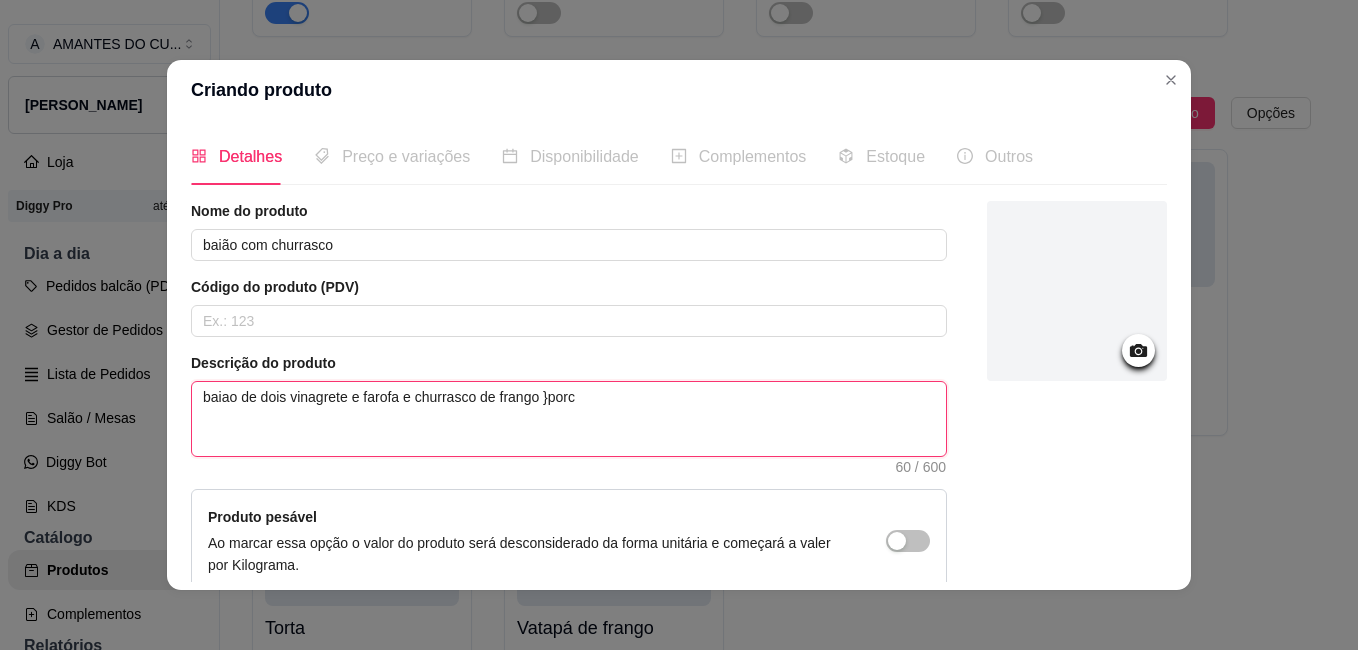 type on "baiao de dois vinagrete e farofa e churrasco de frango }porco" 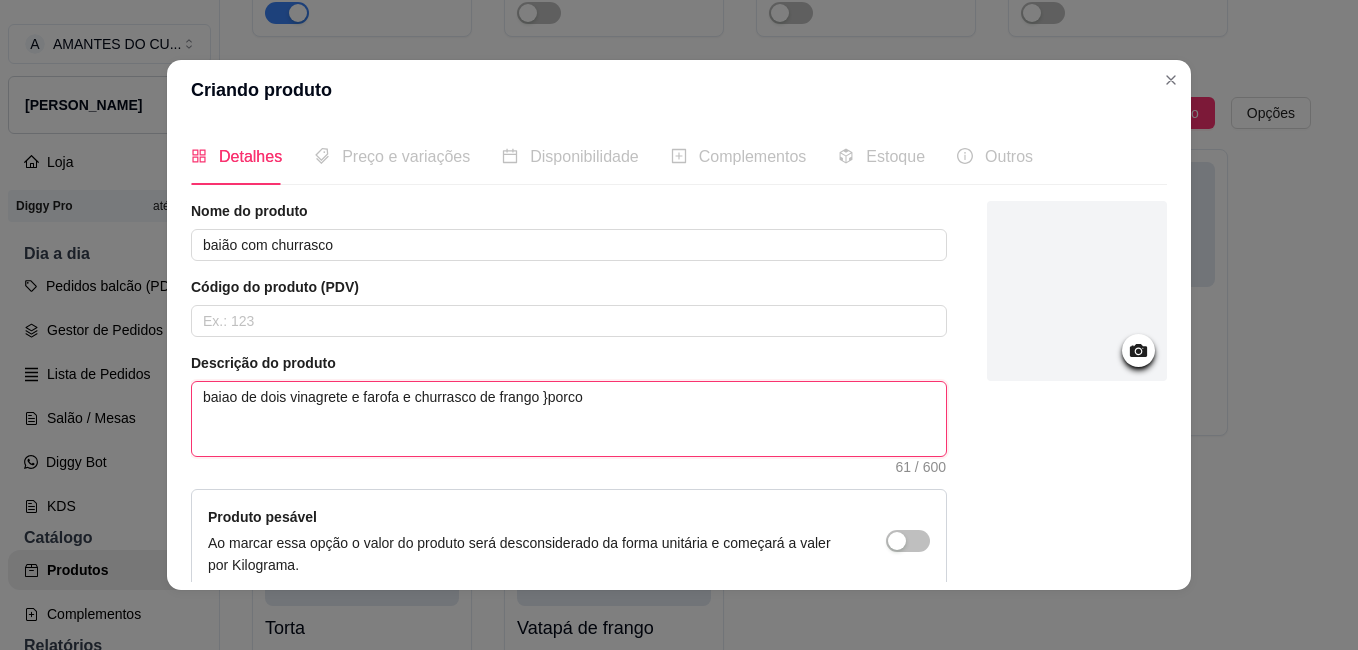 type on "baiao de dois vinagrete e farofa e churrasco de frango }porco" 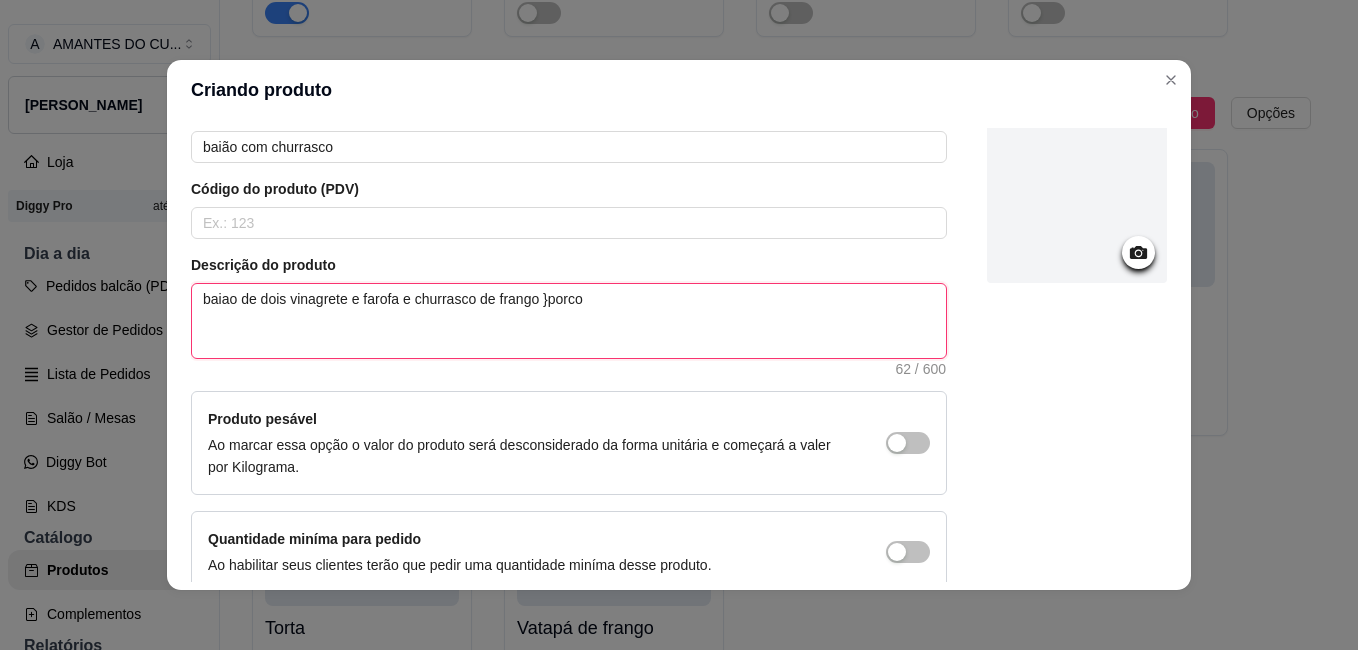 scroll, scrollTop: 198, scrollLeft: 0, axis: vertical 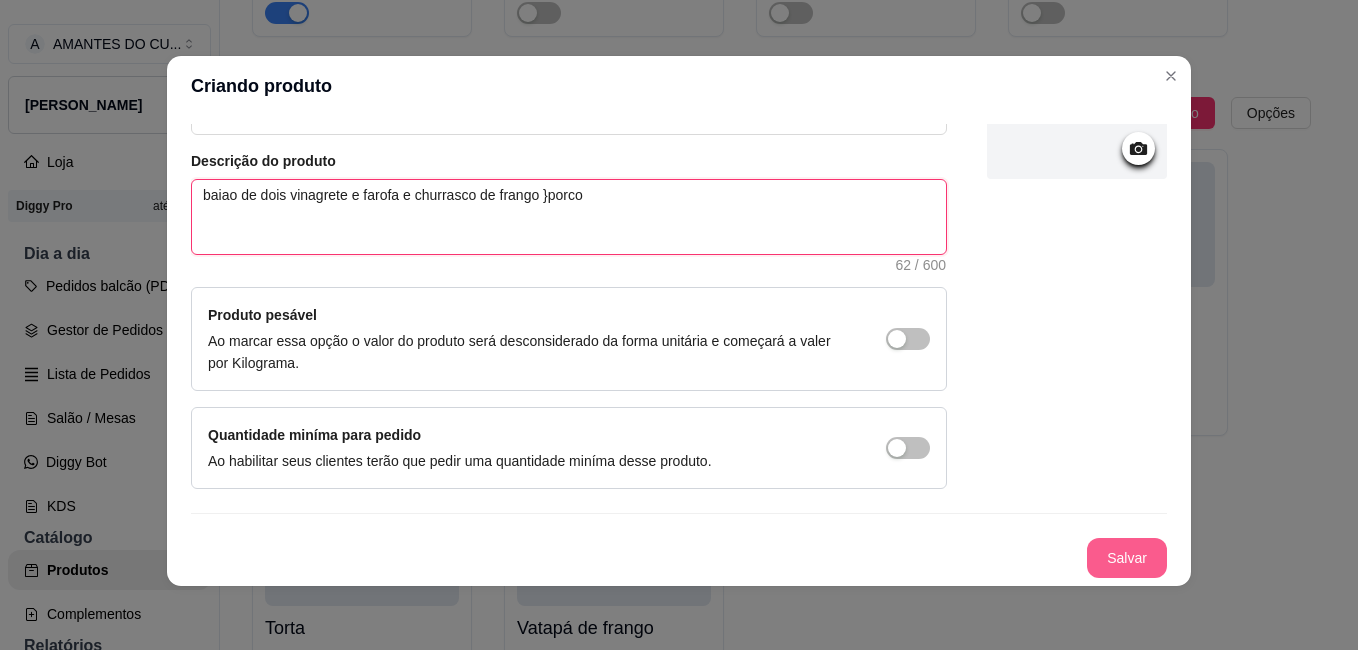 type on "baiao de dois vinagrete e farofa e churrasco de frango }porco" 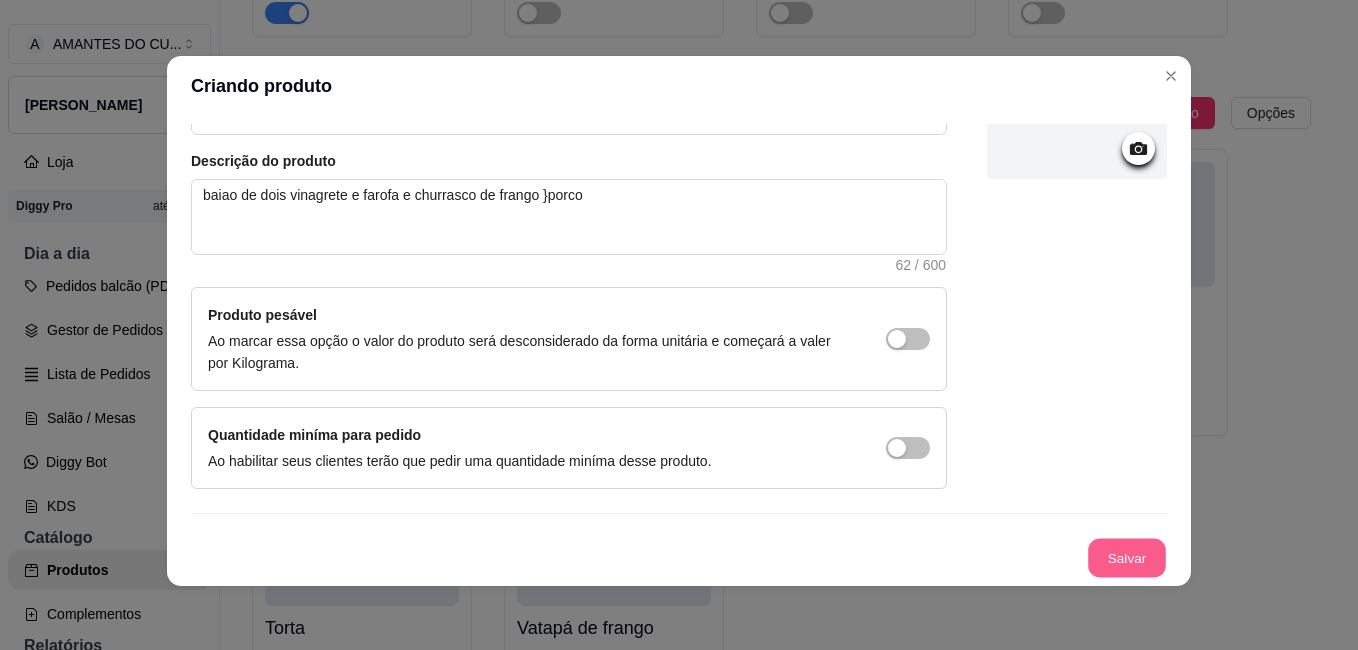 click on "Salvar" at bounding box center (1127, 558) 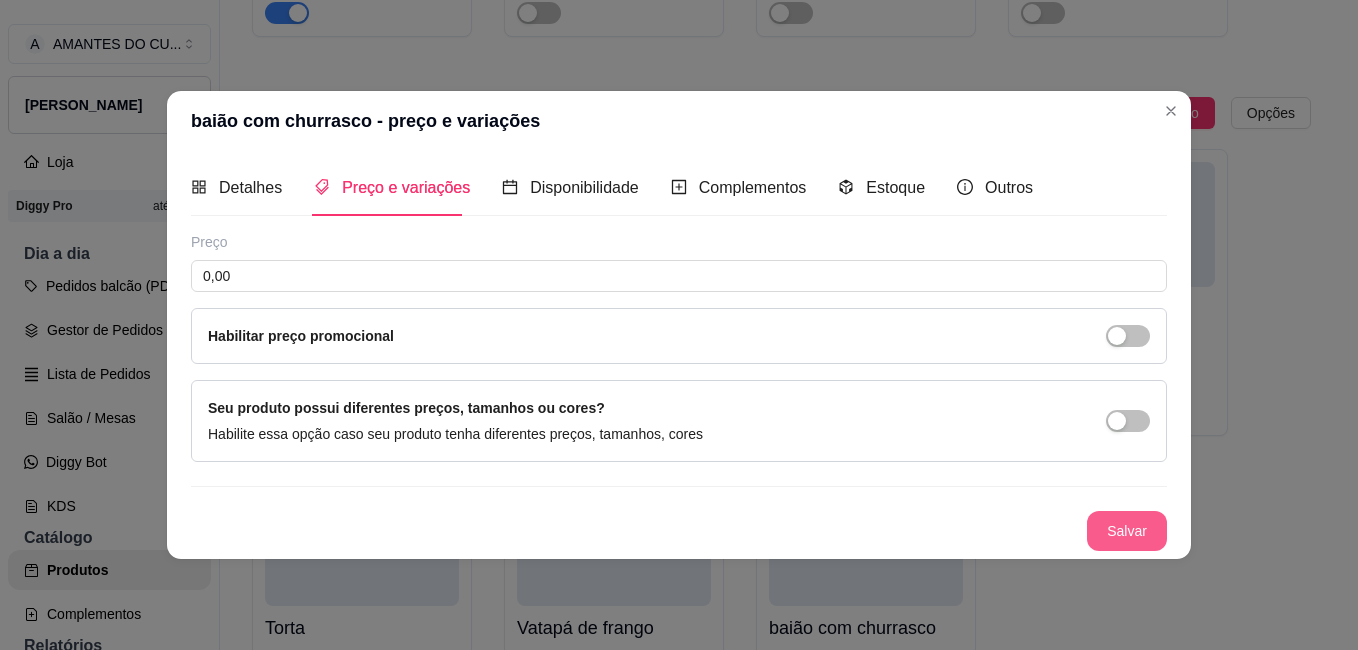 type 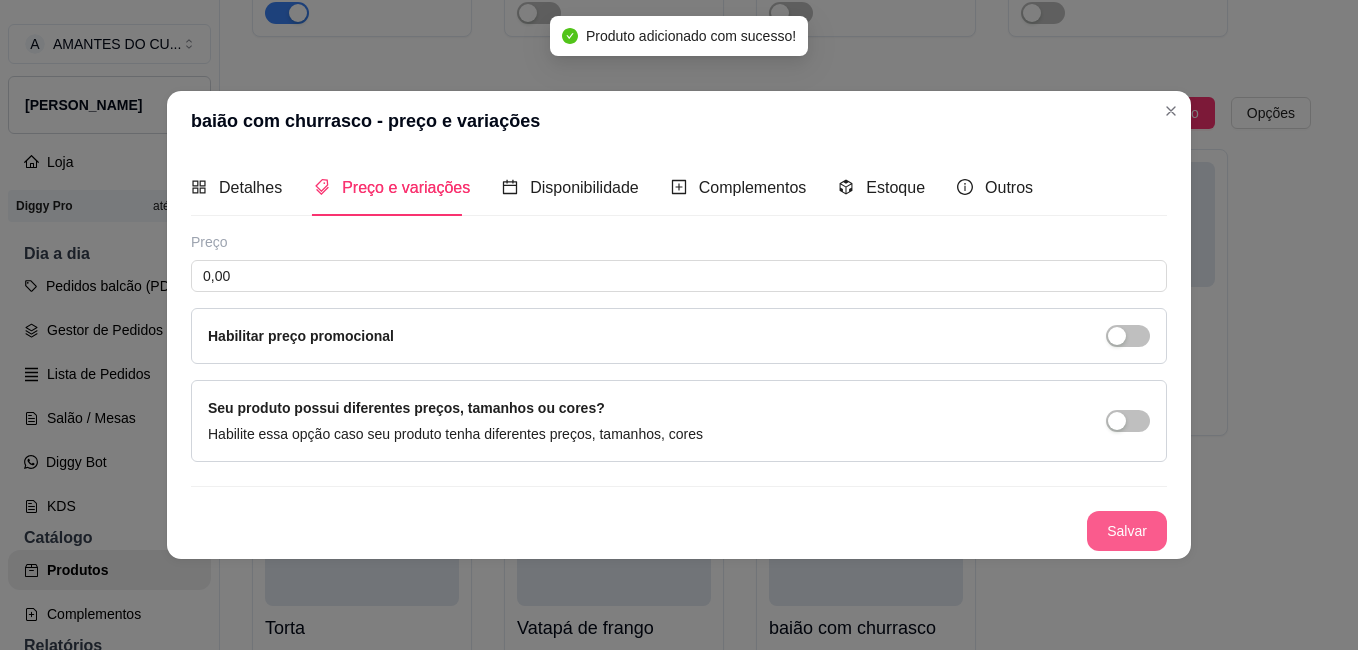 scroll, scrollTop: 0, scrollLeft: 0, axis: both 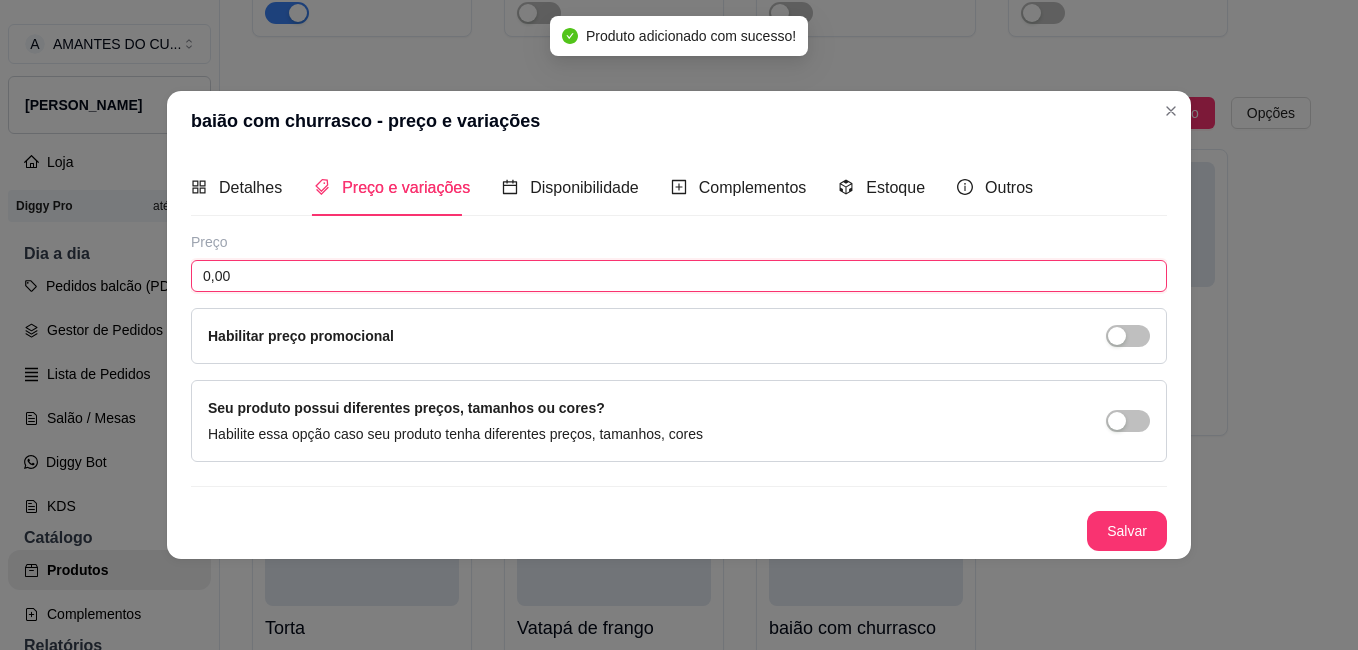 click on "0,00" at bounding box center [679, 276] 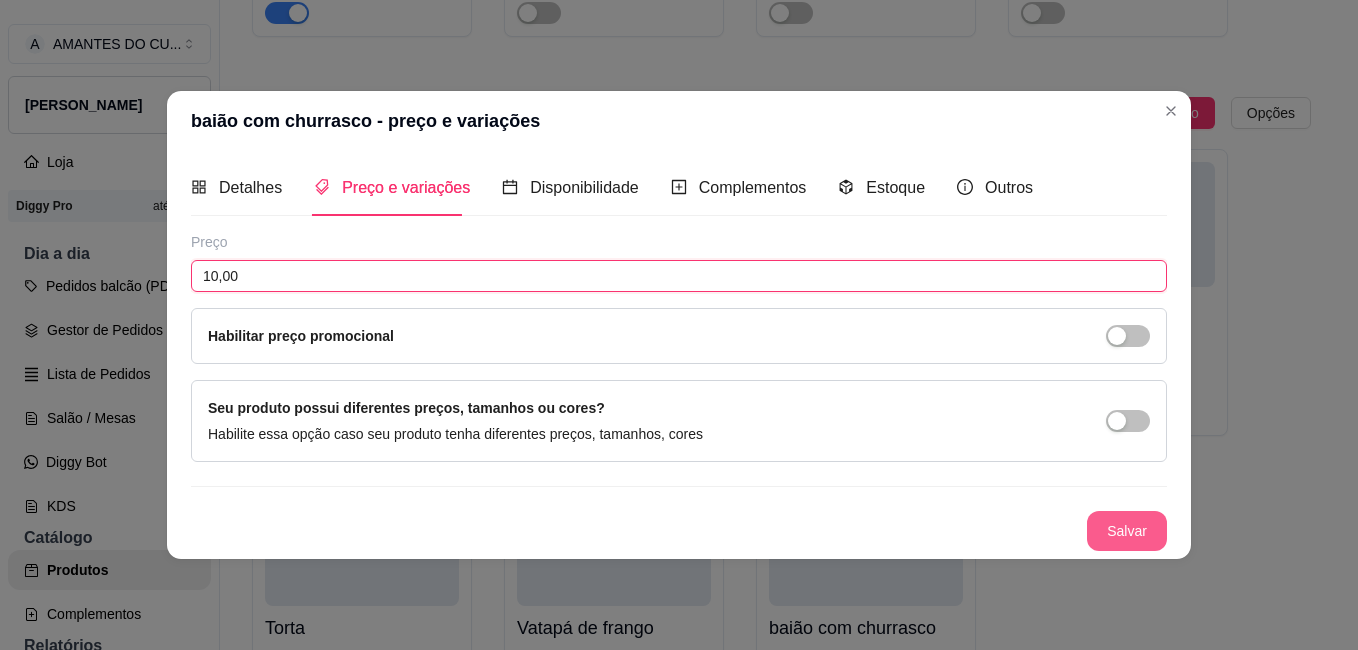 type on "10,00" 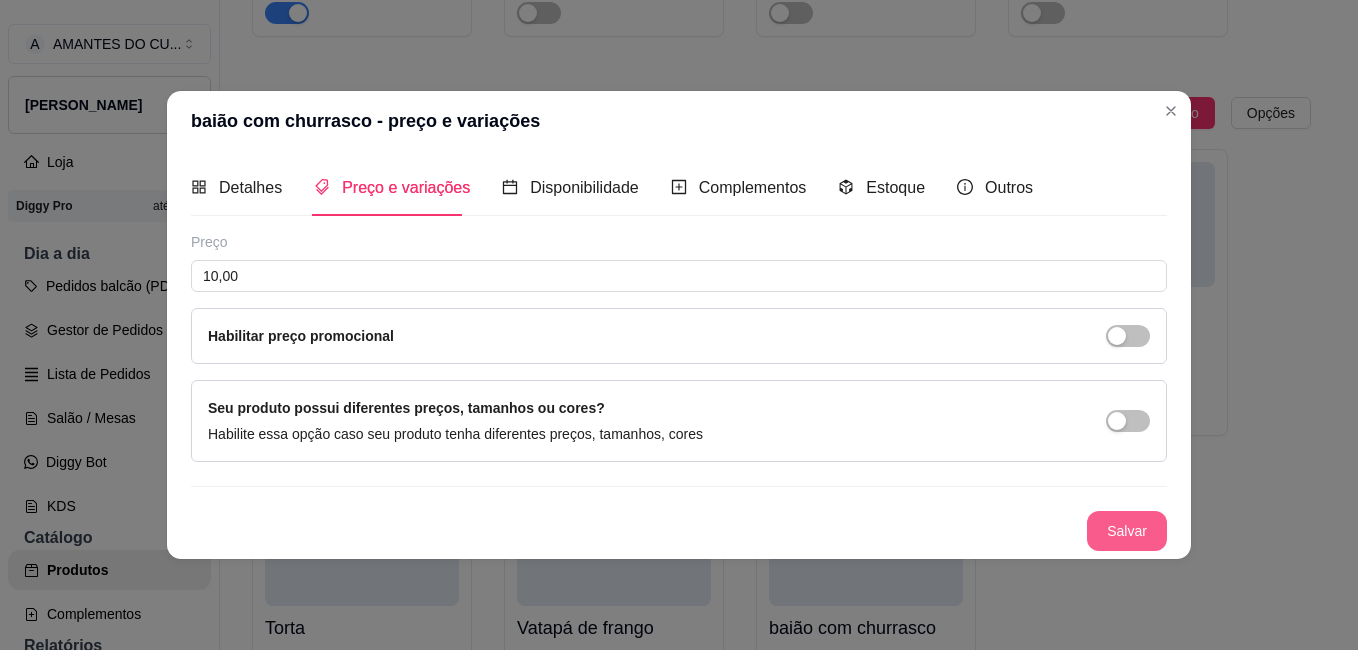 click on "Salvar" at bounding box center (1127, 531) 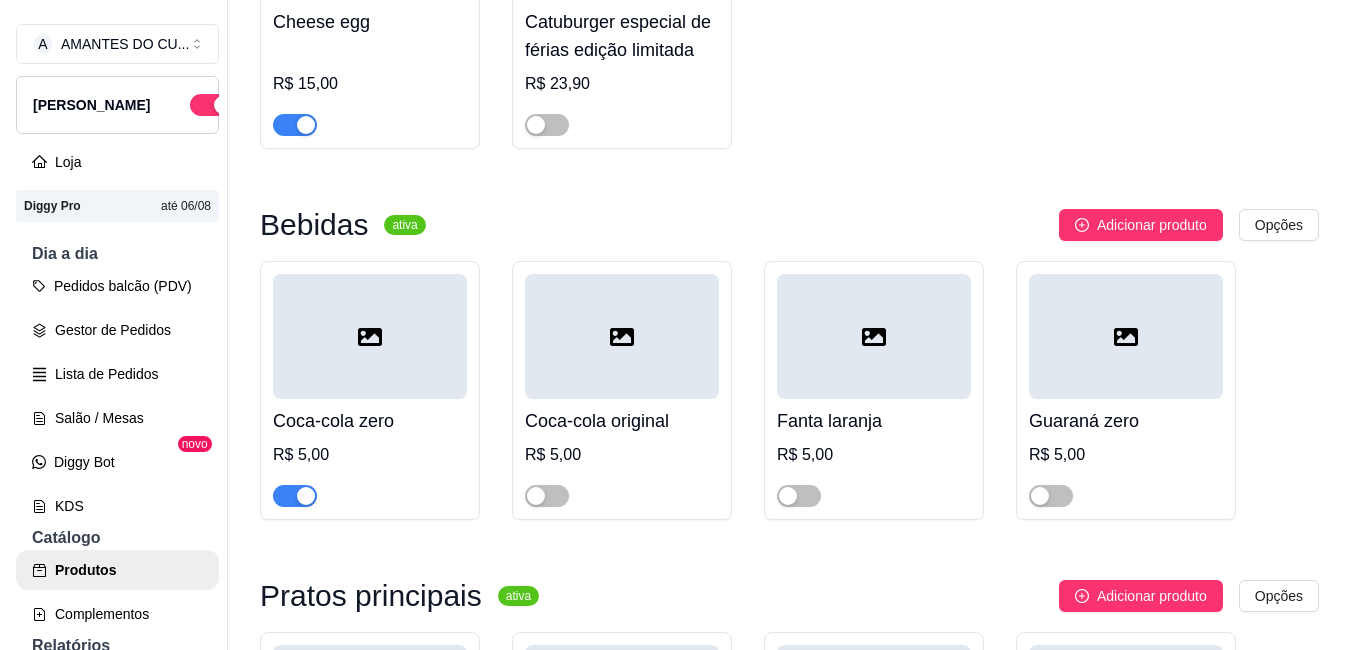 scroll, scrollTop: 1617, scrollLeft: 0, axis: vertical 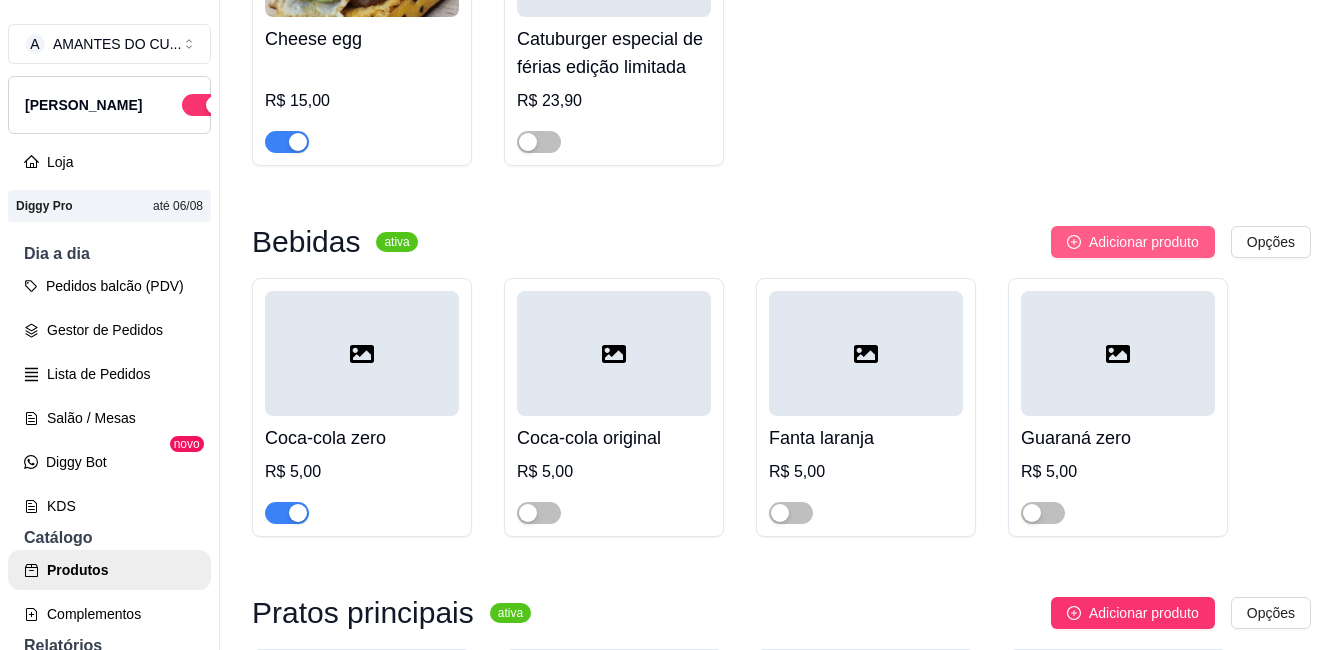 click on "Adicionar produto" at bounding box center (1144, 242) 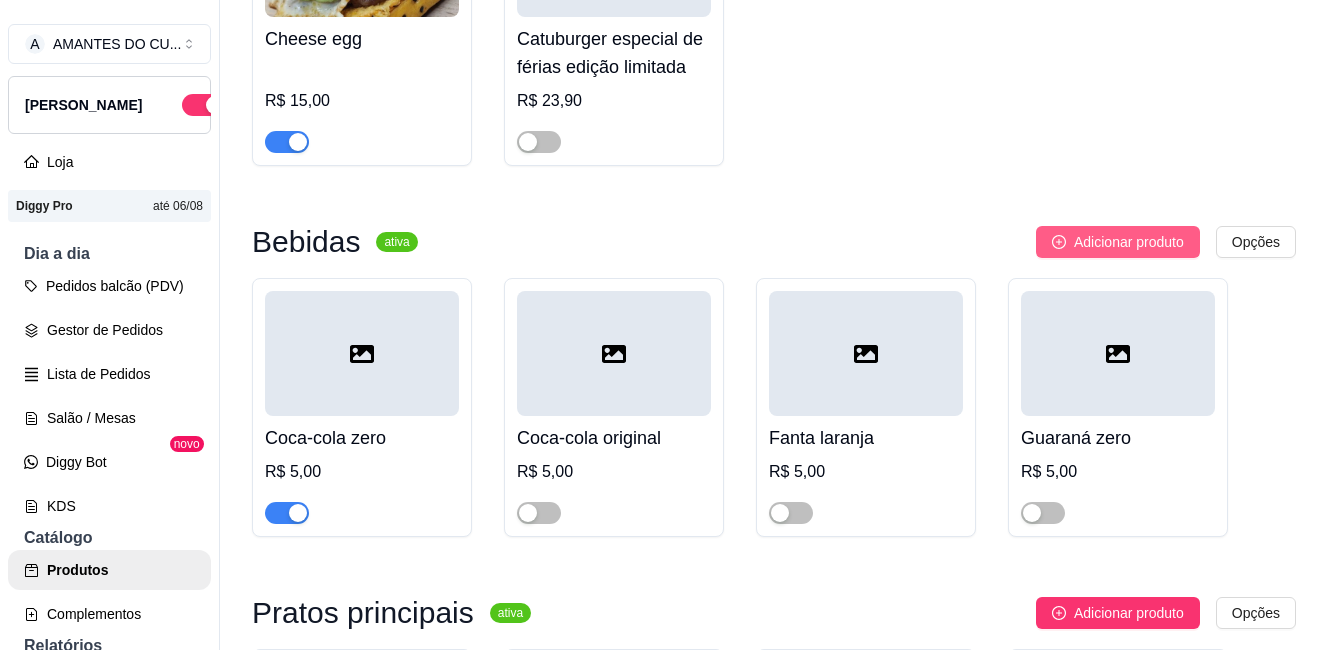type 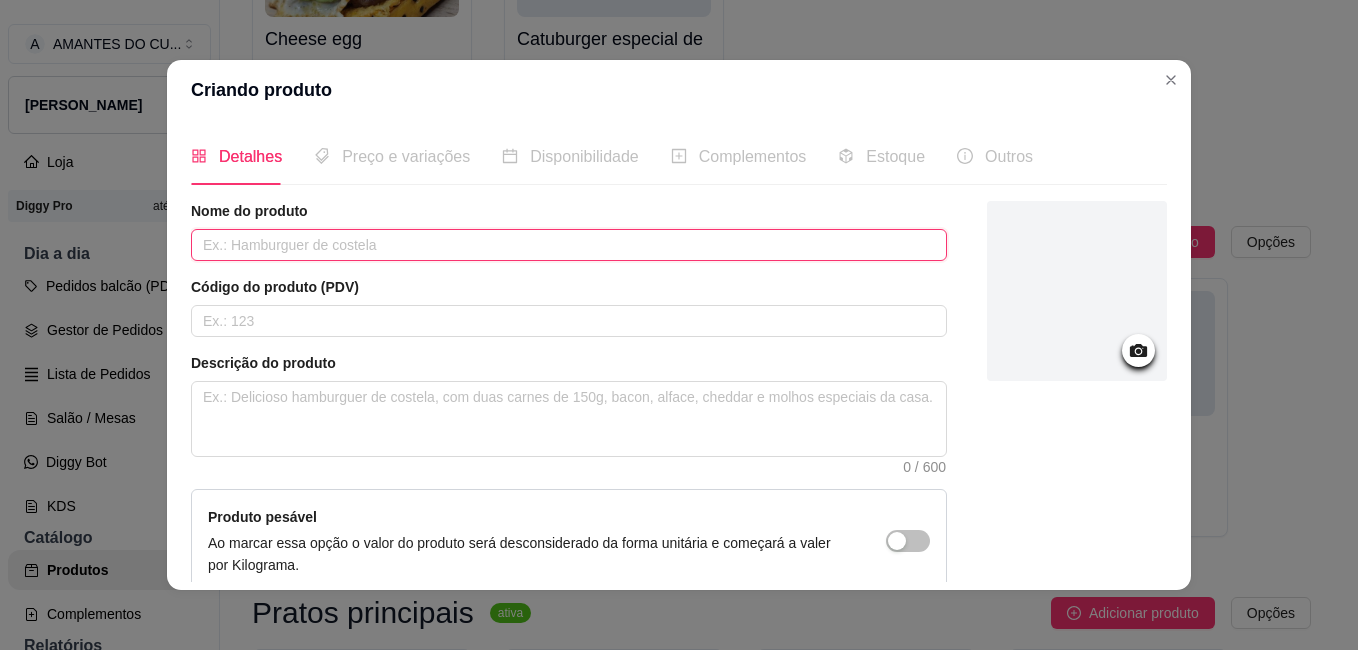 click at bounding box center [569, 245] 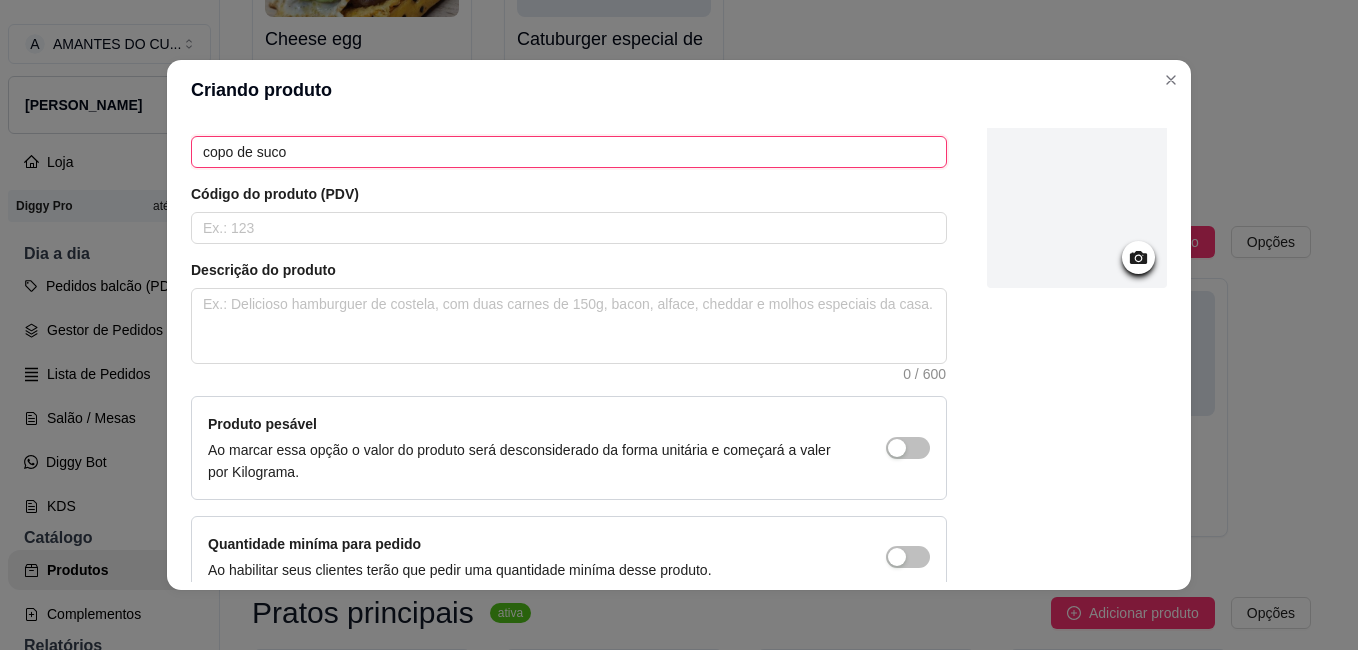 scroll, scrollTop: 198, scrollLeft: 0, axis: vertical 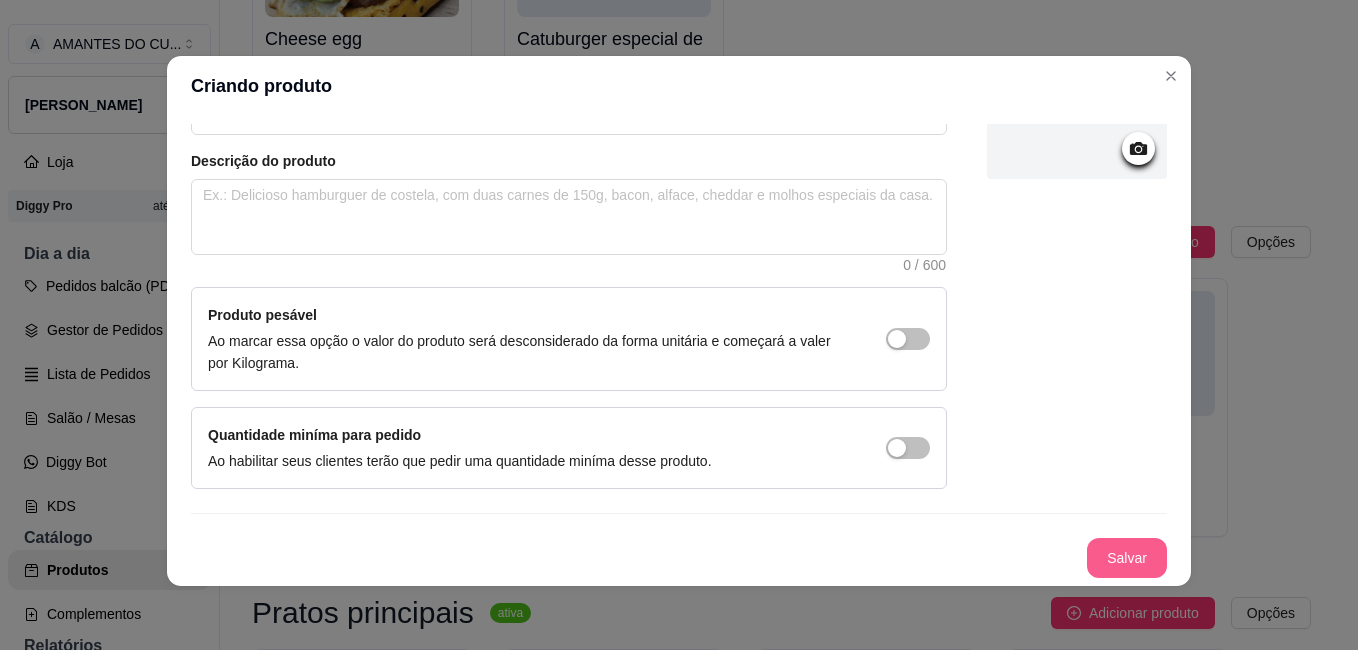 type on "copo de suco" 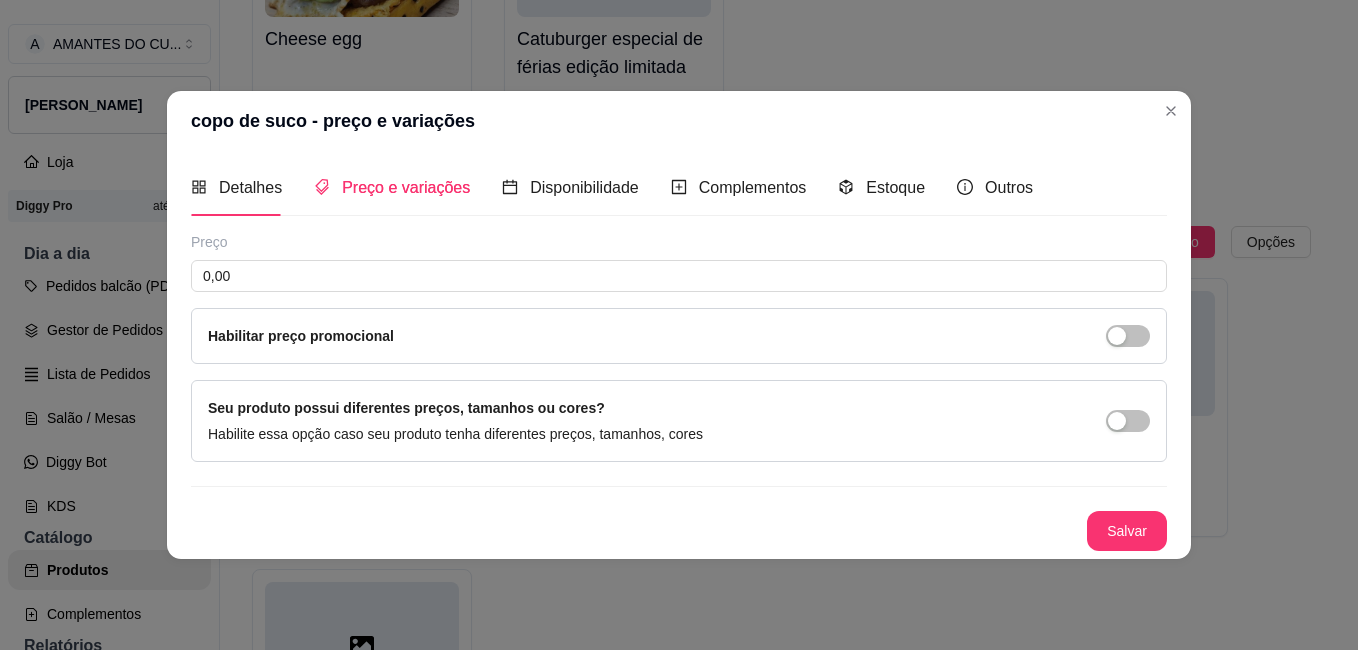 type 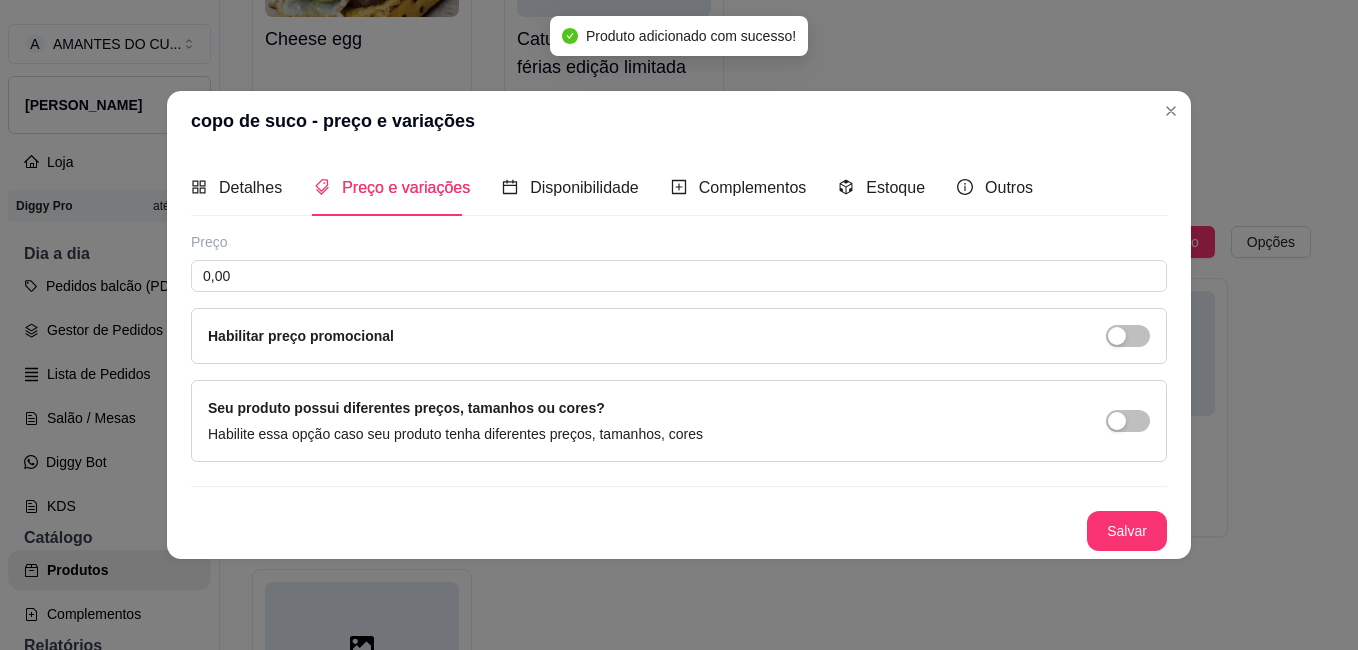 scroll, scrollTop: 0, scrollLeft: 0, axis: both 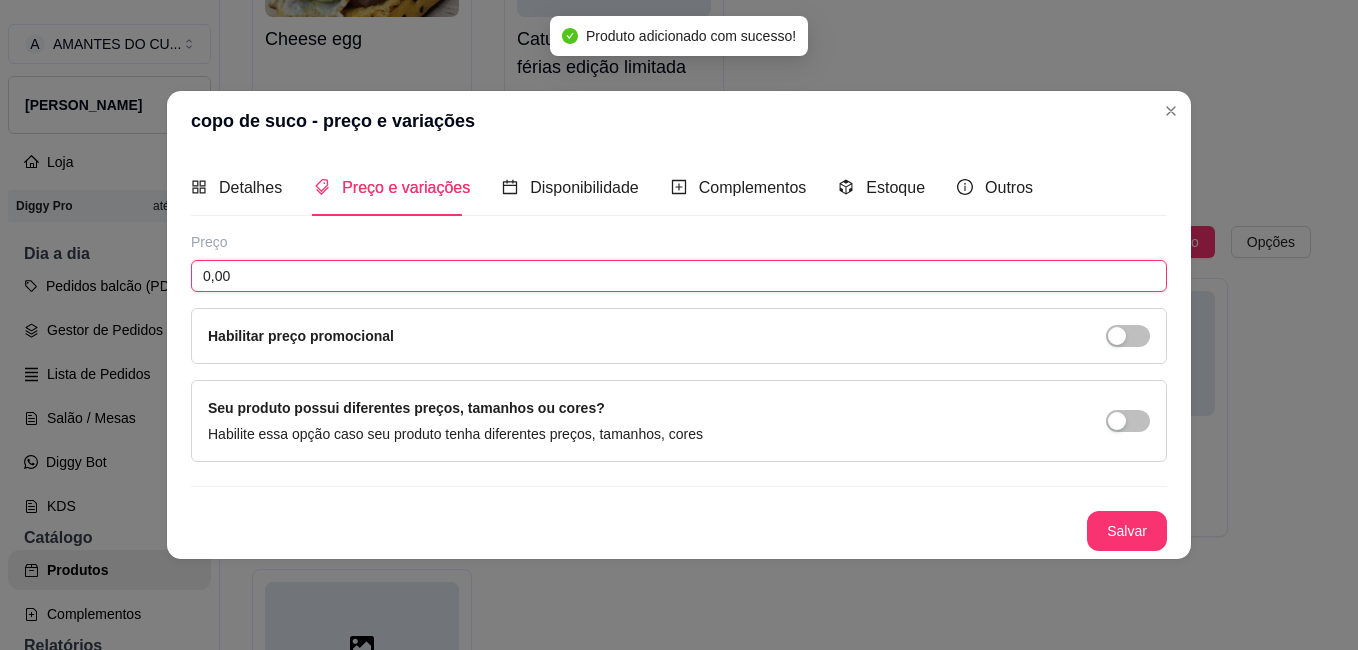 click on "0,00" at bounding box center (679, 276) 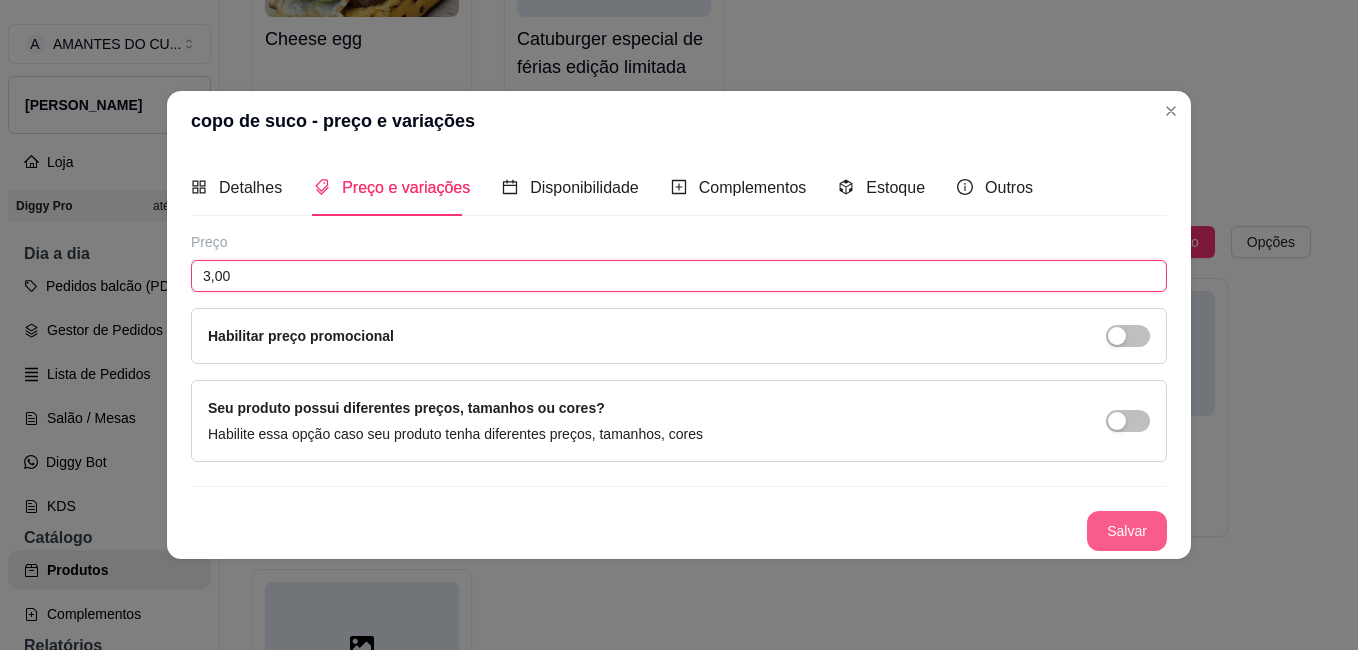 type on "3,00" 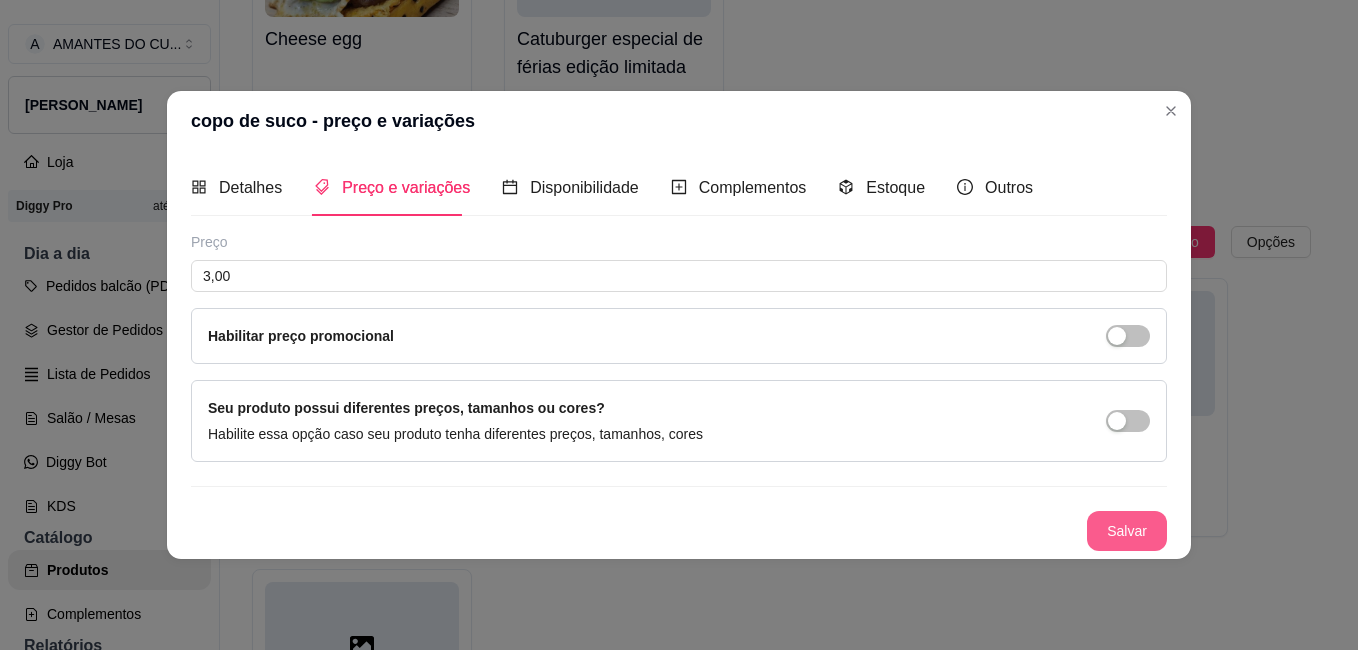 click on "Salvar" at bounding box center [1127, 531] 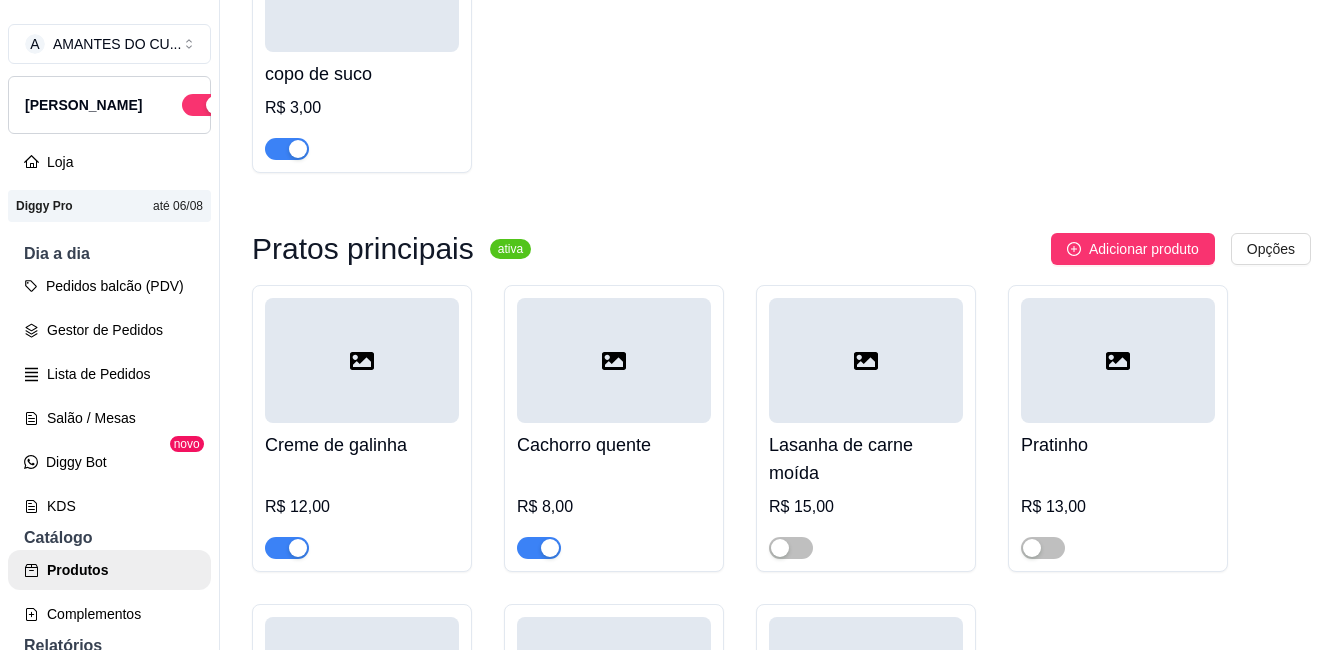 scroll, scrollTop: 2317, scrollLeft: 0, axis: vertical 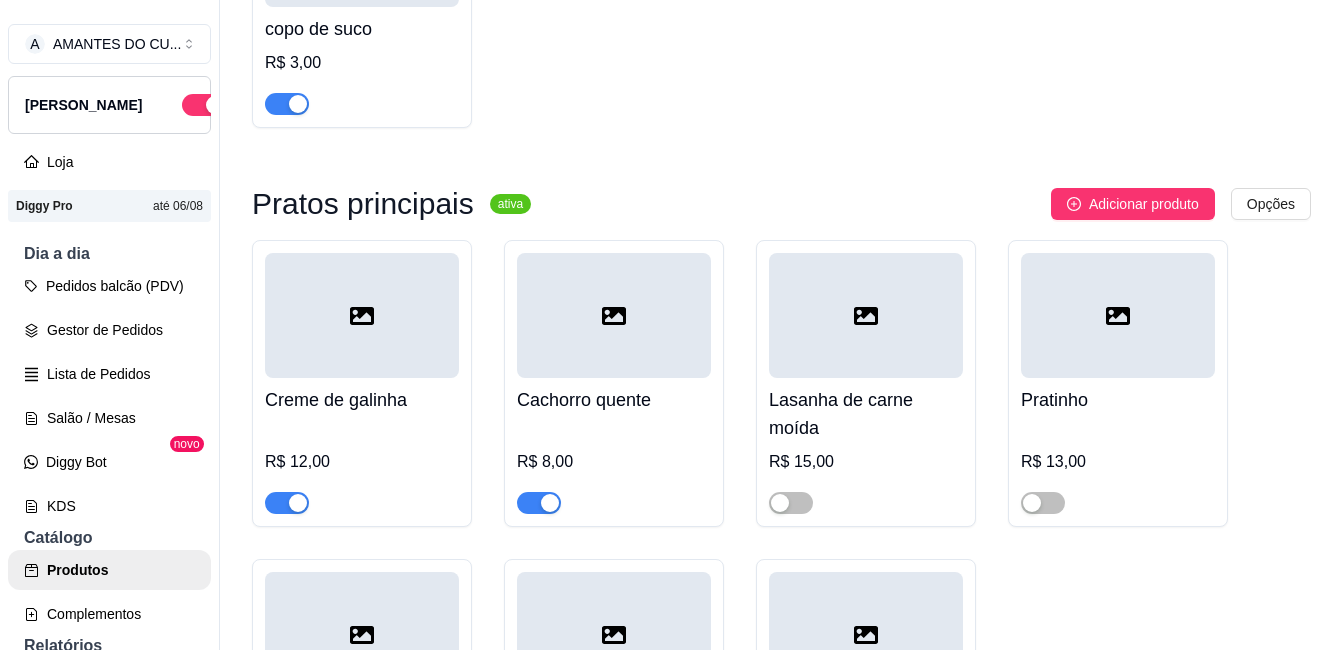 type 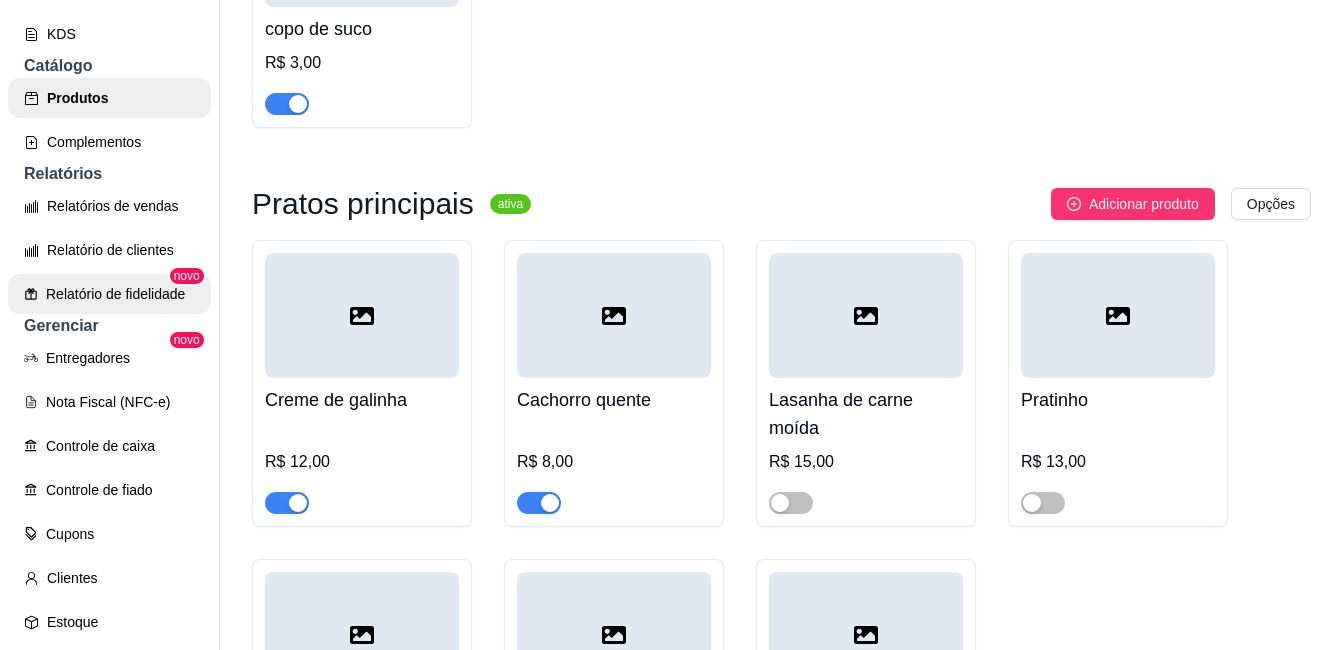 scroll, scrollTop: 520, scrollLeft: 0, axis: vertical 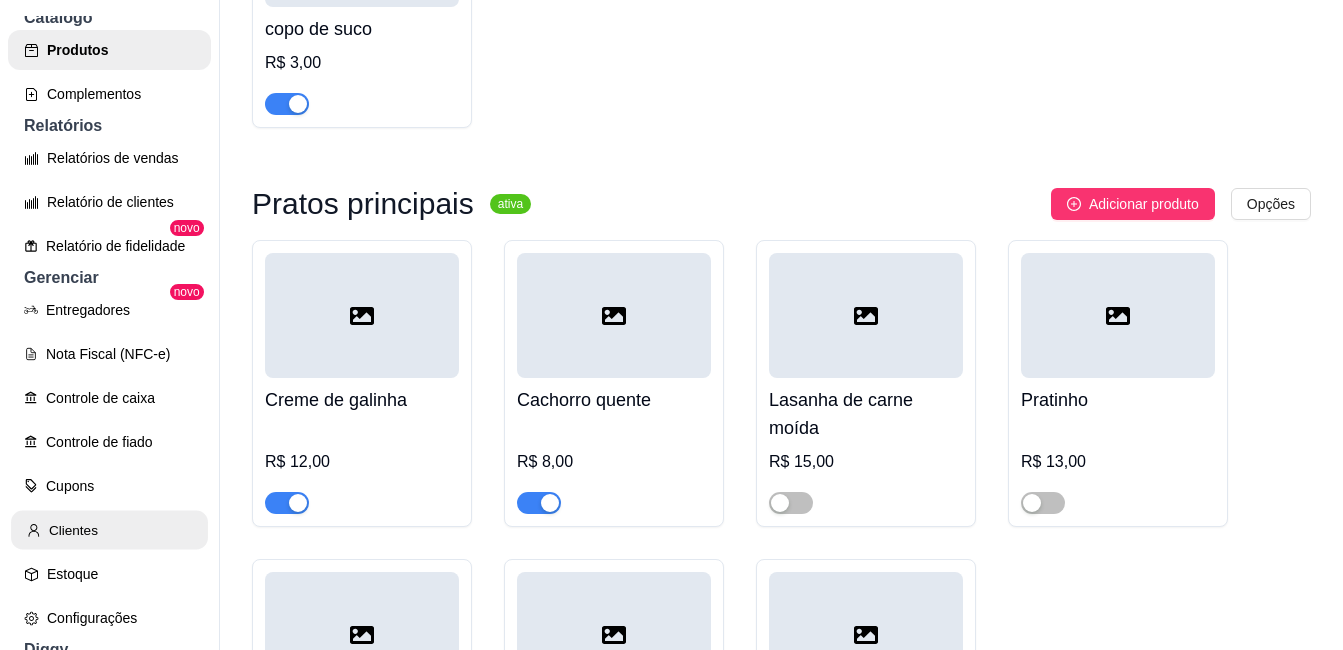 click on "Clientes" at bounding box center [109, 530] 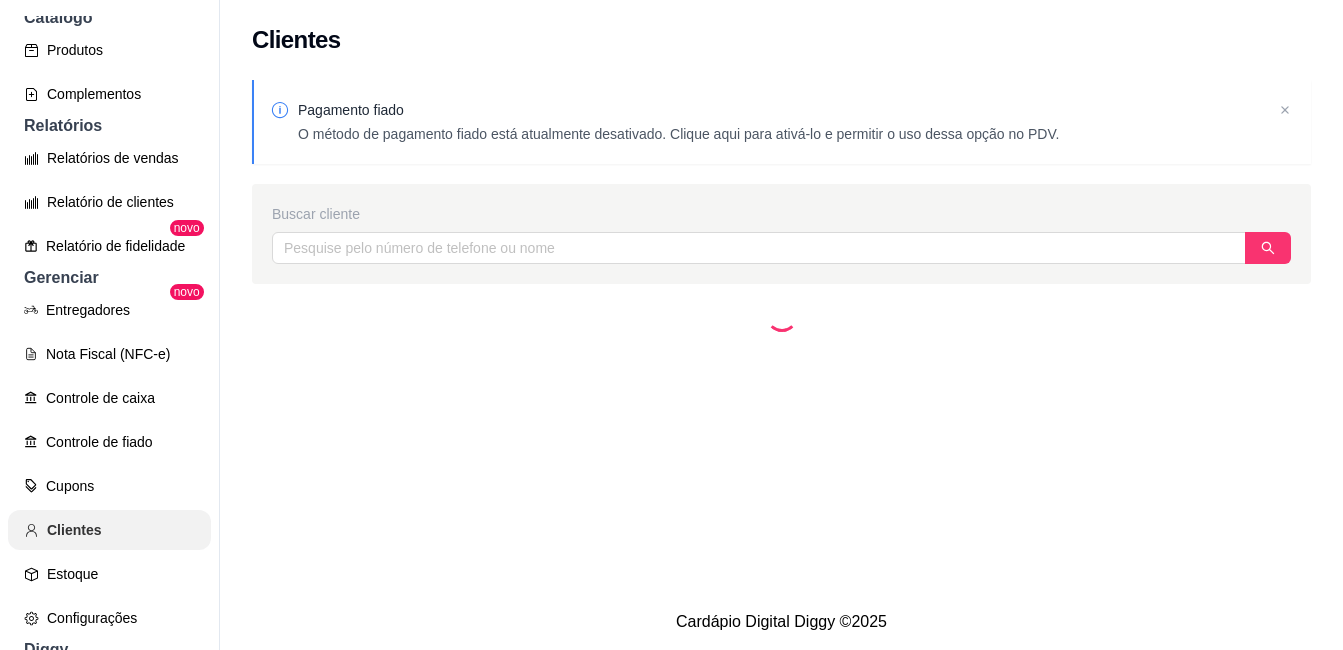 scroll, scrollTop: 0, scrollLeft: 0, axis: both 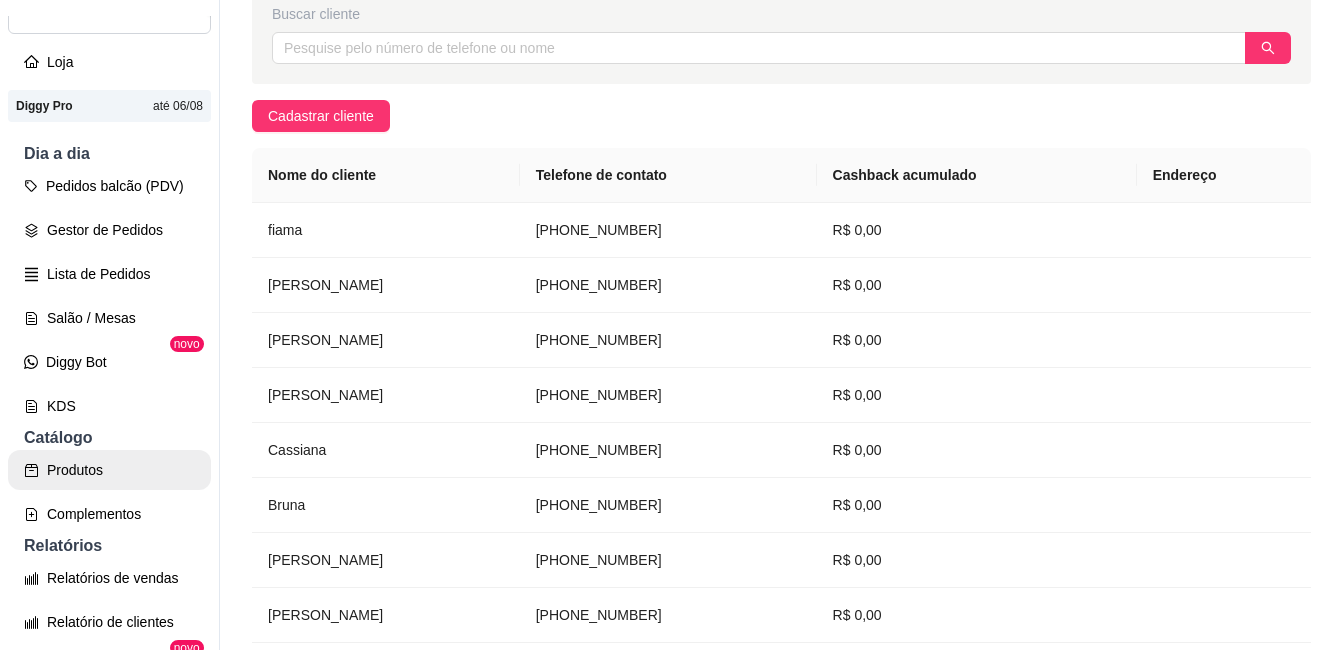 click on "Produtos" at bounding box center (109, 470) 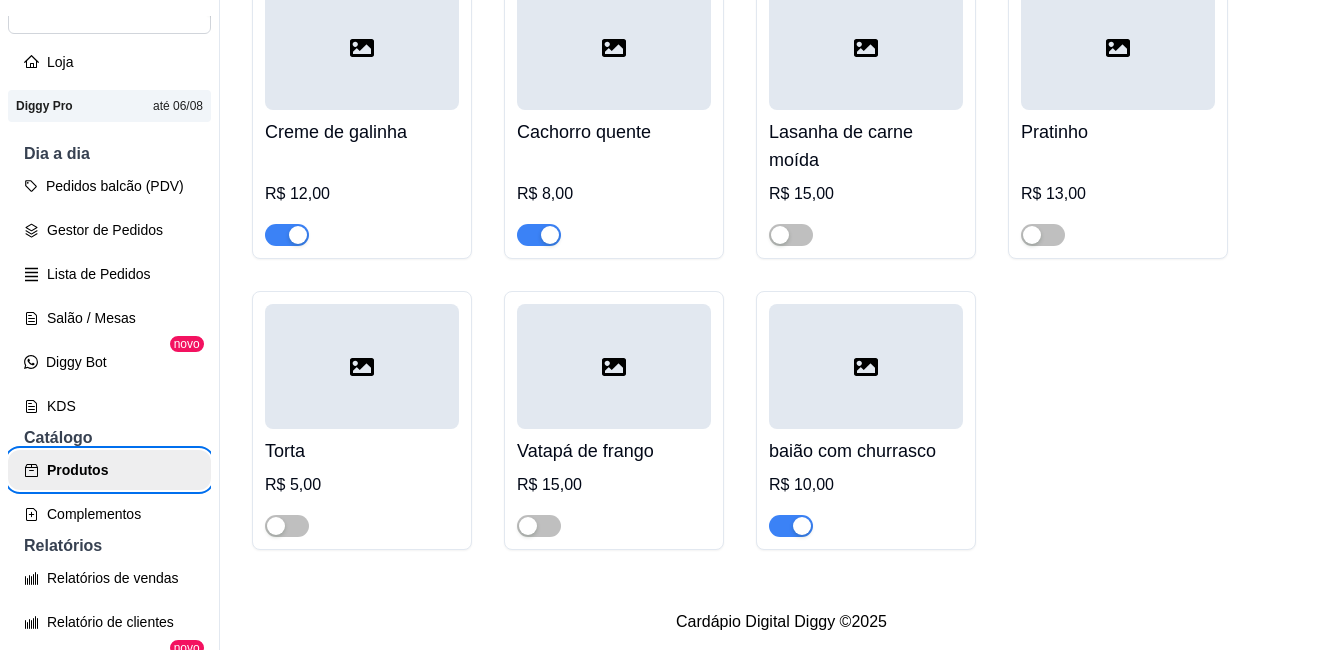 scroll, scrollTop: 2609, scrollLeft: 0, axis: vertical 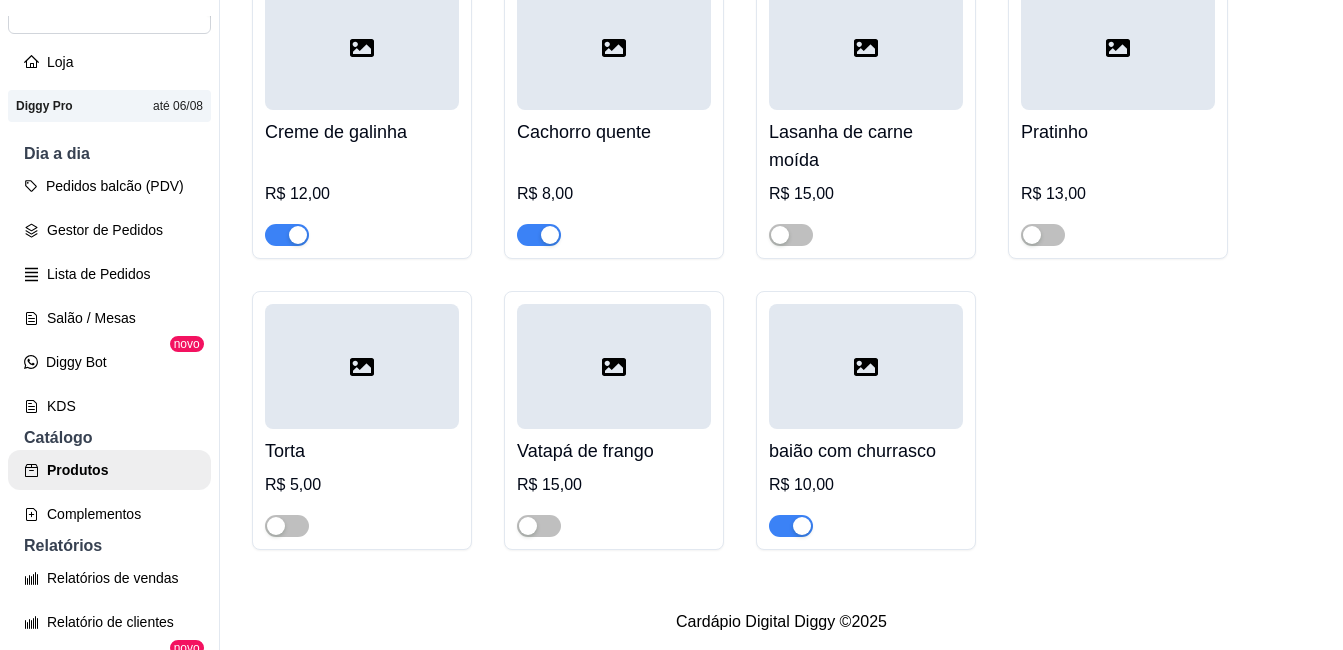 click at bounding box center [802, 526] 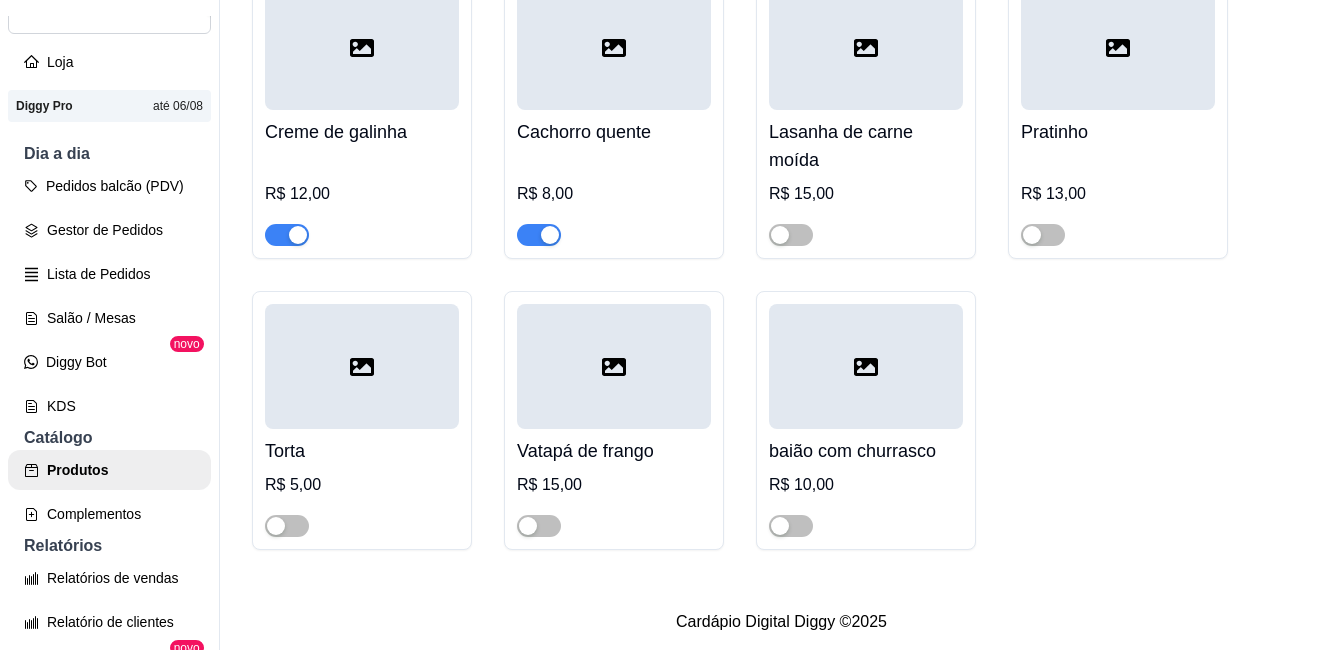 scroll, scrollTop: 32, scrollLeft: 0, axis: vertical 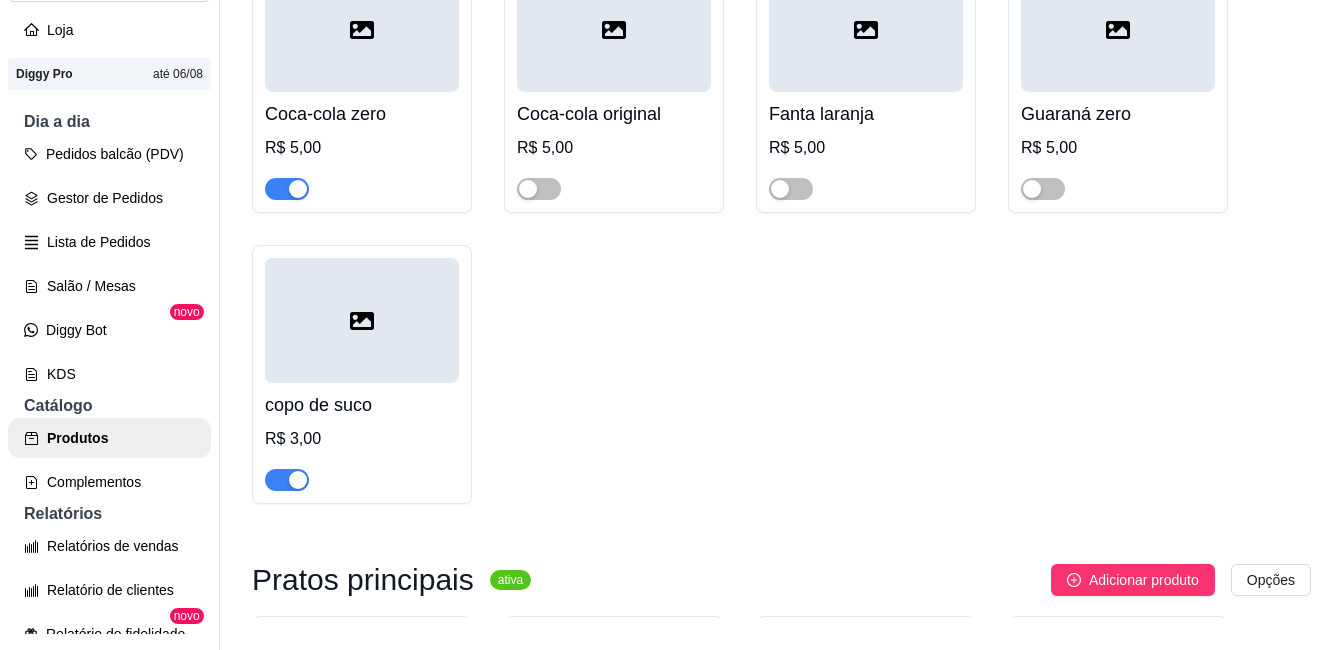 click at bounding box center [298, 480] 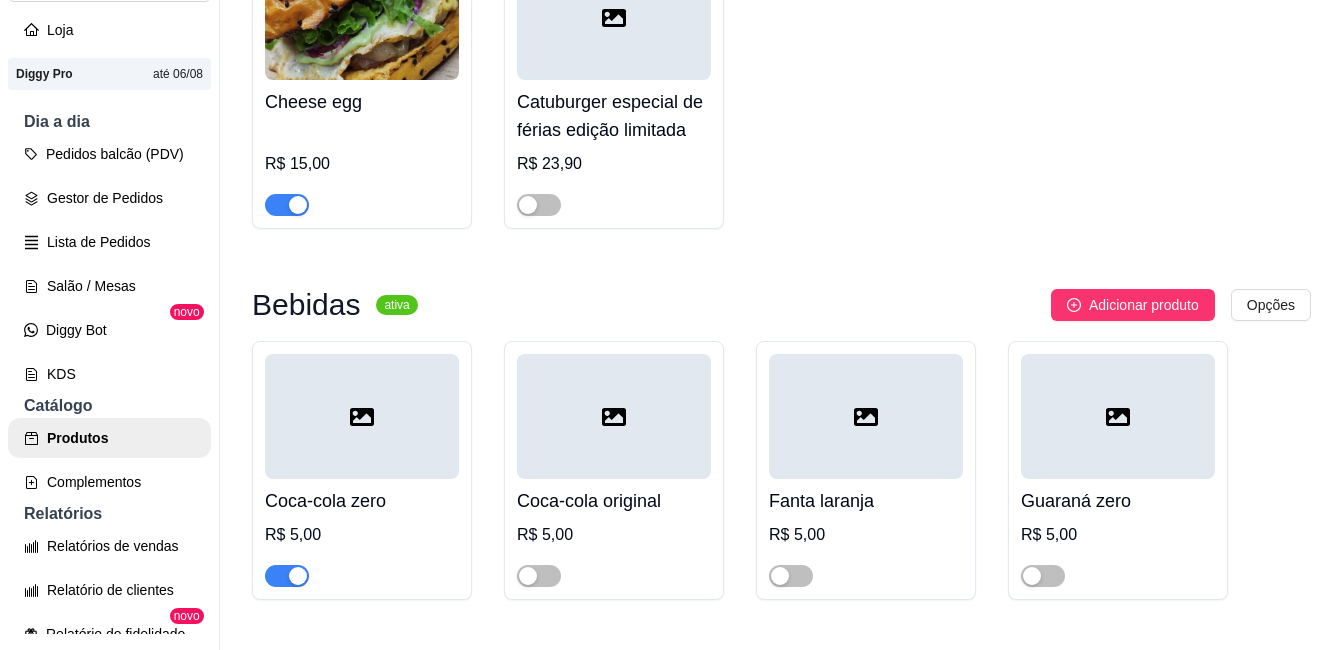 scroll, scrollTop: 1709, scrollLeft: 0, axis: vertical 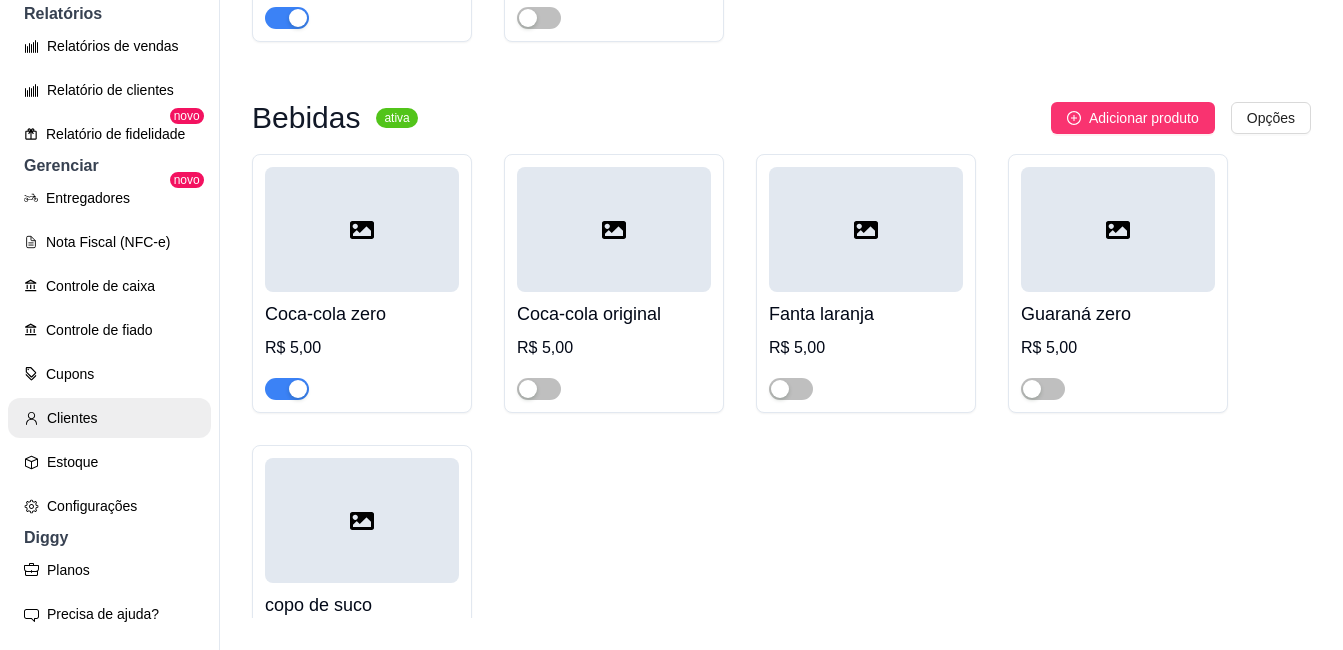 click on "Clientes" at bounding box center [109, 418] 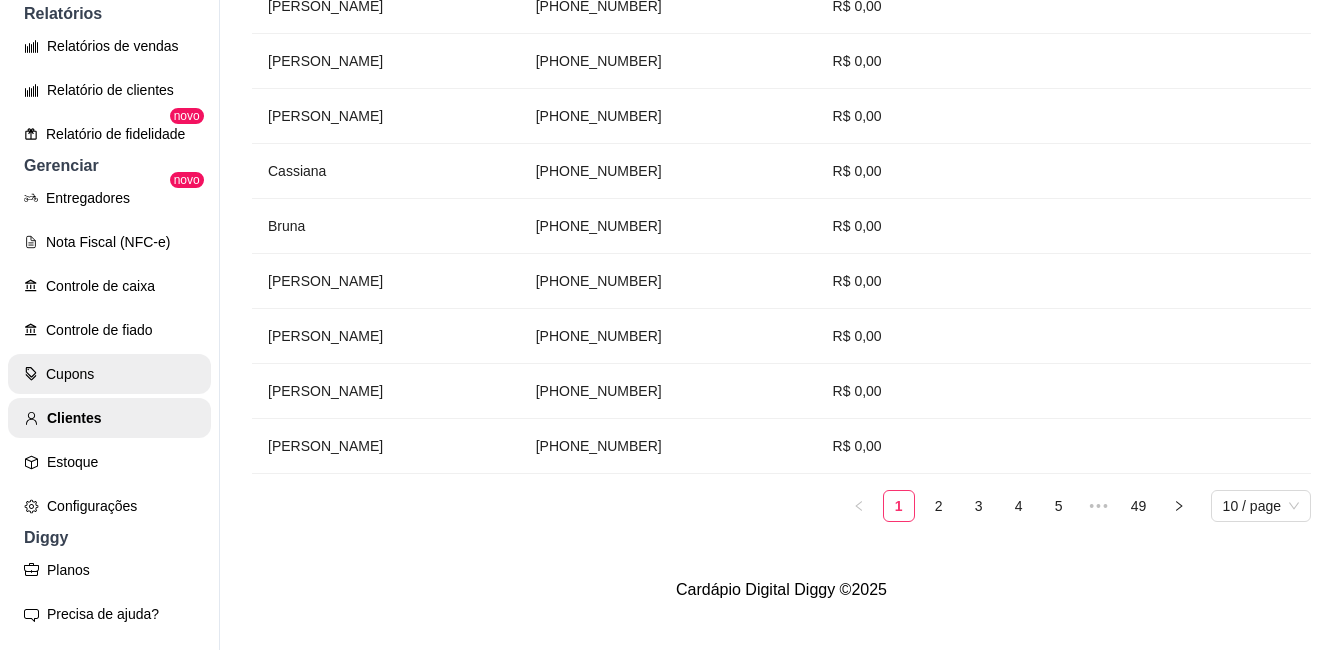 scroll, scrollTop: 0, scrollLeft: 0, axis: both 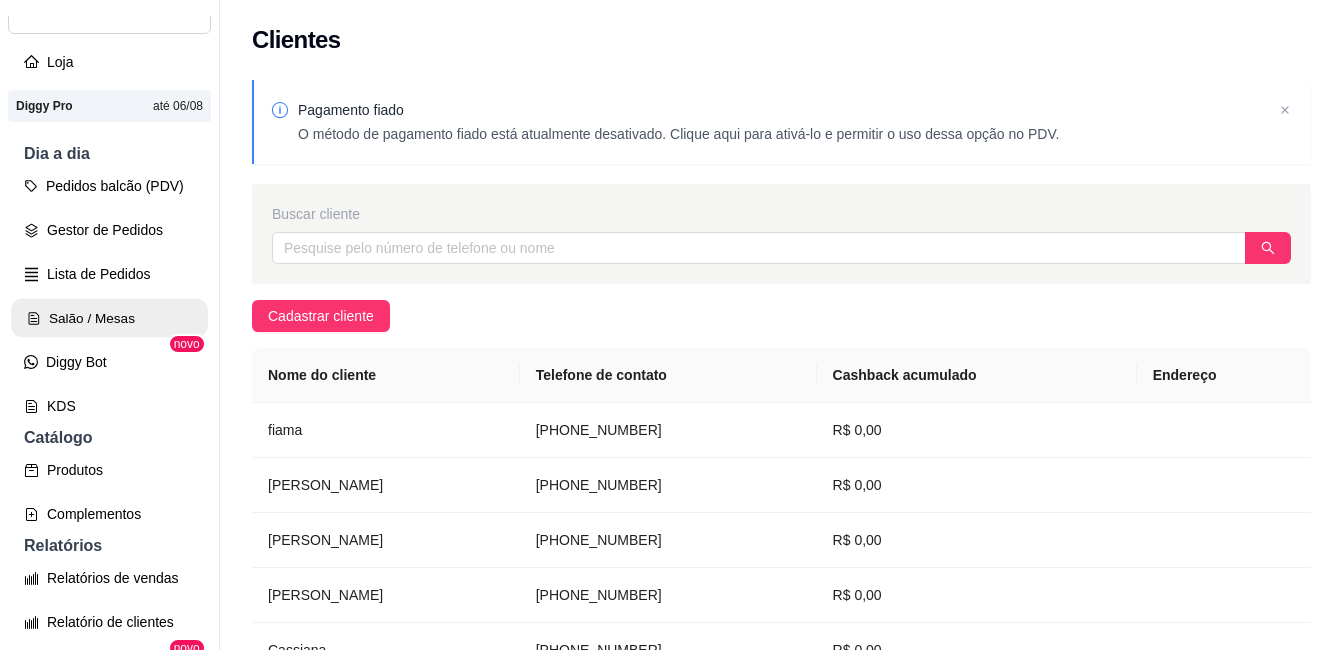 click on "Salão / Mesas" at bounding box center [109, 318] 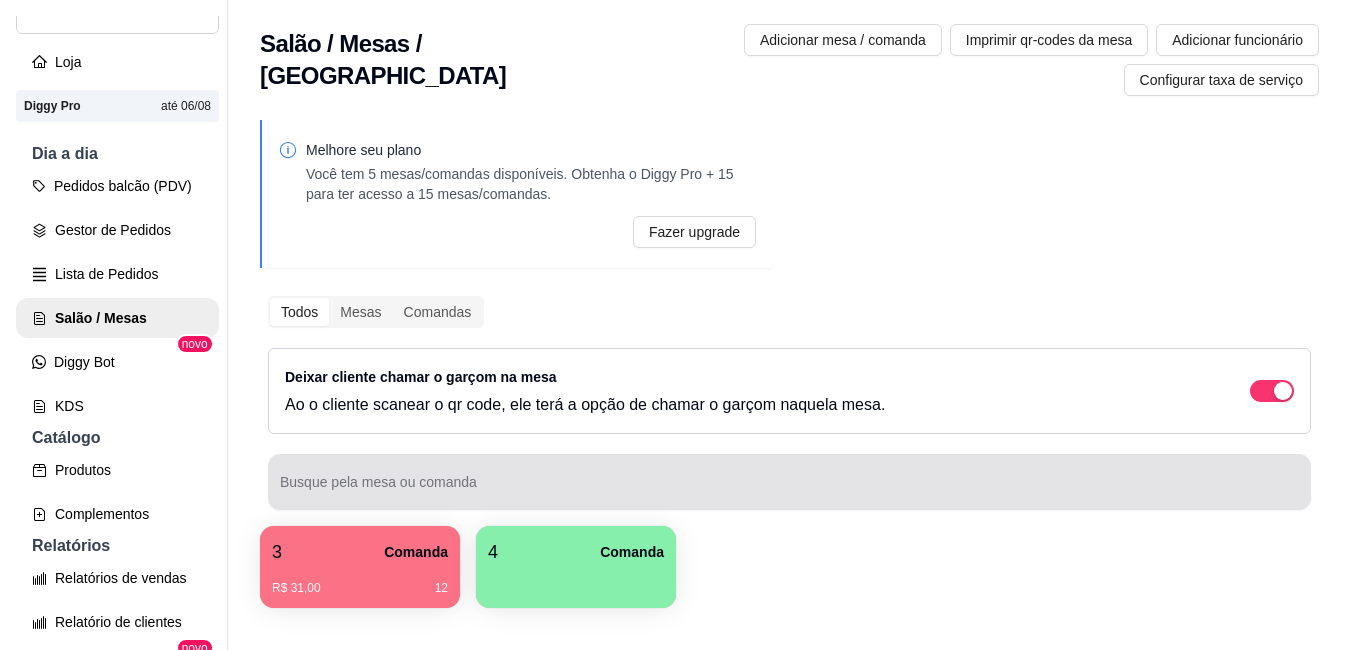scroll, scrollTop: 53, scrollLeft: 0, axis: vertical 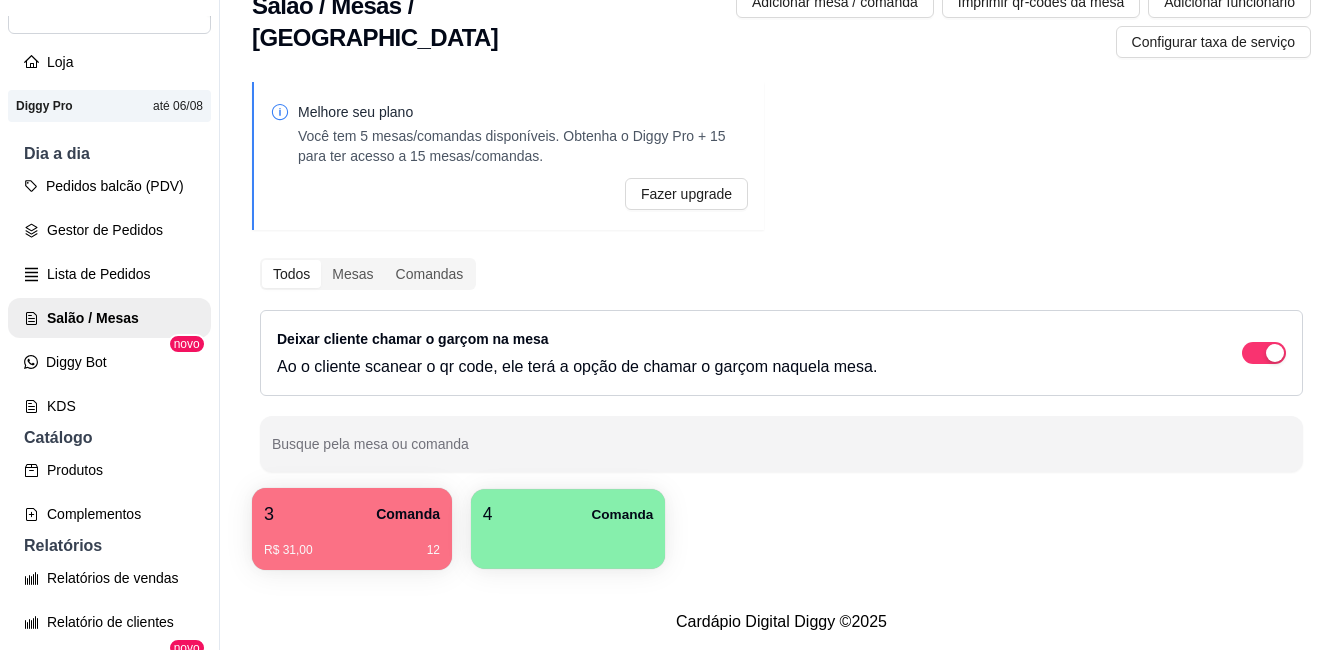 click on "4 Comanda" at bounding box center [568, 514] 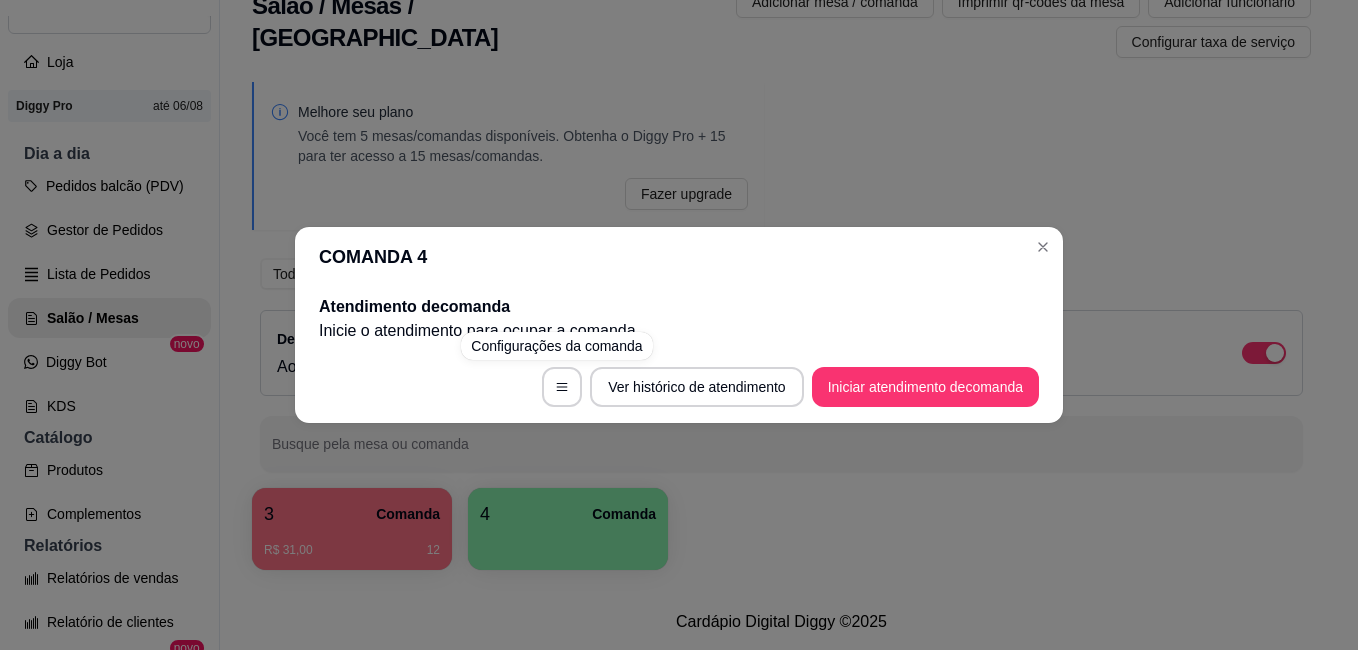 drag, startPoint x: 766, startPoint y: 503, endPoint x: 719, endPoint y: 500, distance: 47.095646 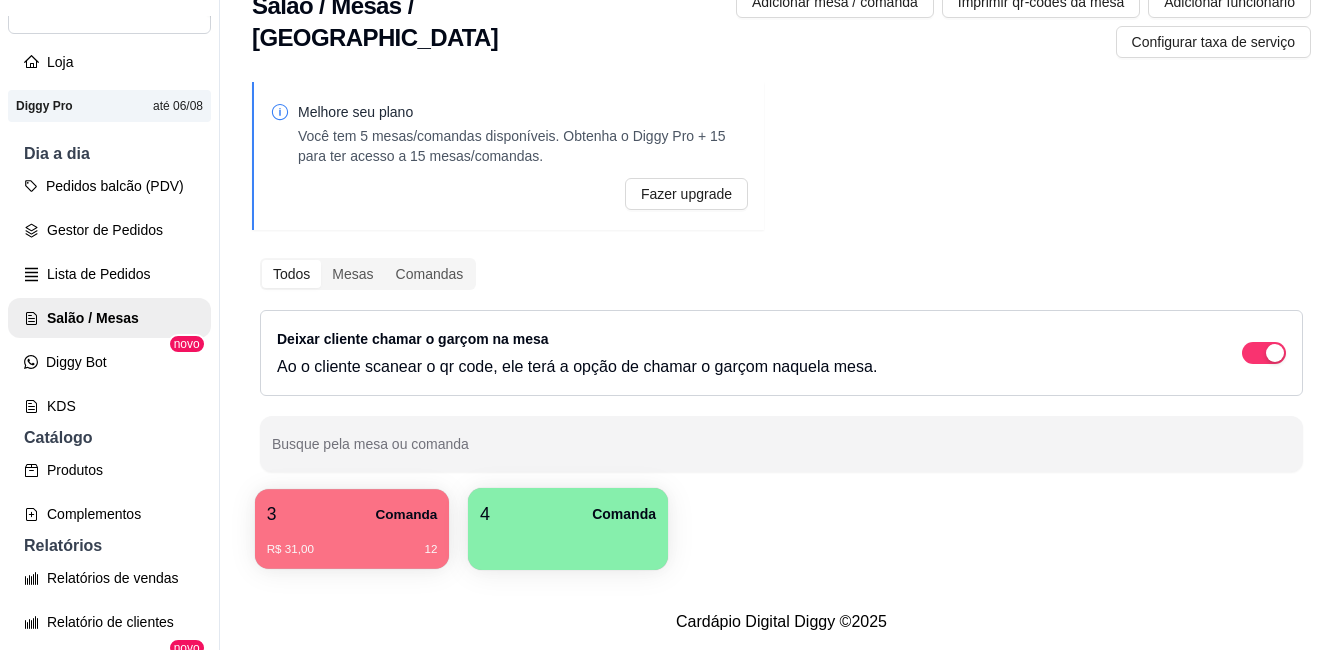 click on "3 Comanda" at bounding box center (352, 514) 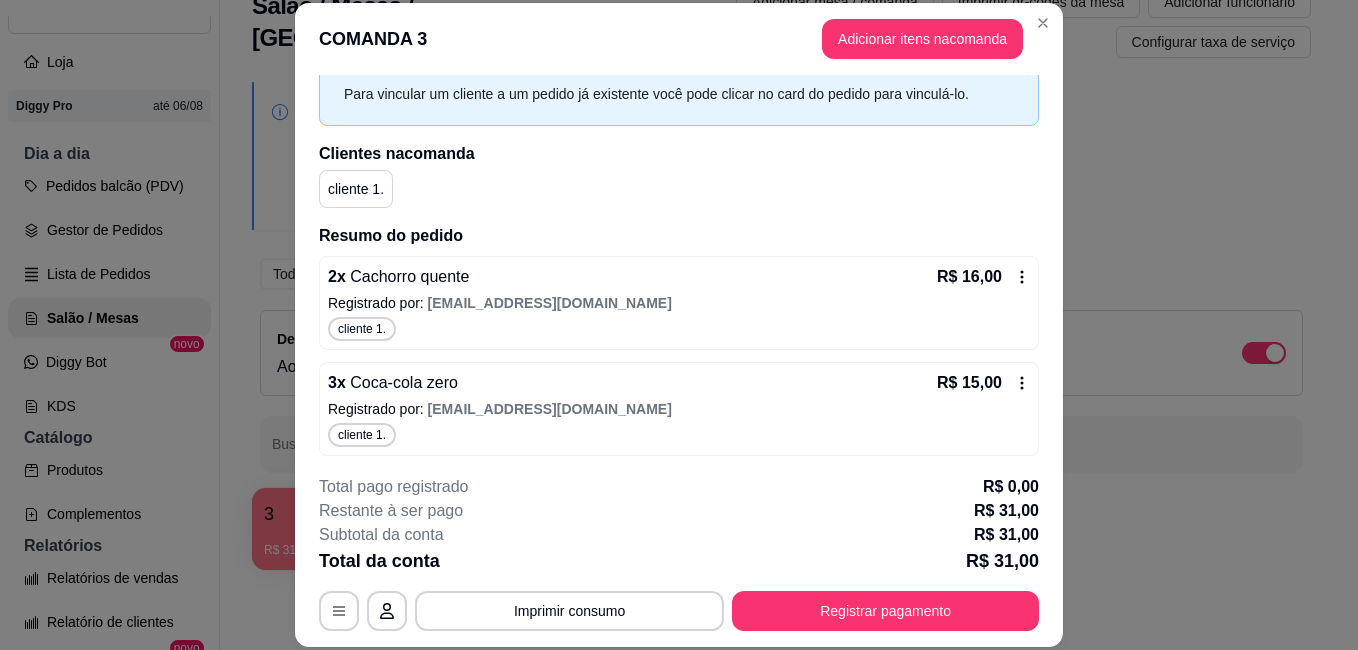 scroll, scrollTop: 127, scrollLeft: 0, axis: vertical 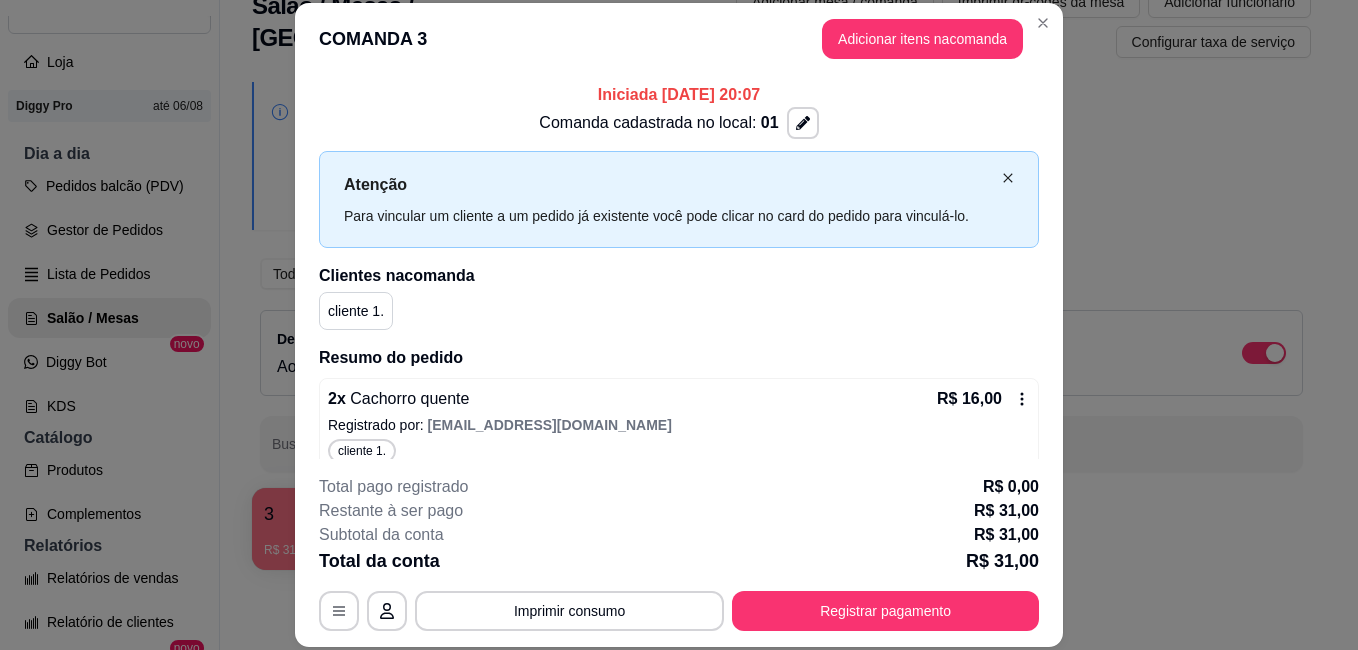 click 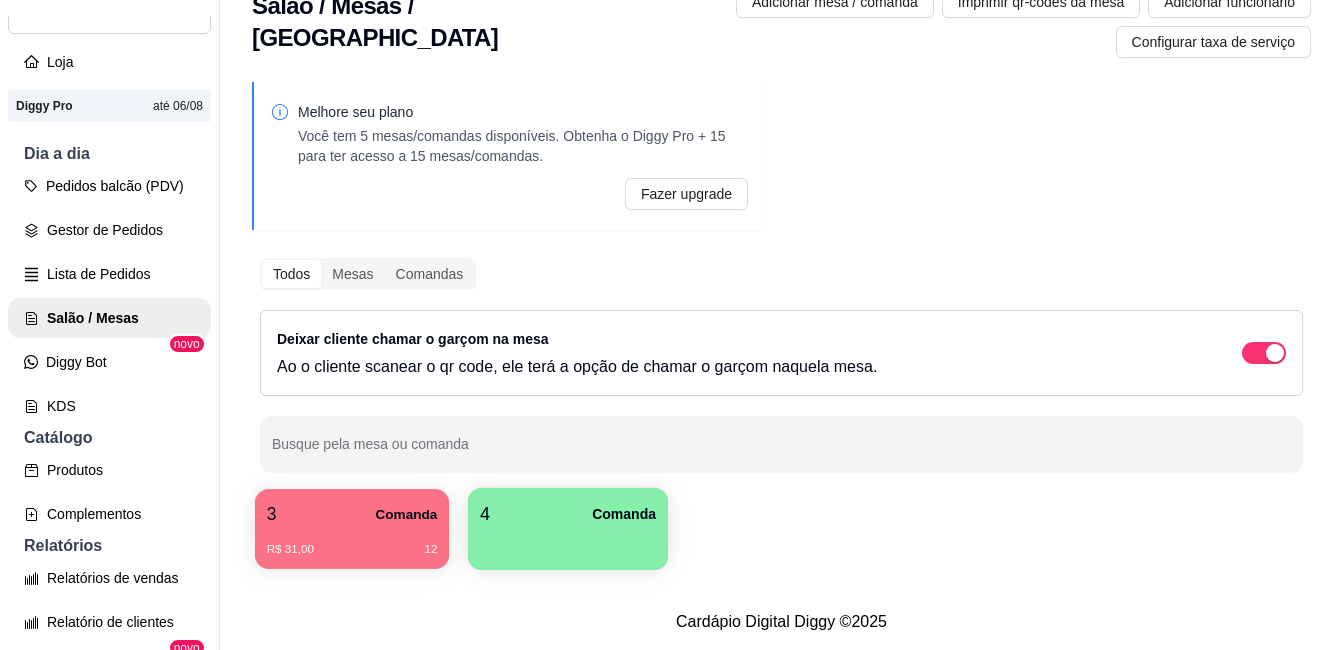 click on "R$ 31,00 12" at bounding box center [352, 542] 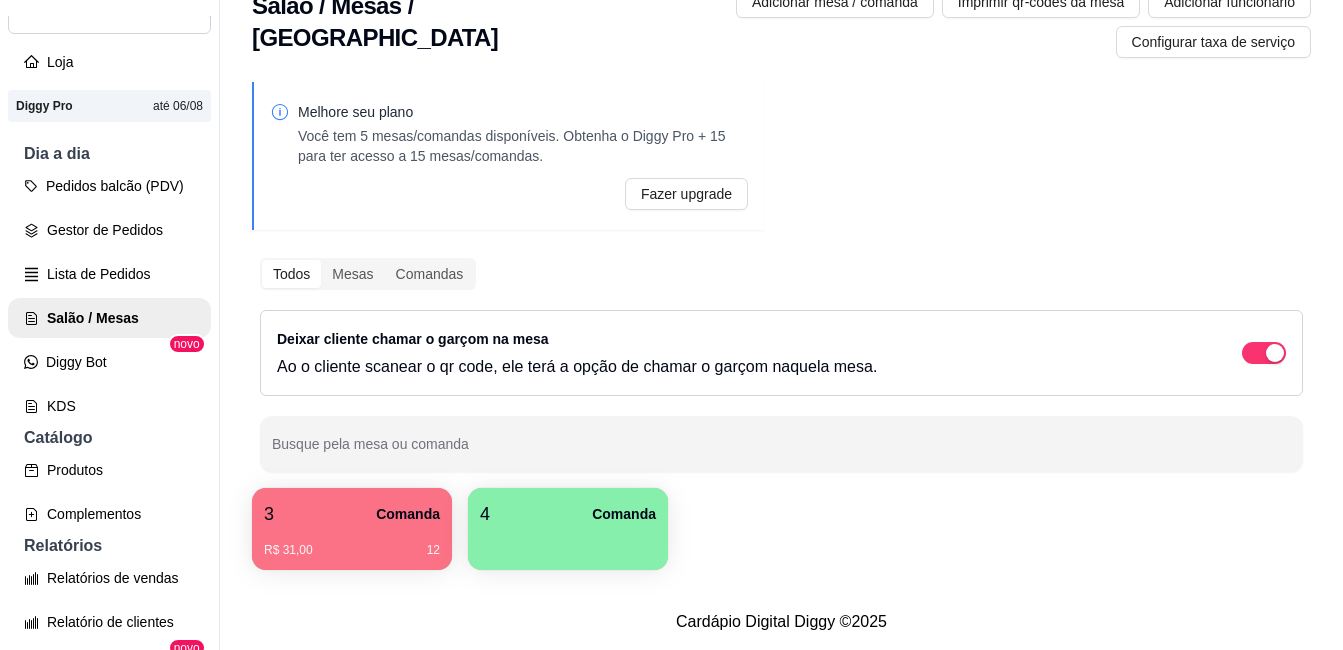 click on "Comanda" at bounding box center (408, 514) 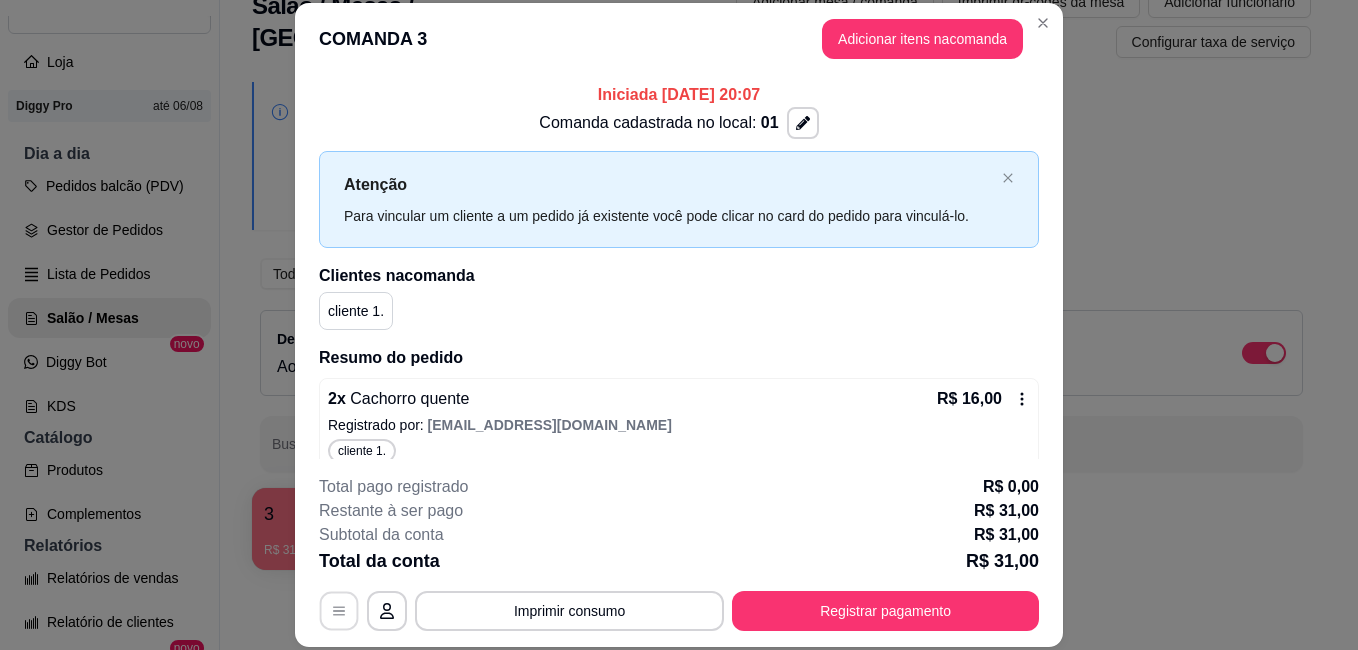 click 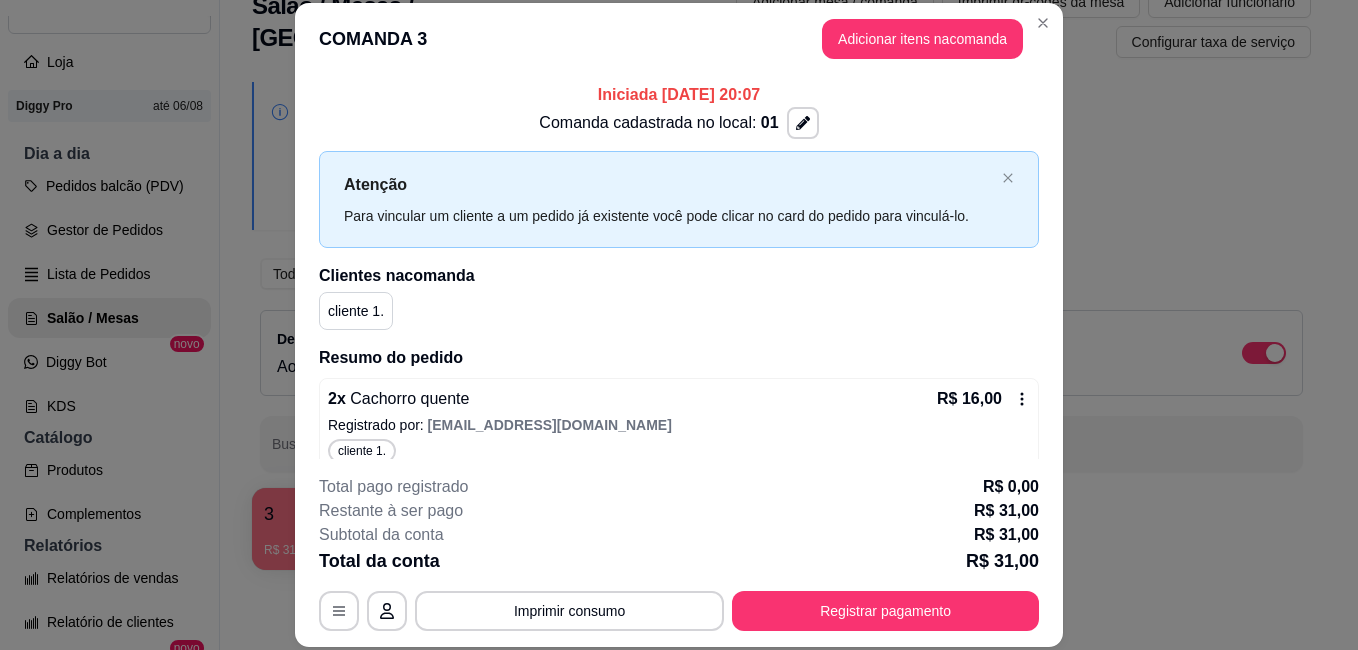 click on "**********" at bounding box center [679, 553] 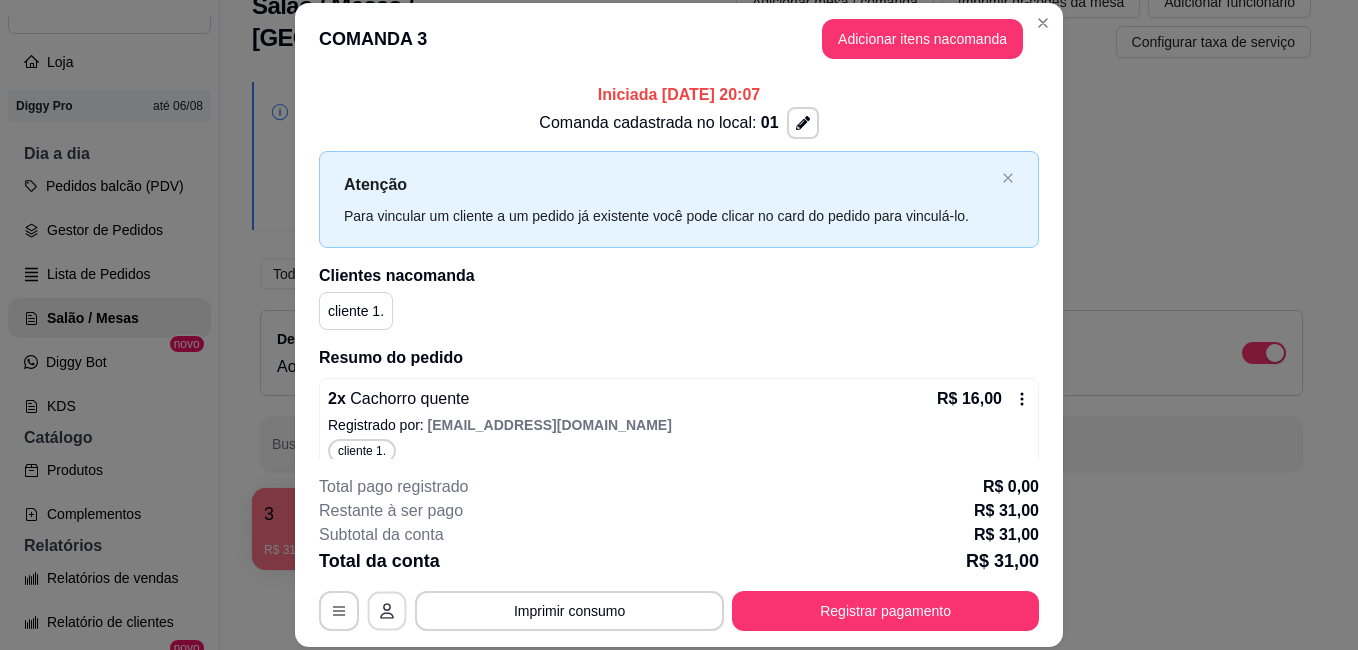 click on "**********" at bounding box center (679, 553) 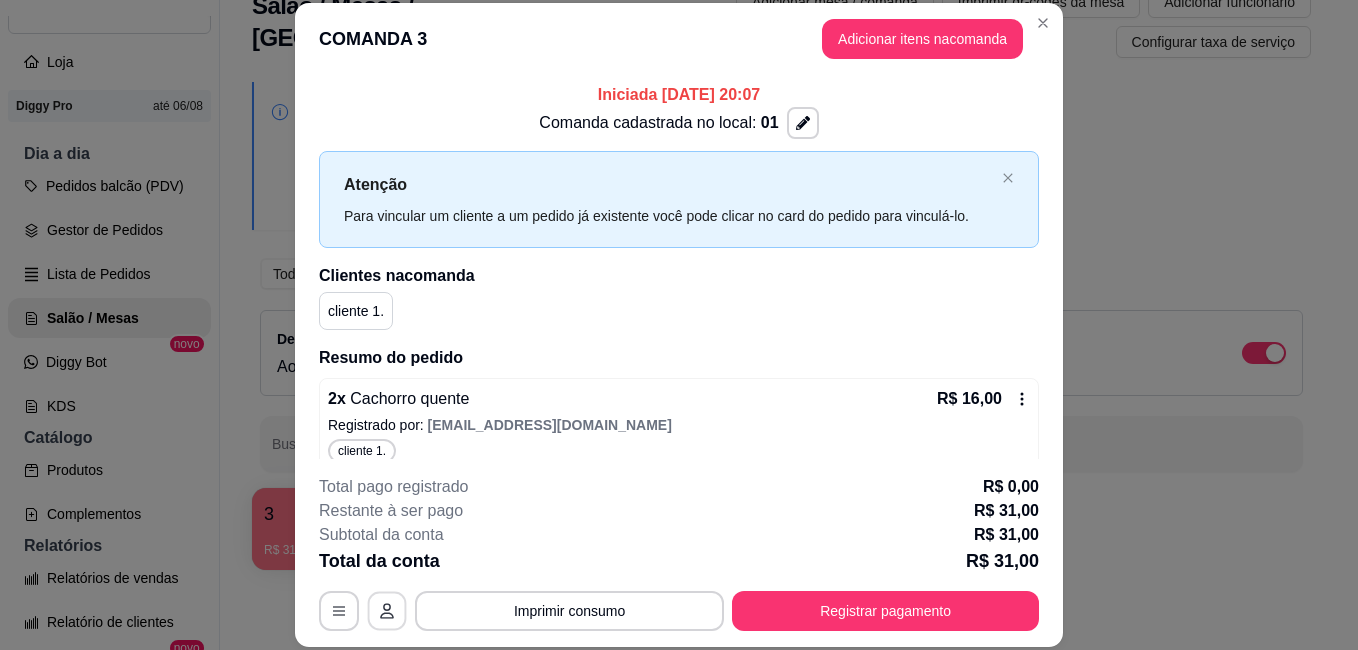 click 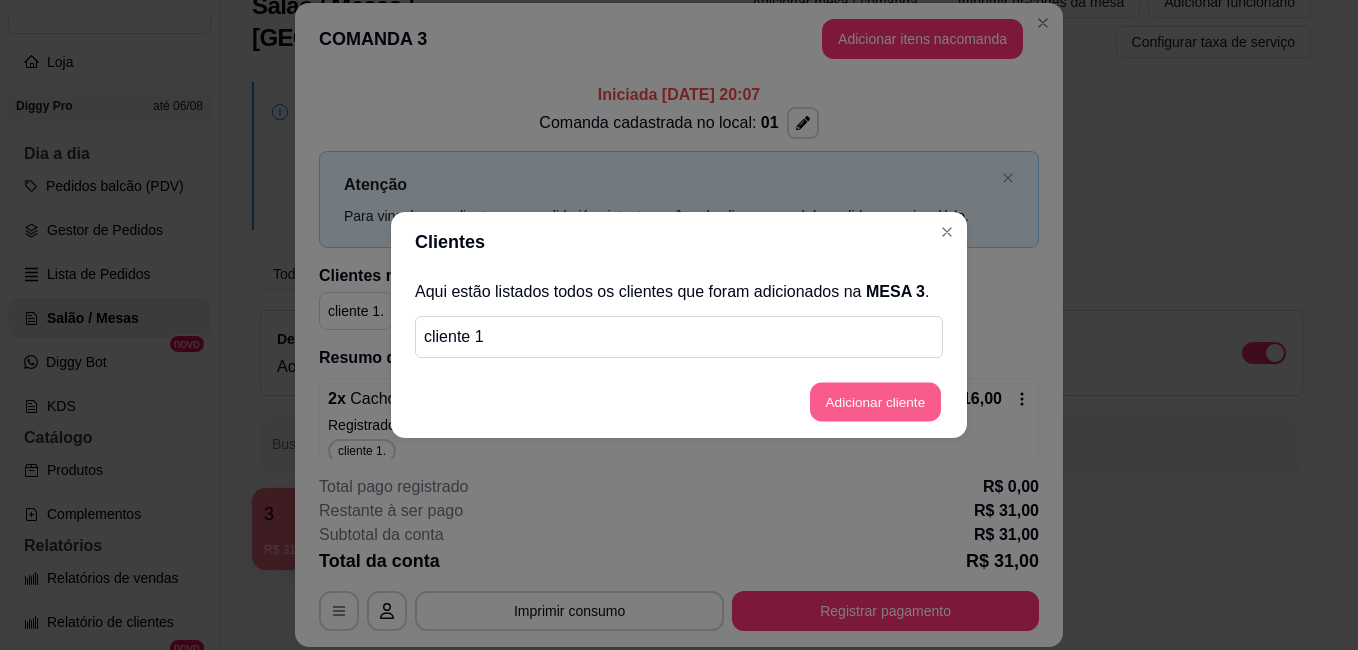 click on "Adicionar cliente" at bounding box center (875, 402) 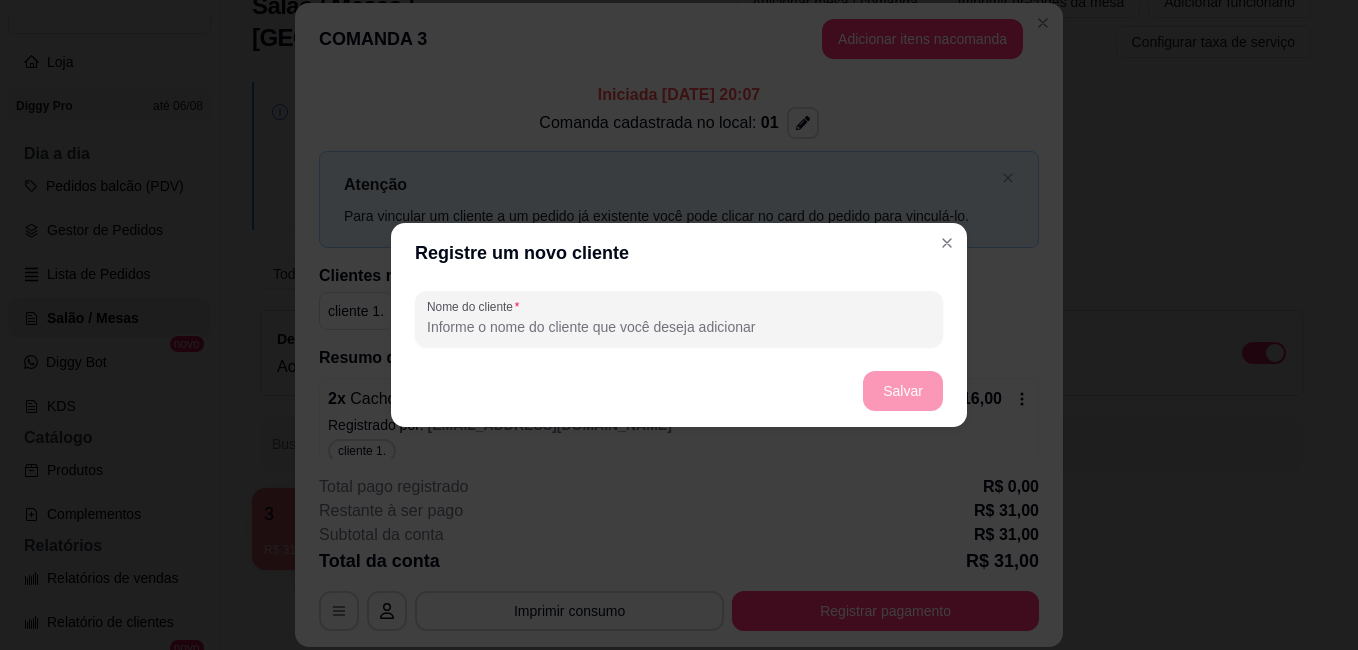 click on "Salvar" at bounding box center (679, 391) 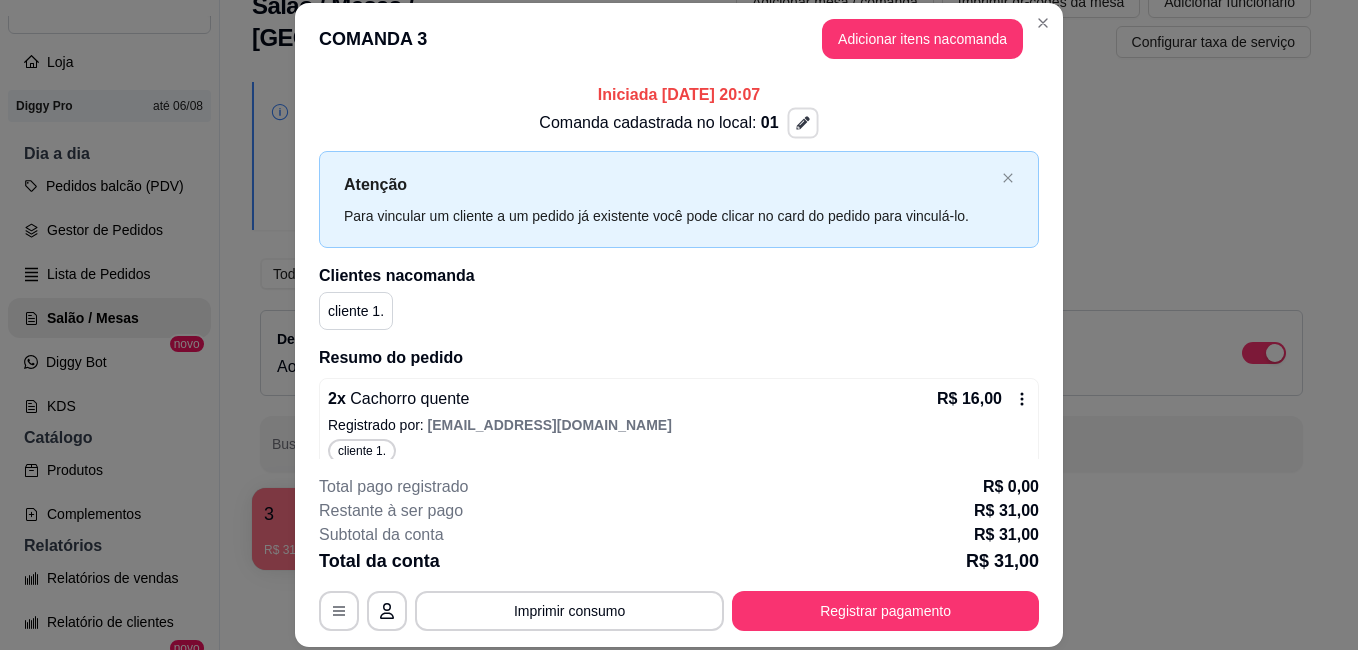 click 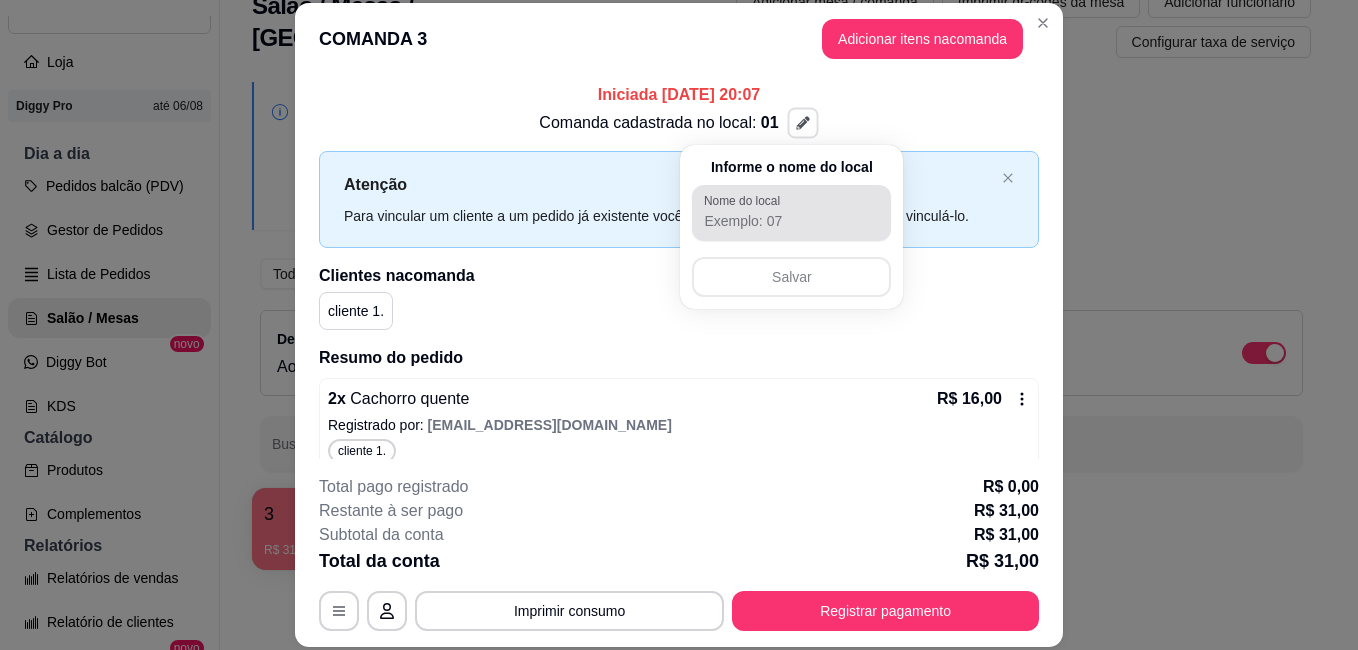 click at bounding box center (791, 213) 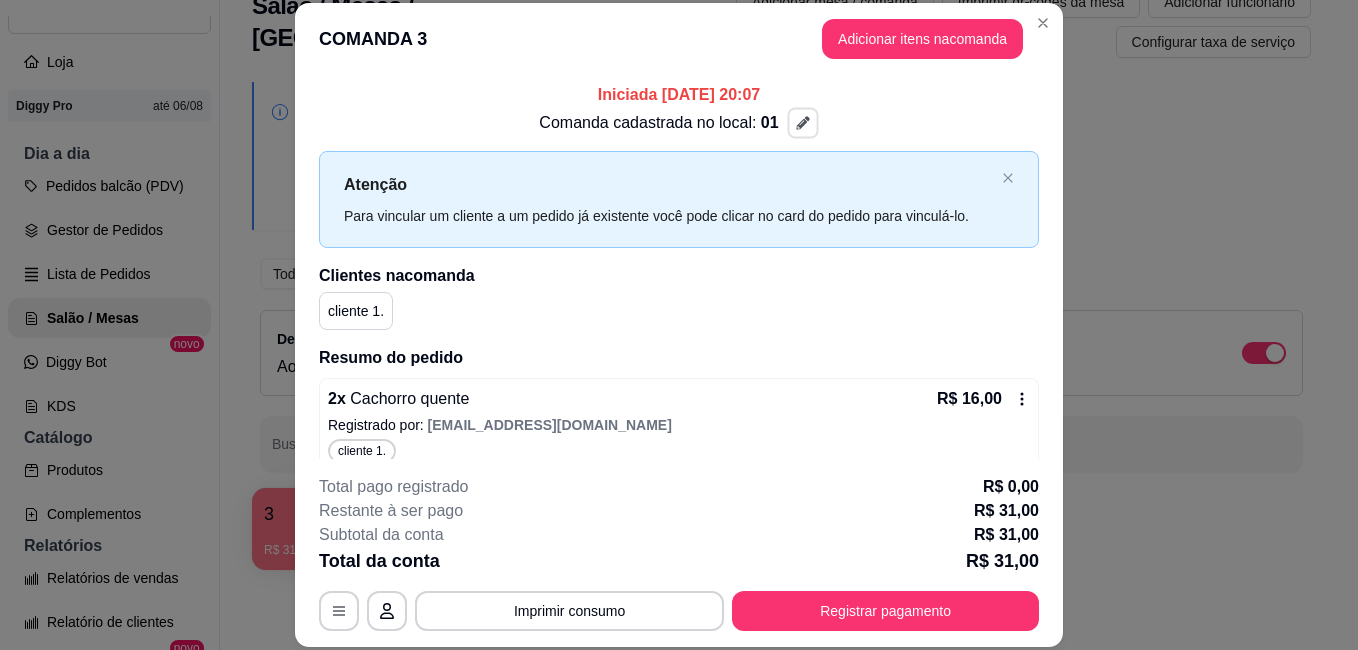 click on "Comanda cadastrada no local:   01" at bounding box center [679, 123] 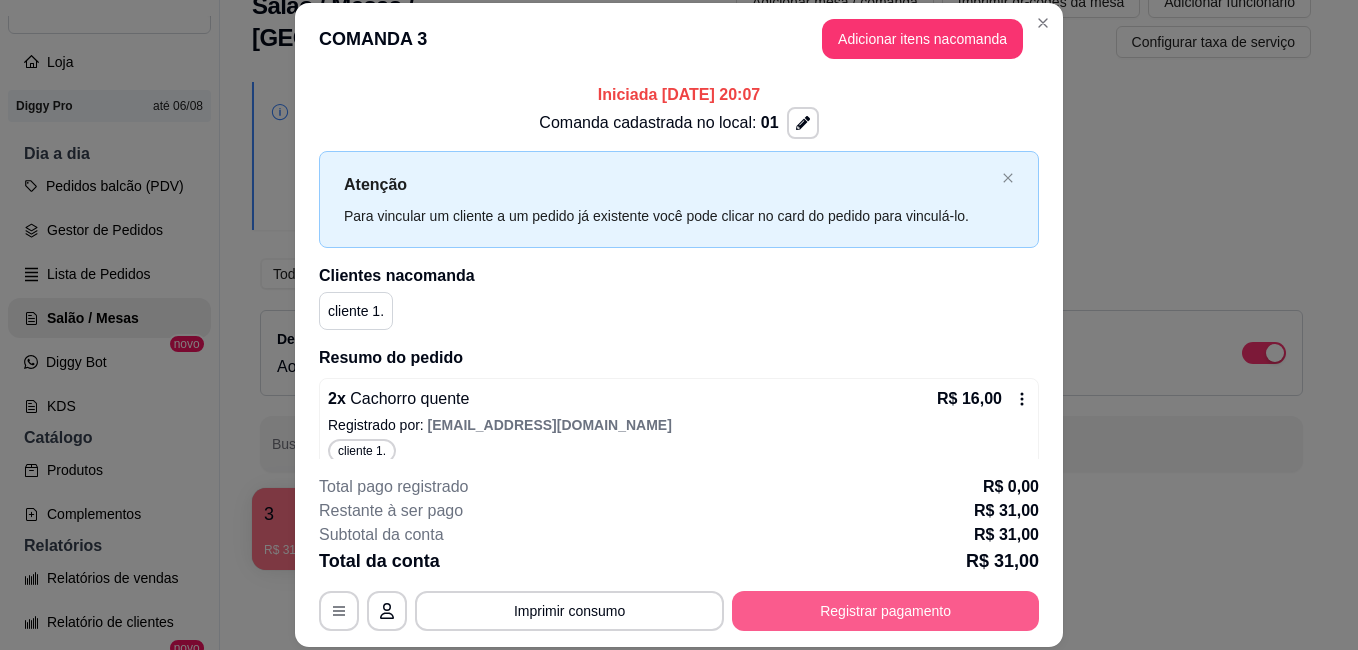 click on "Registrar pagamento" at bounding box center [885, 611] 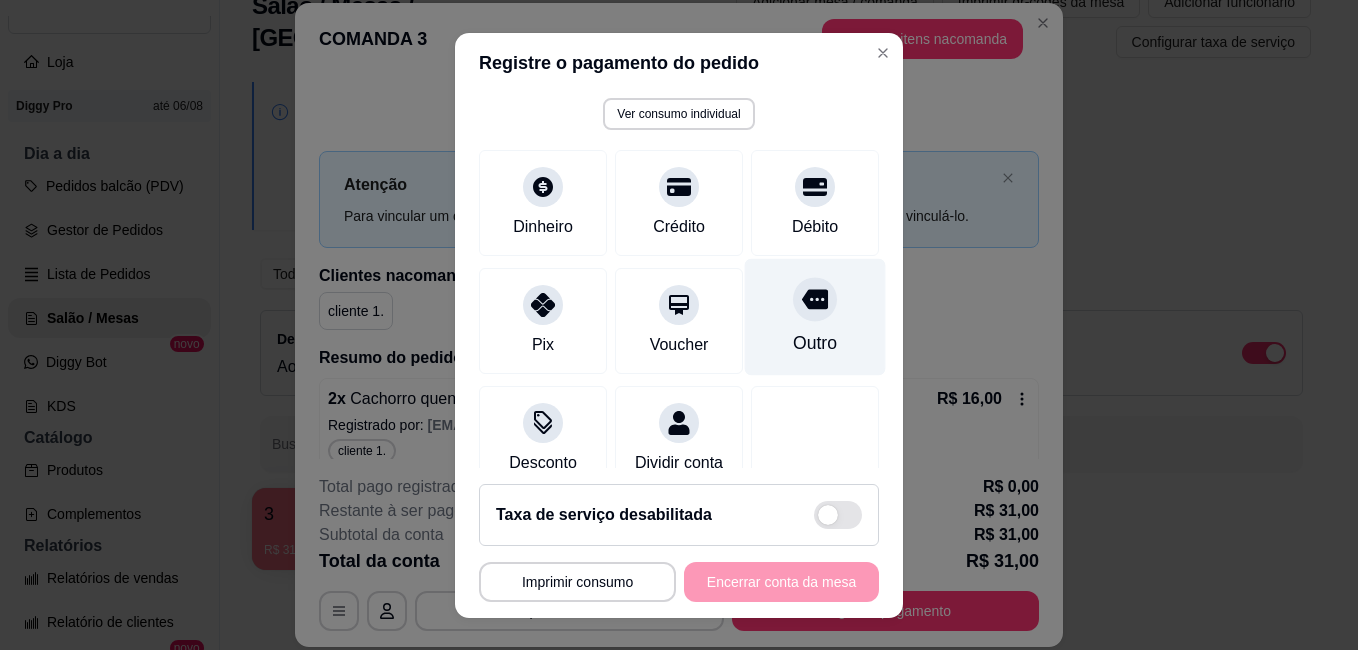 scroll, scrollTop: 179, scrollLeft: 0, axis: vertical 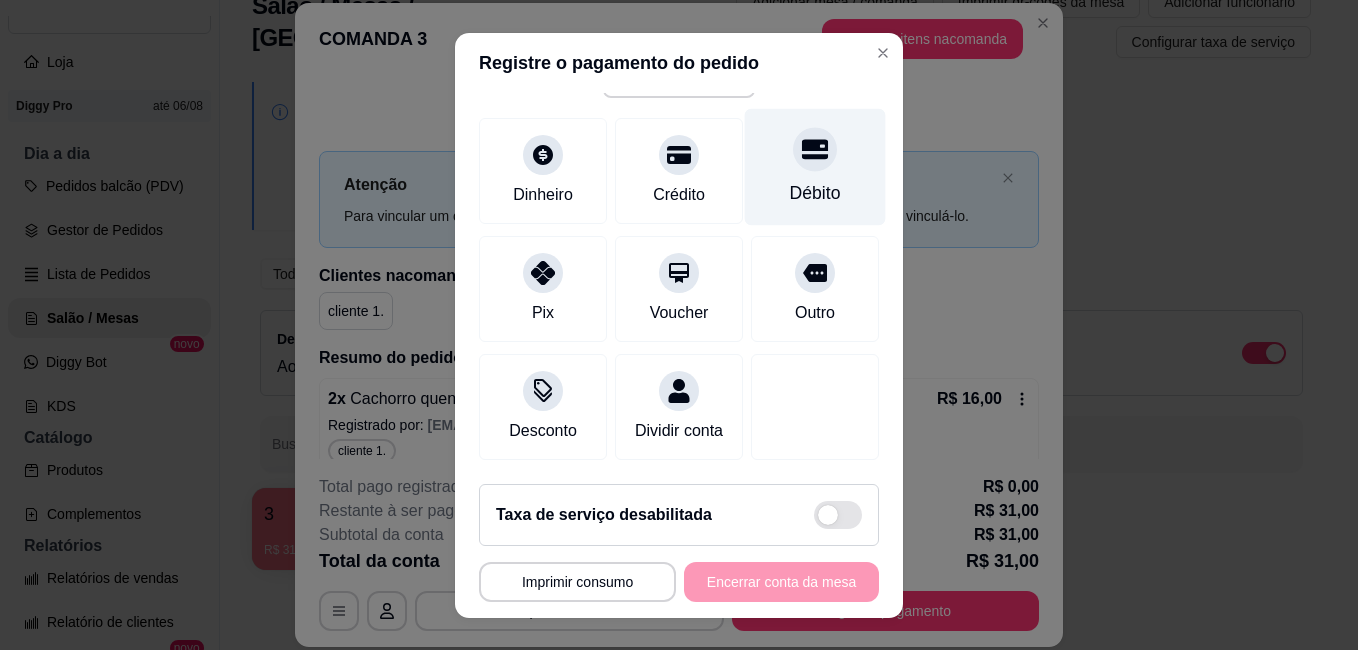 click on "Débito" at bounding box center (815, 166) 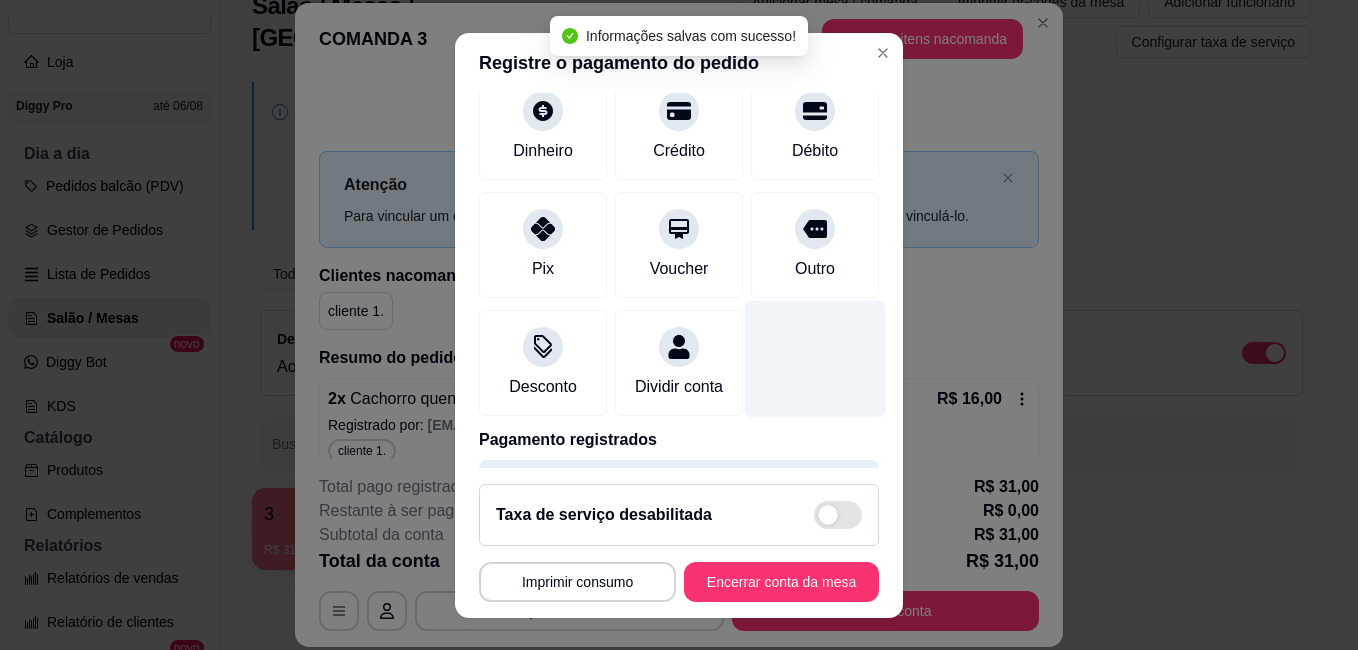 type on "R$ 0,00" 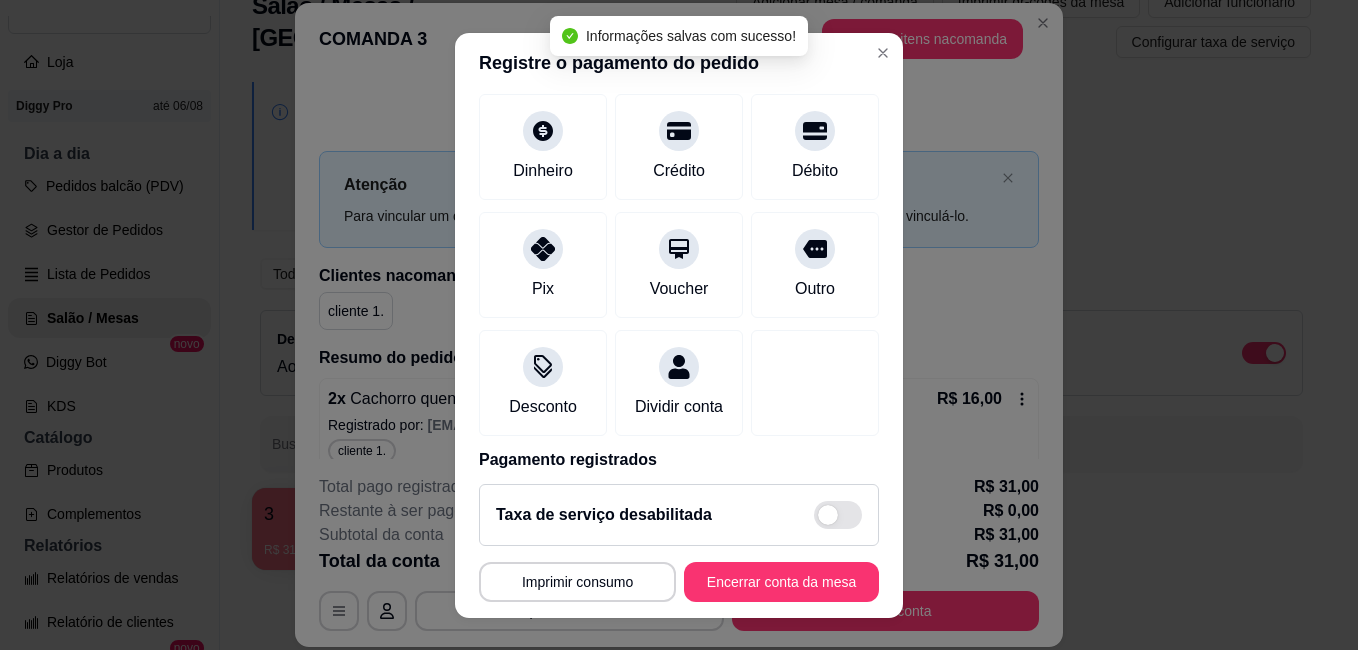 click on "**********" at bounding box center [679, 543] 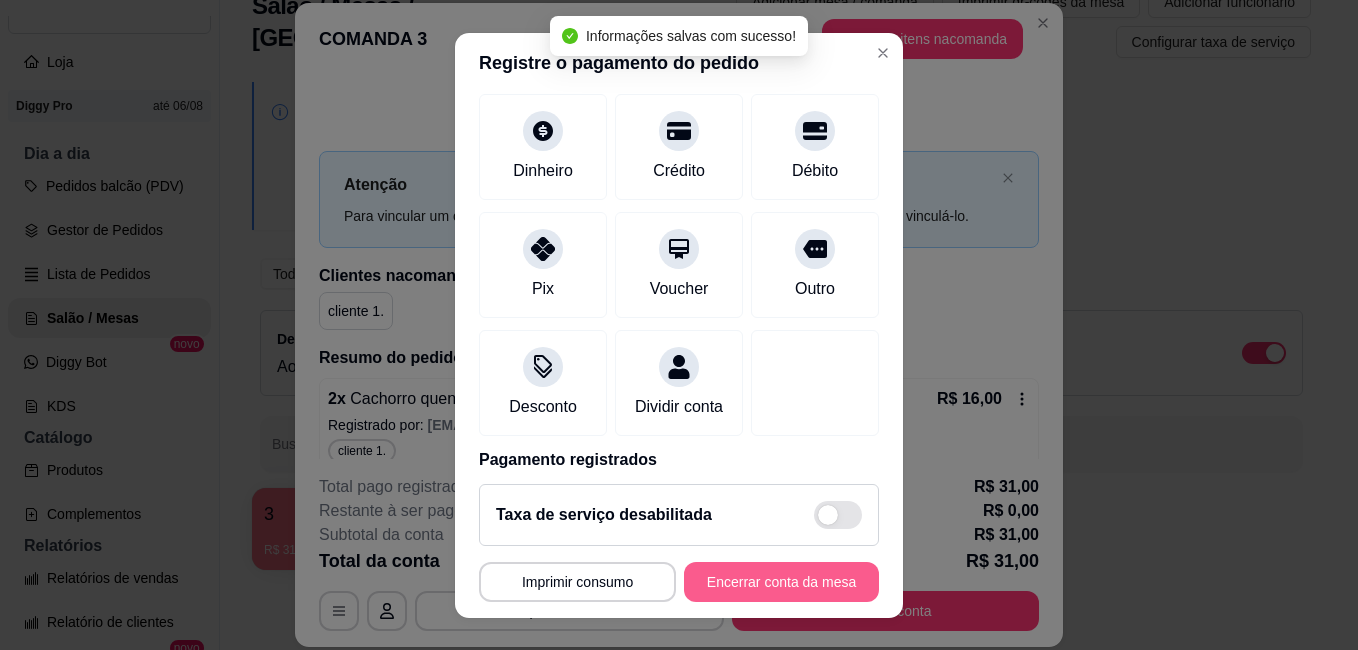 click on "Encerrar conta da mesa" at bounding box center [781, 582] 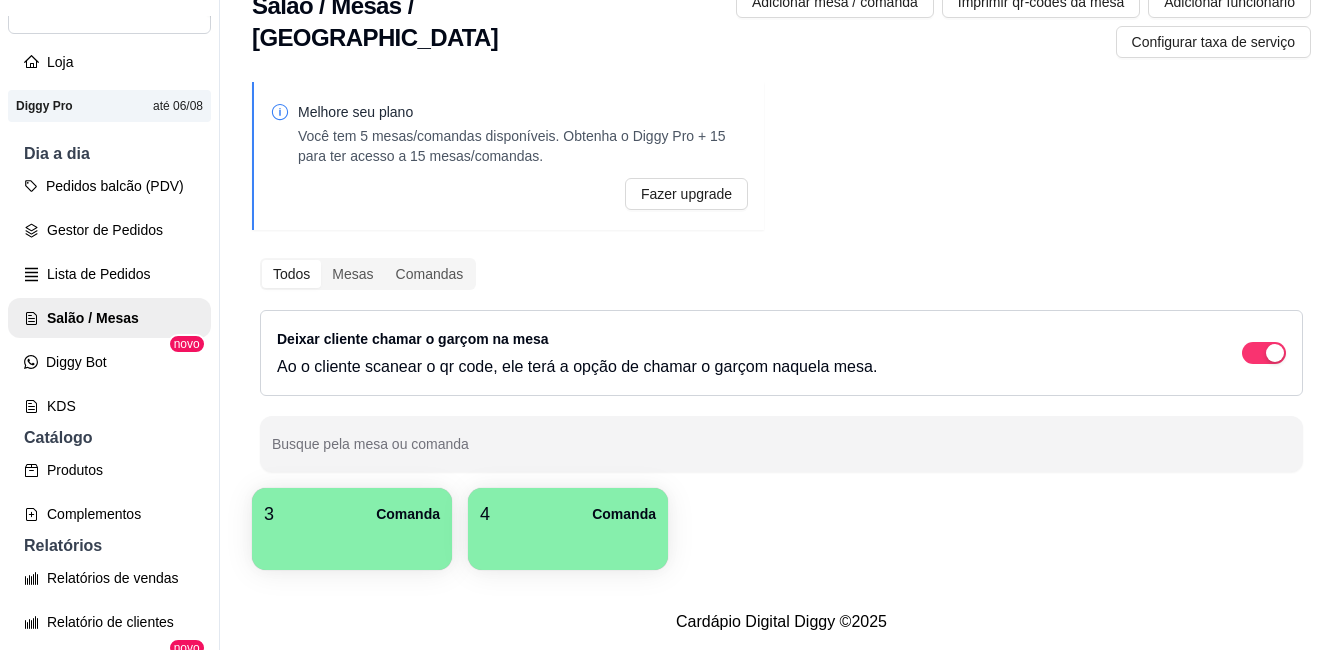 click at bounding box center (352, 543) 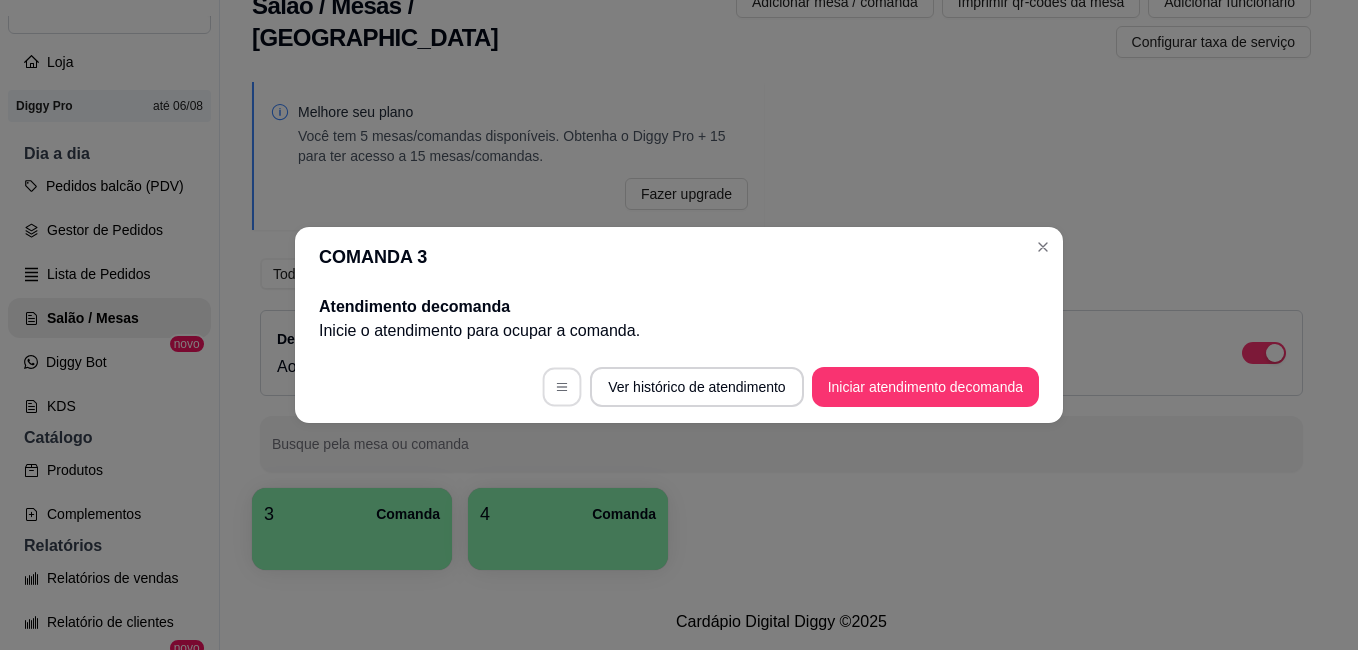 click at bounding box center (562, 387) 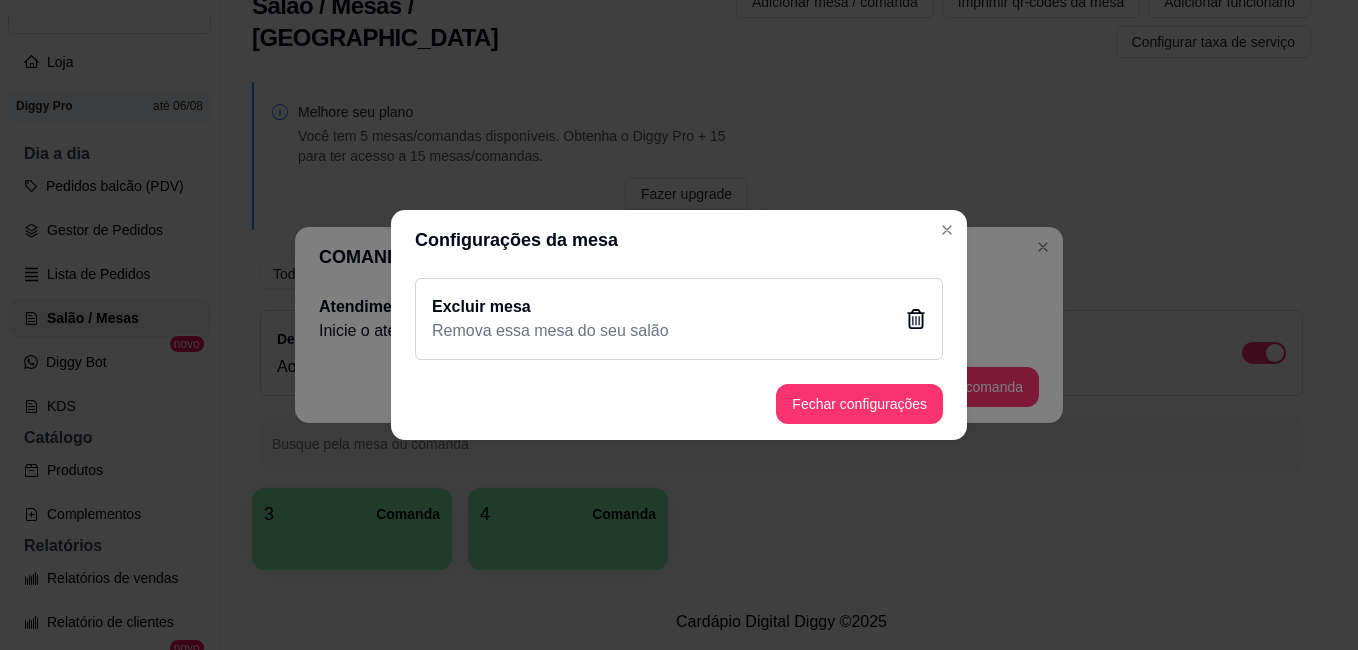 click 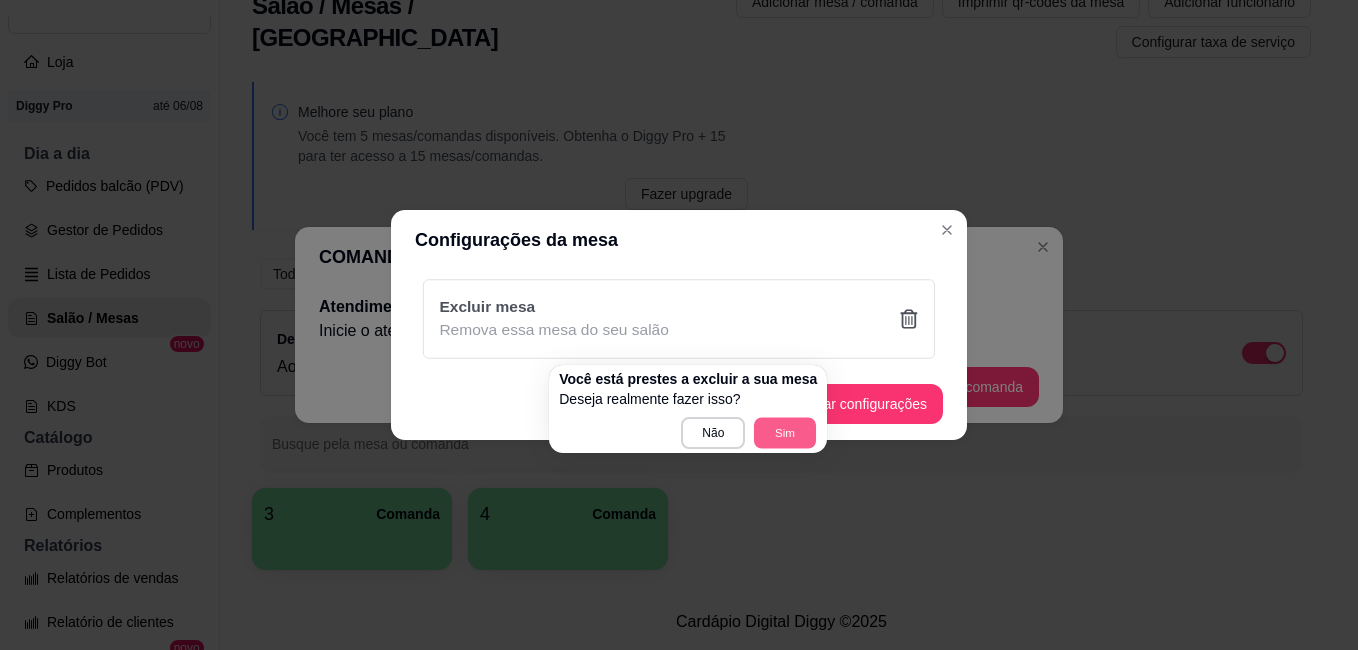 type 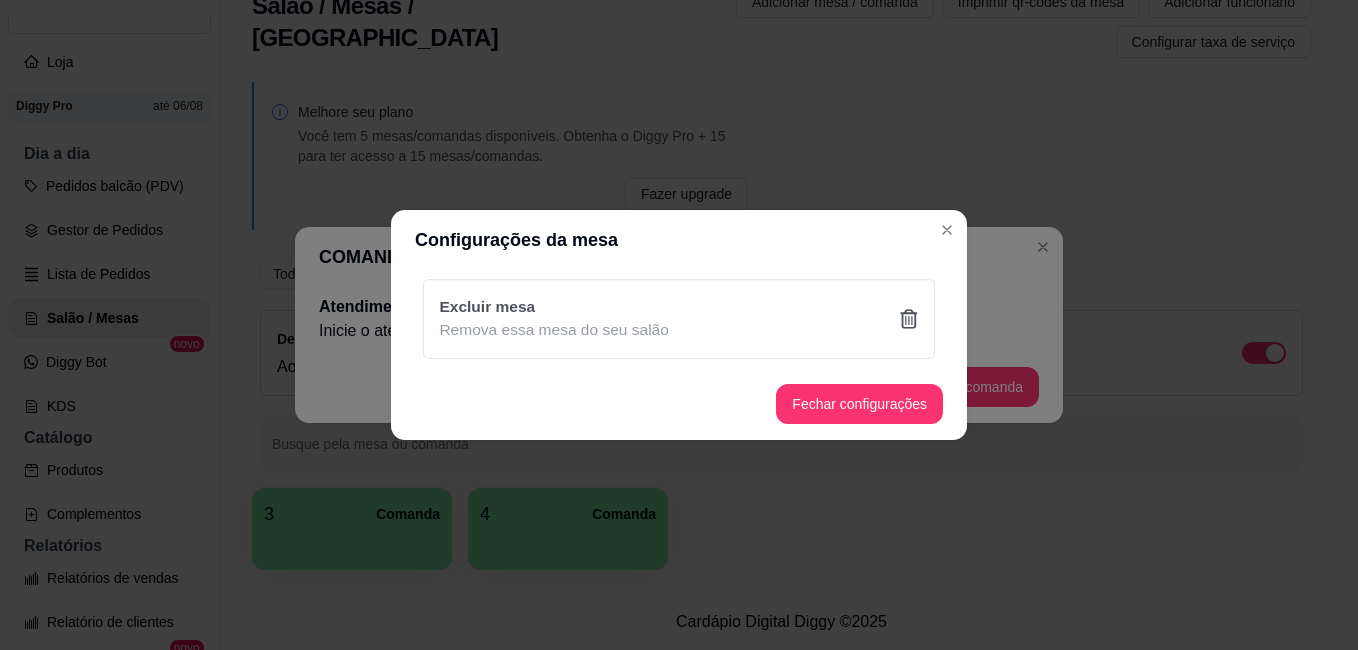 click on "Sim" at bounding box center (782, 430) 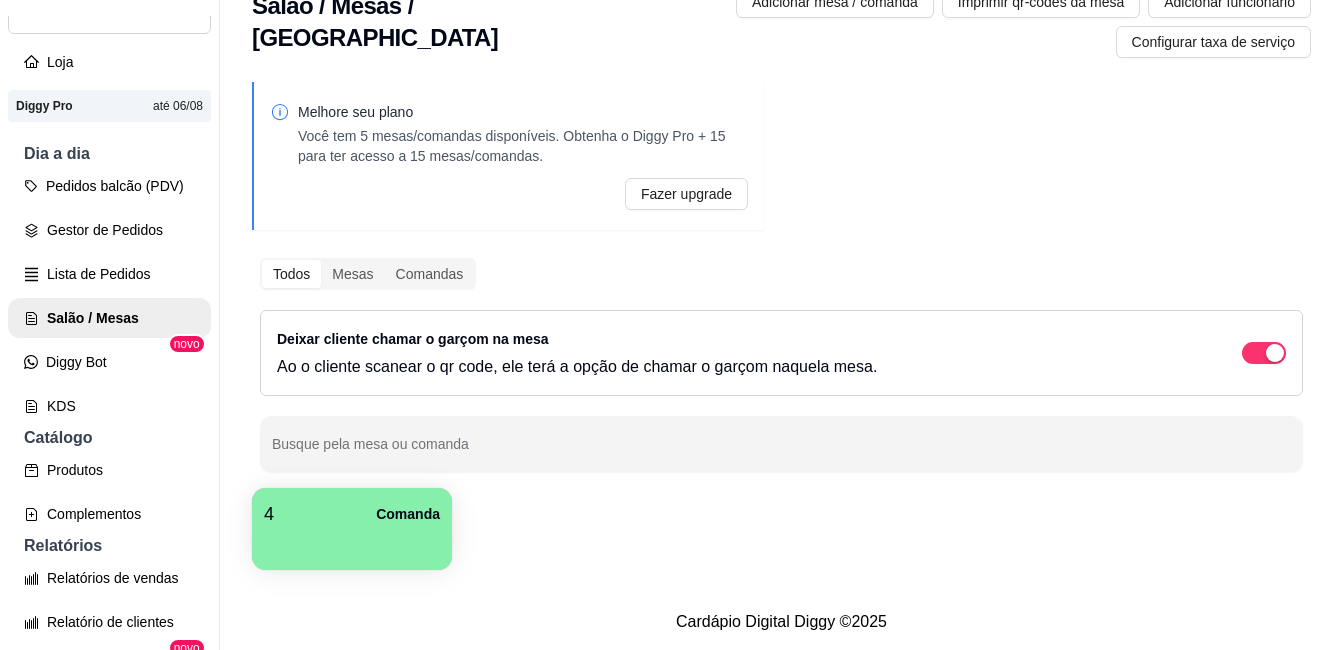 click at bounding box center [352, 543] 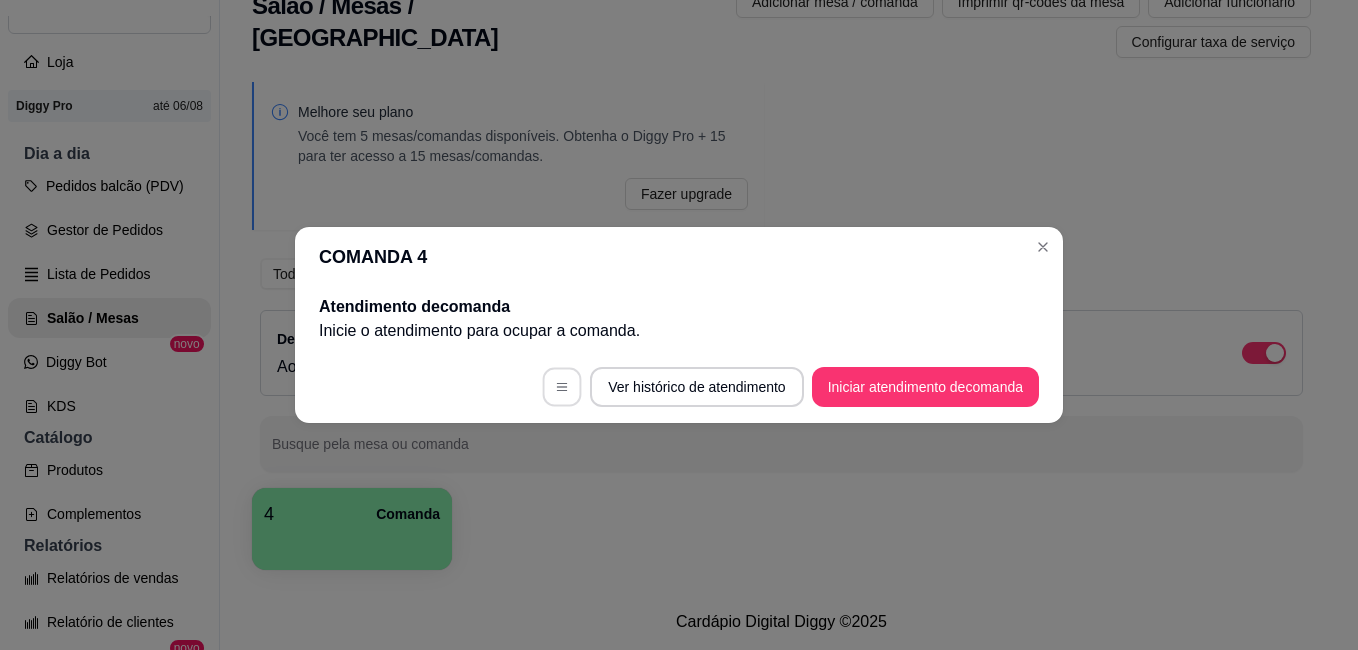 click 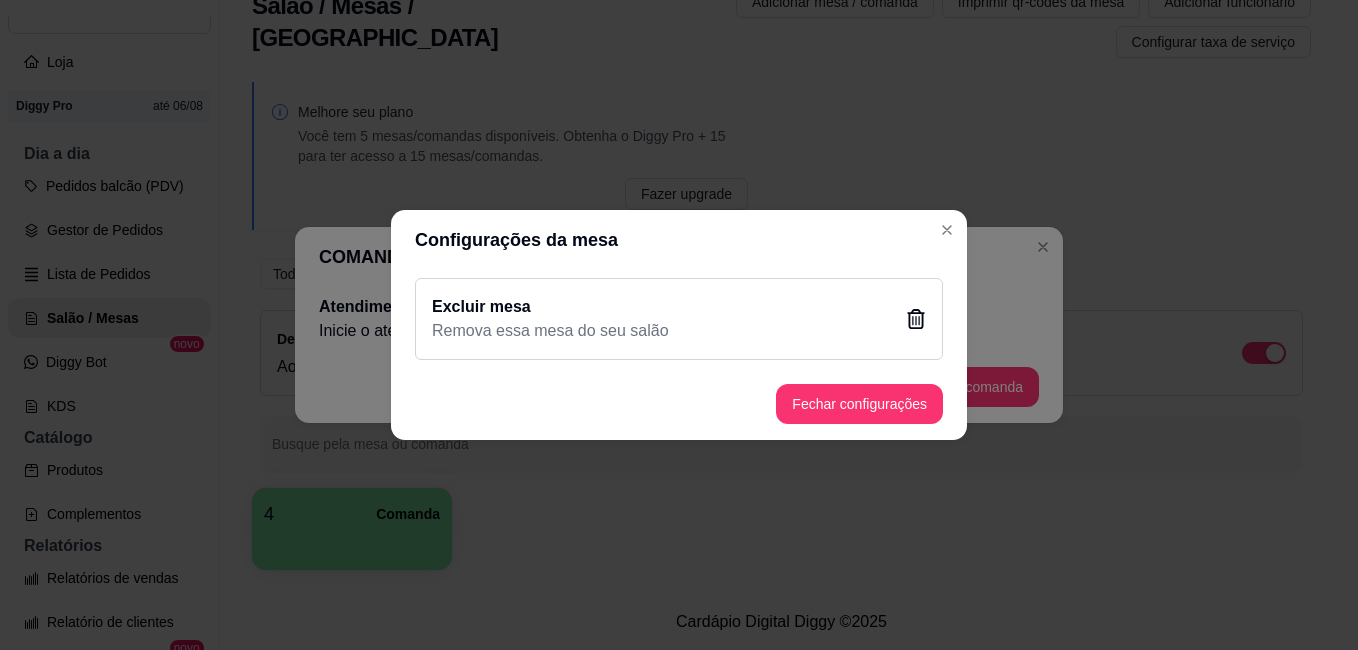 click on "Excluir mesa Remova essa mesa do seu salão" at bounding box center (679, 319) 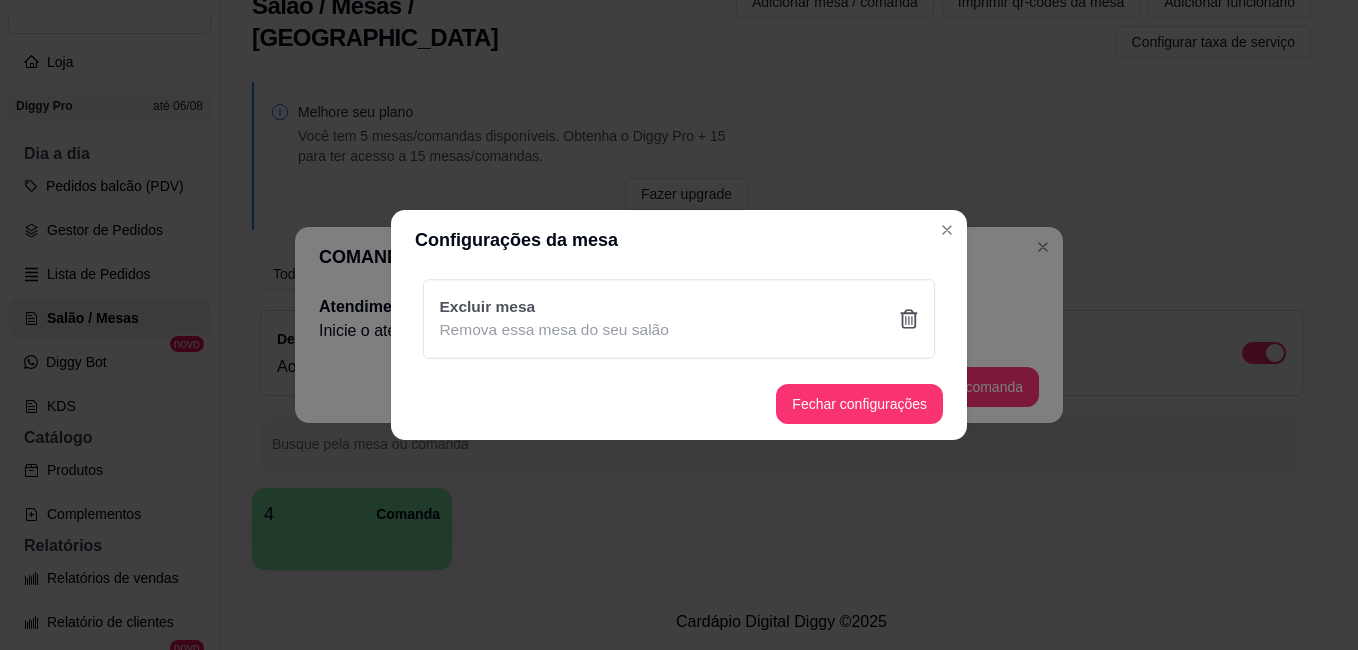 click on "Sim" at bounding box center [782, 430] 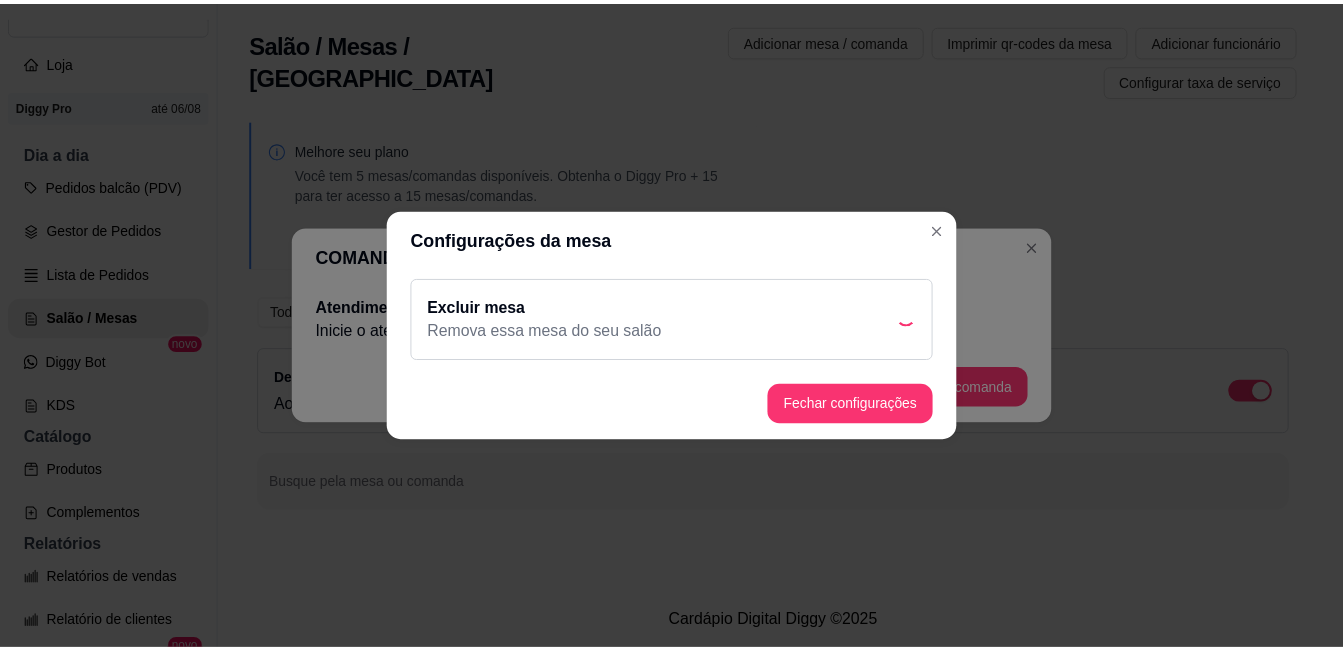 scroll, scrollTop: 0, scrollLeft: 0, axis: both 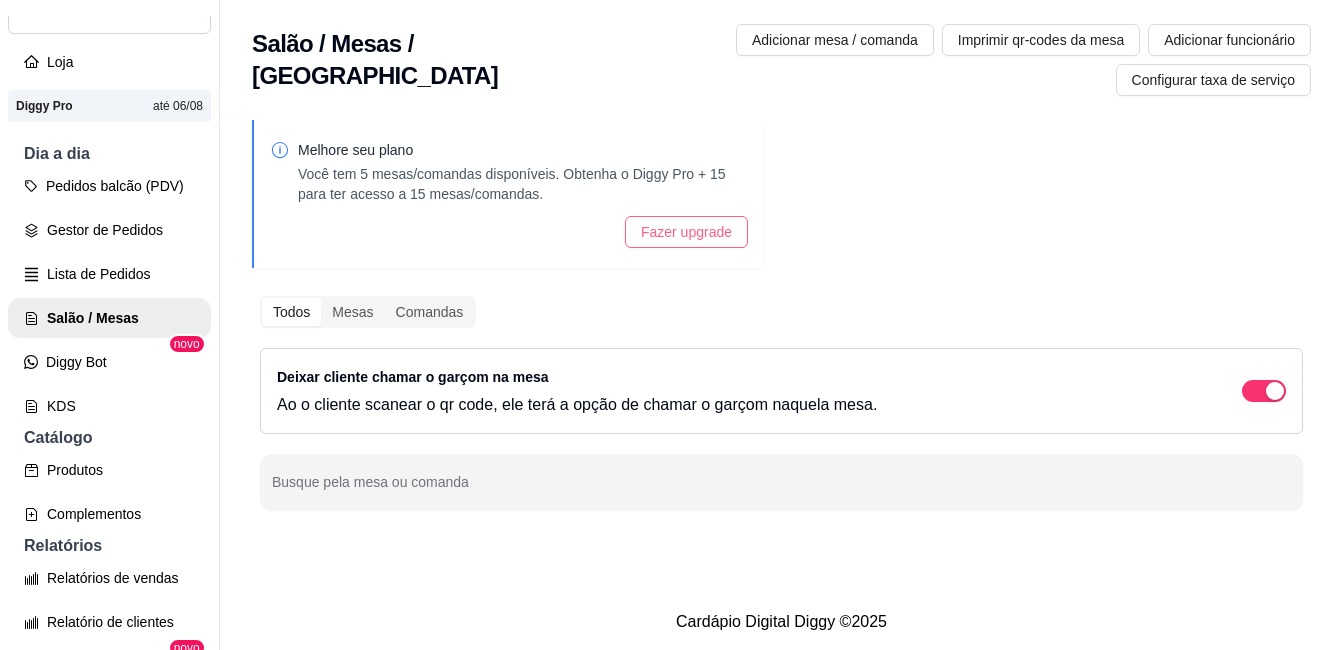 click on "Fazer upgrade" at bounding box center [686, 232] 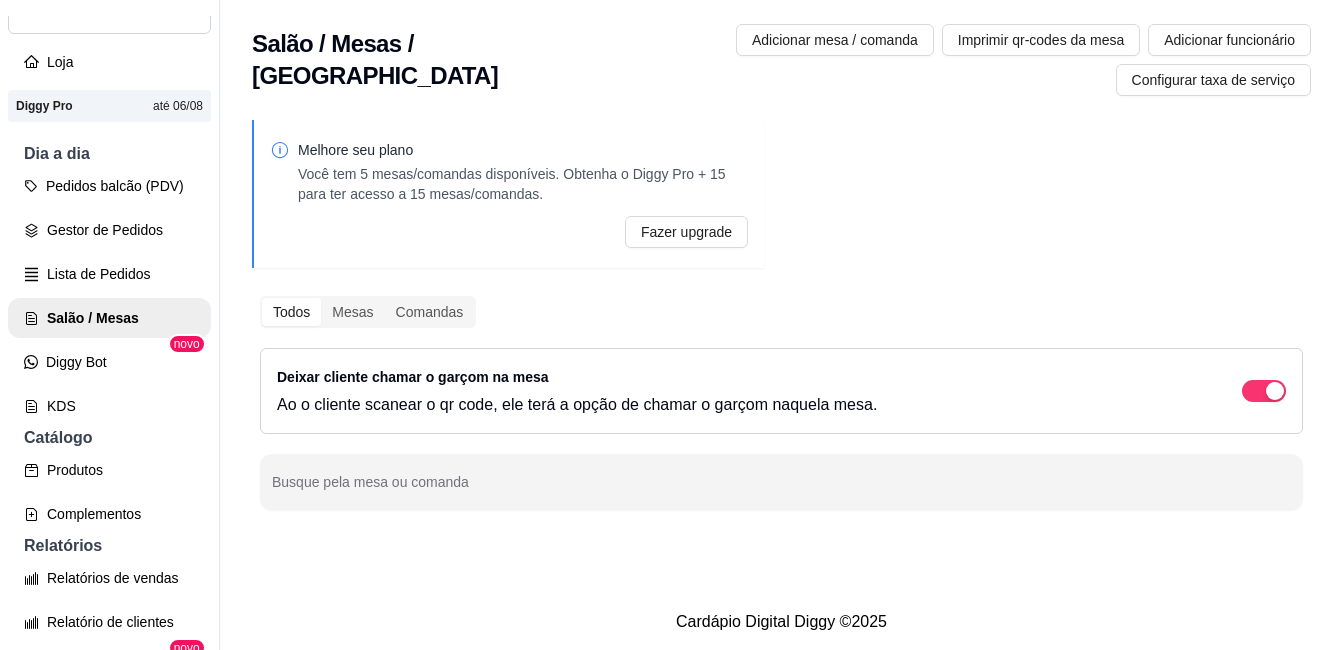 type 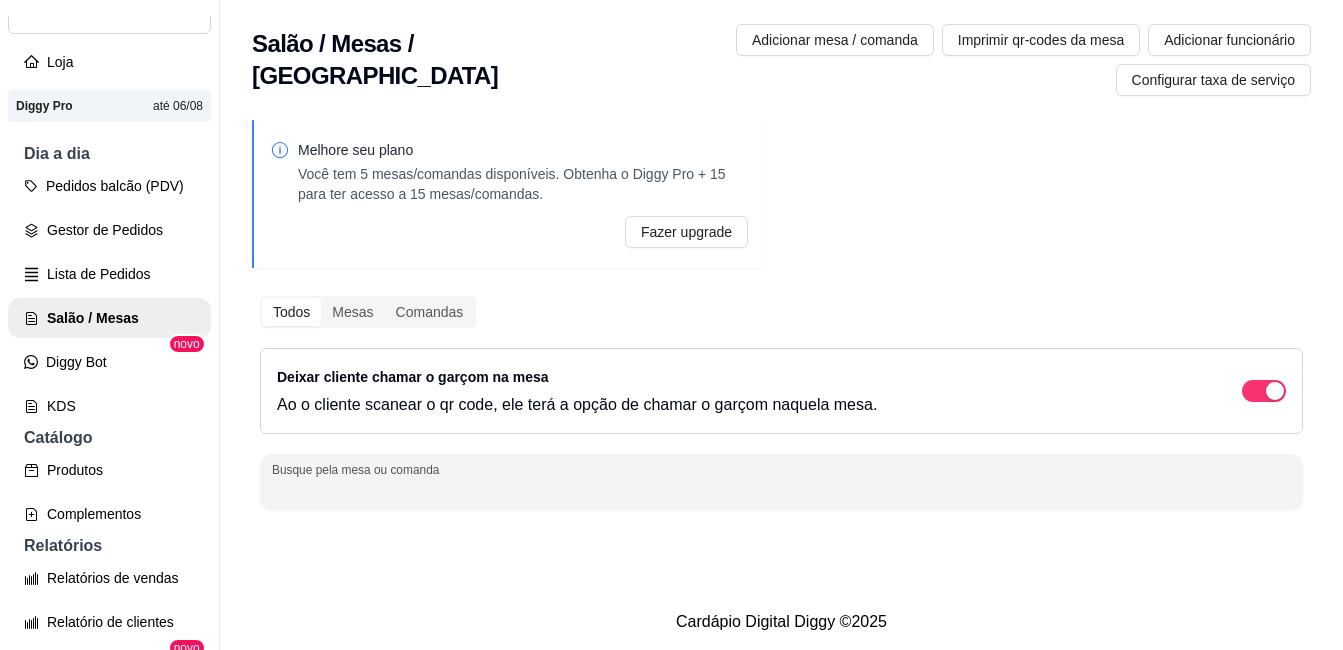 click on "Busque pela mesa ou comanda" at bounding box center (781, 490) 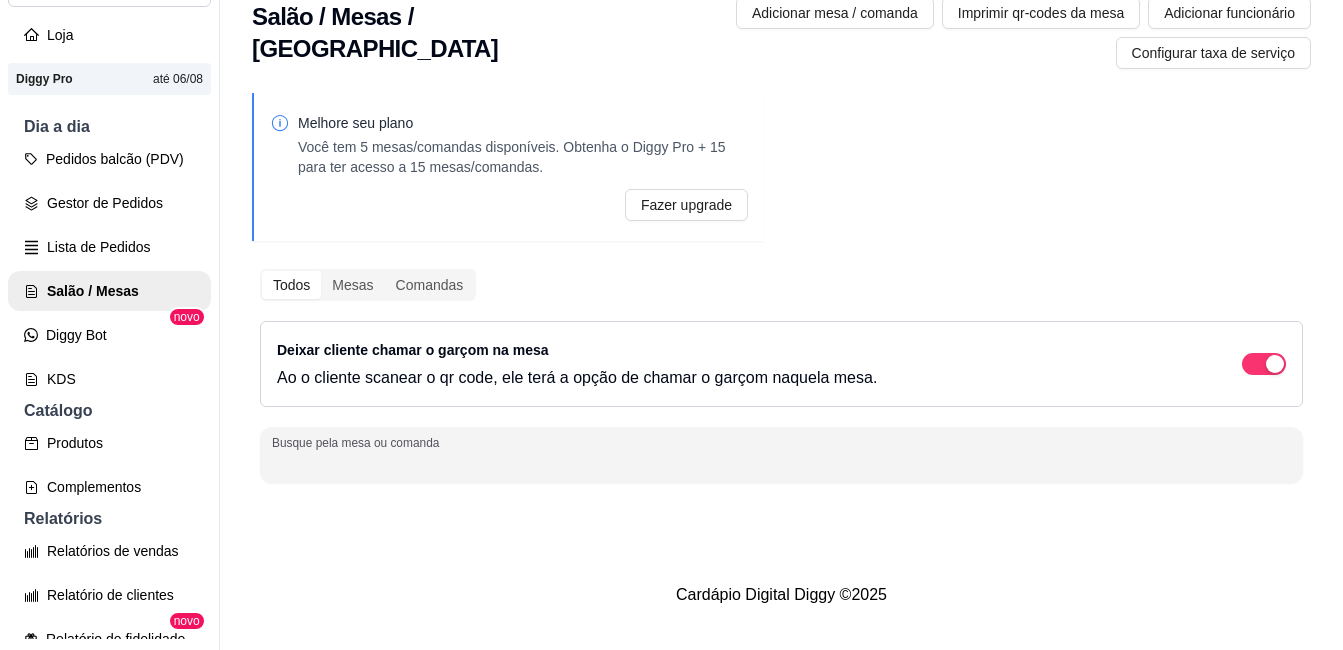 scroll, scrollTop: 32, scrollLeft: 0, axis: vertical 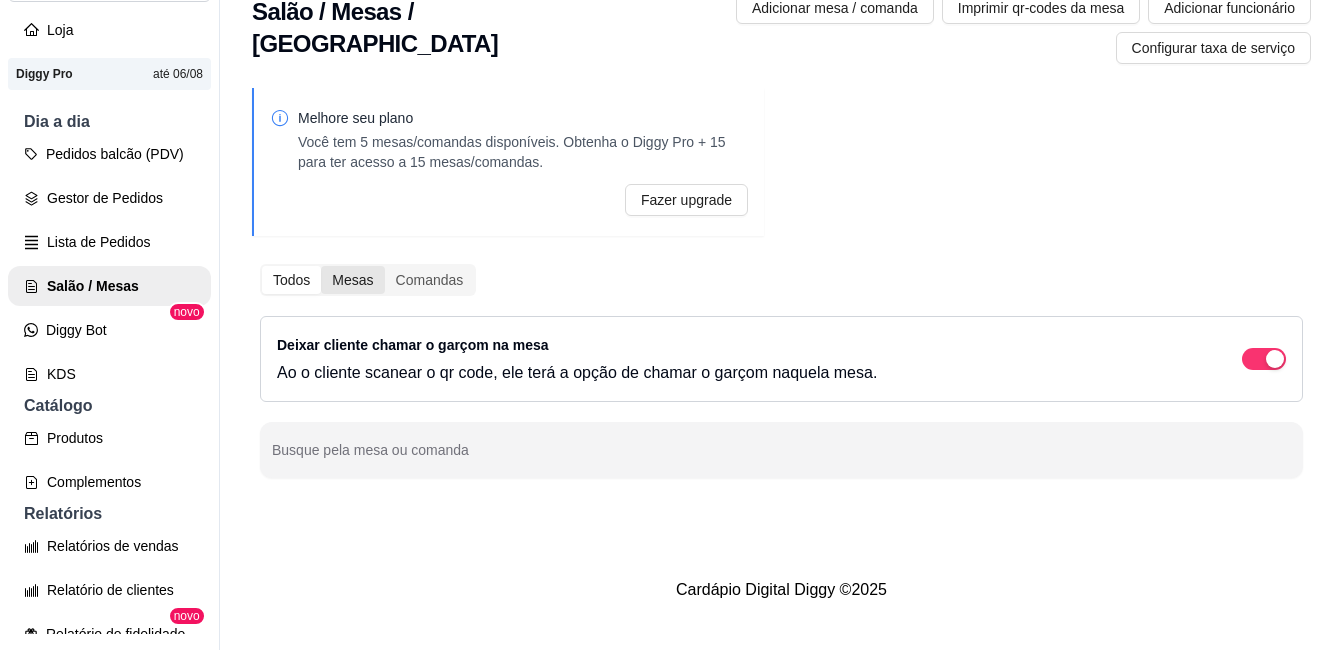 click on "Mesas" at bounding box center (352, 280) 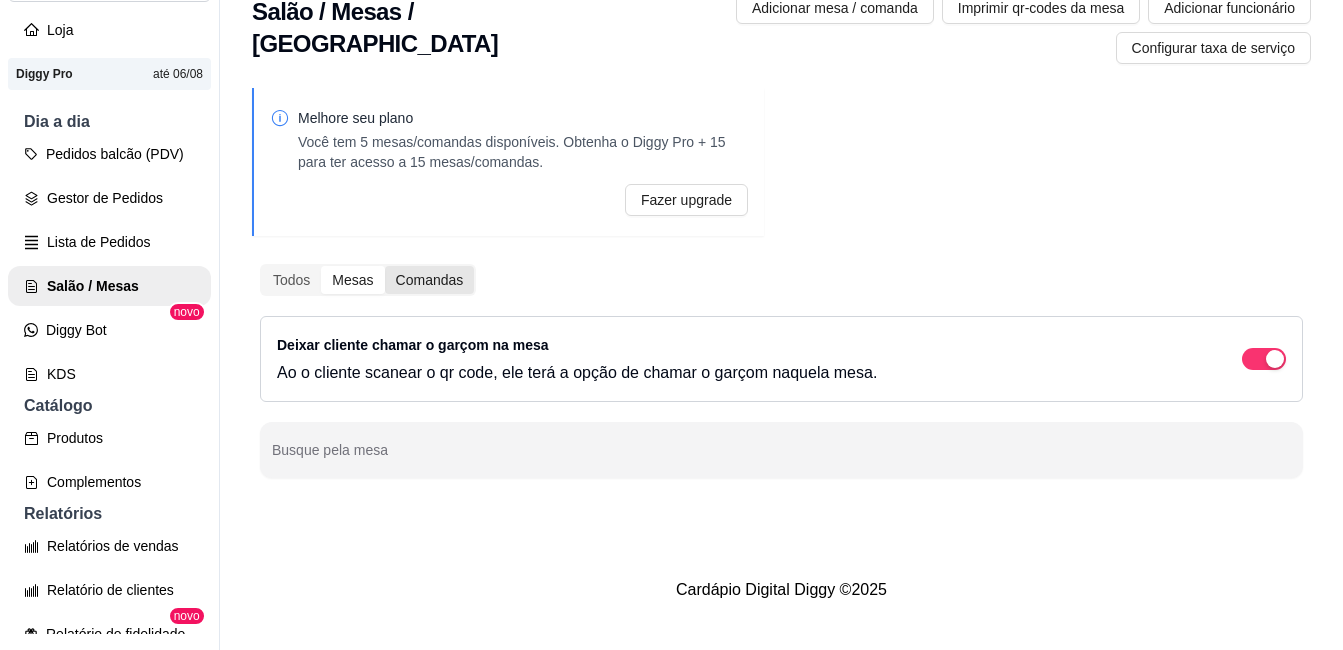click on "Comandas" at bounding box center (430, 280) 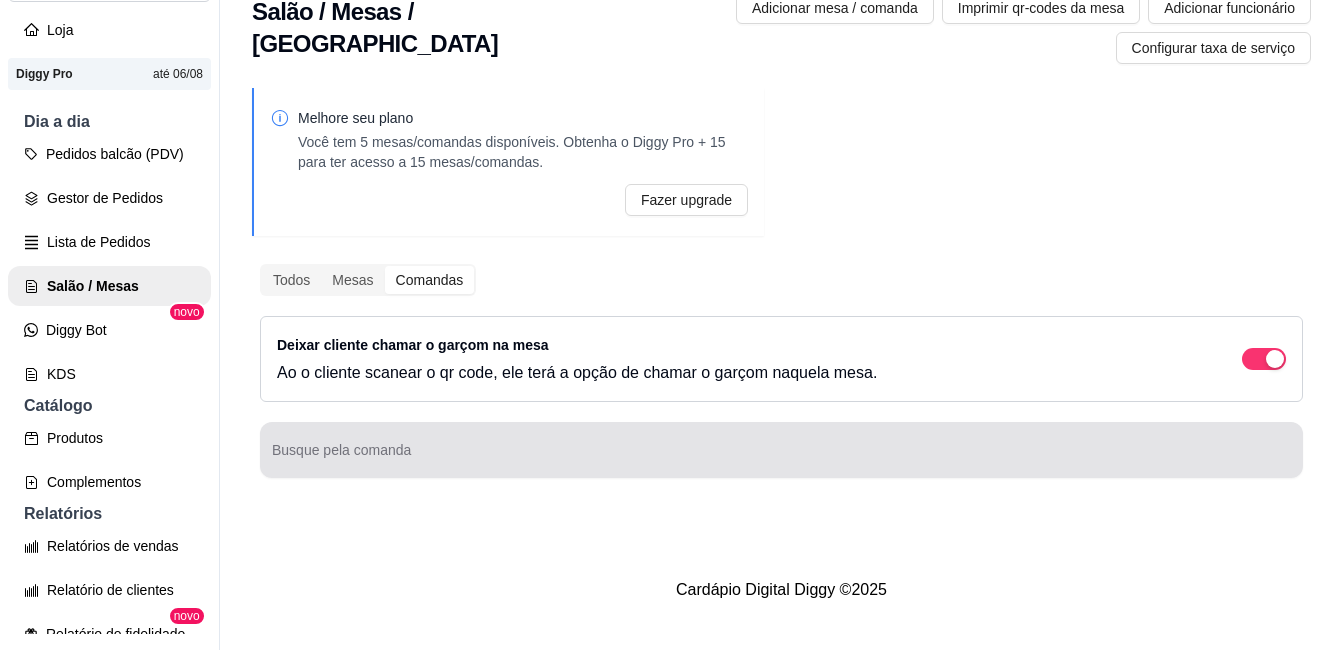 click on "Busque pela  comanda" at bounding box center [781, 458] 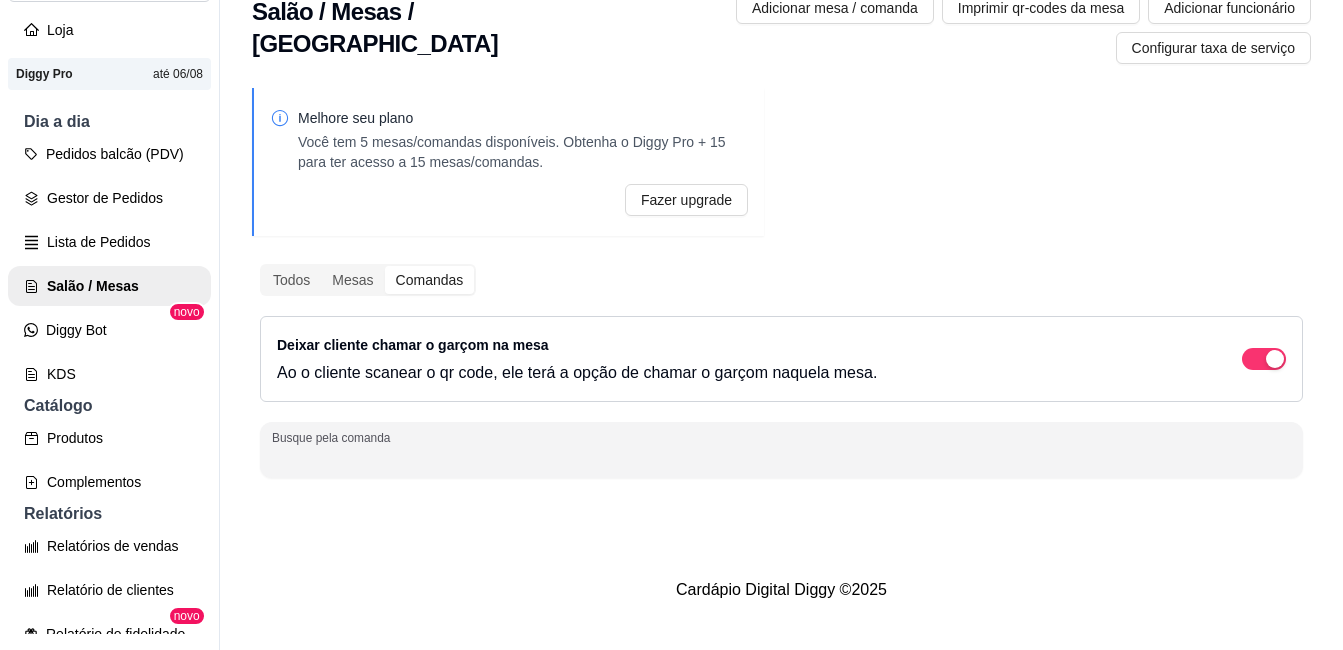 type on "c" 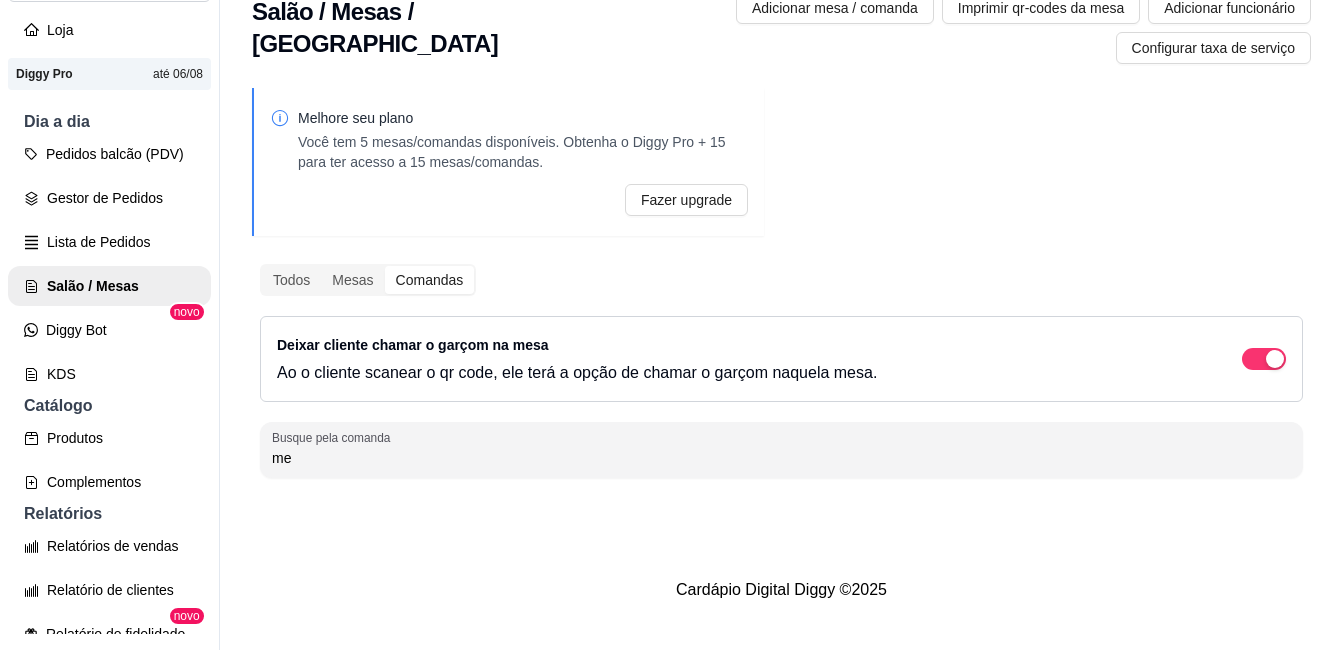 type on "m" 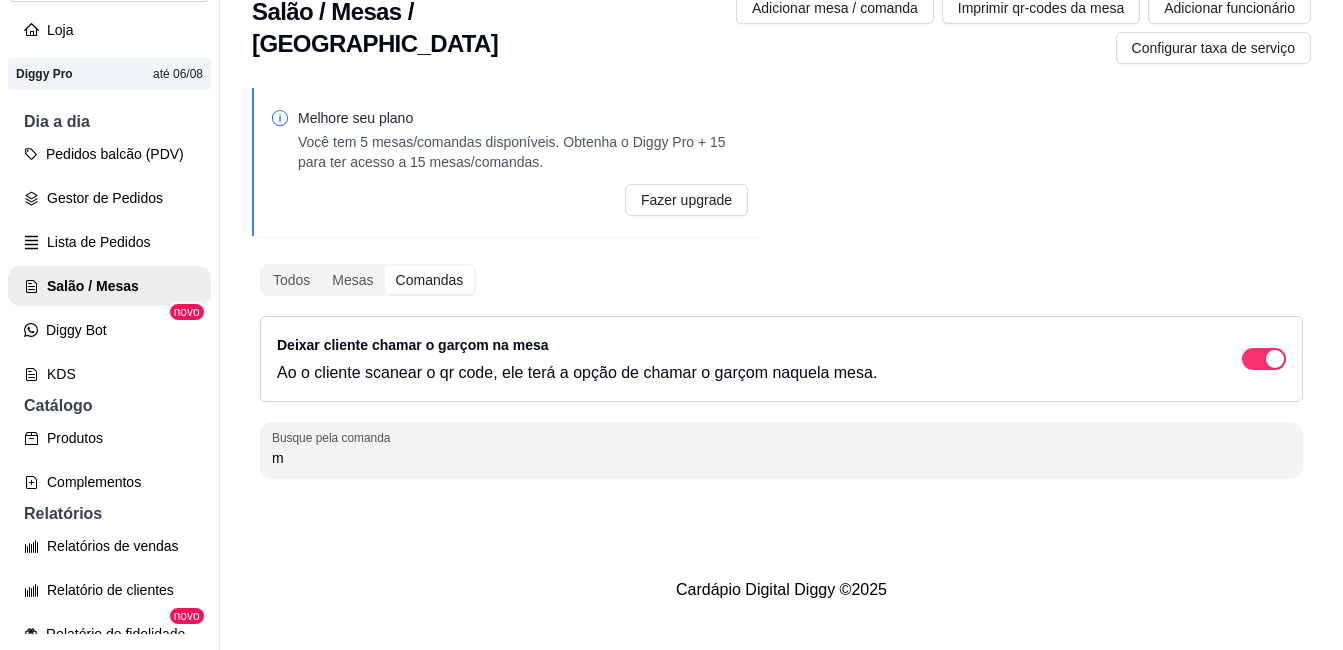 type 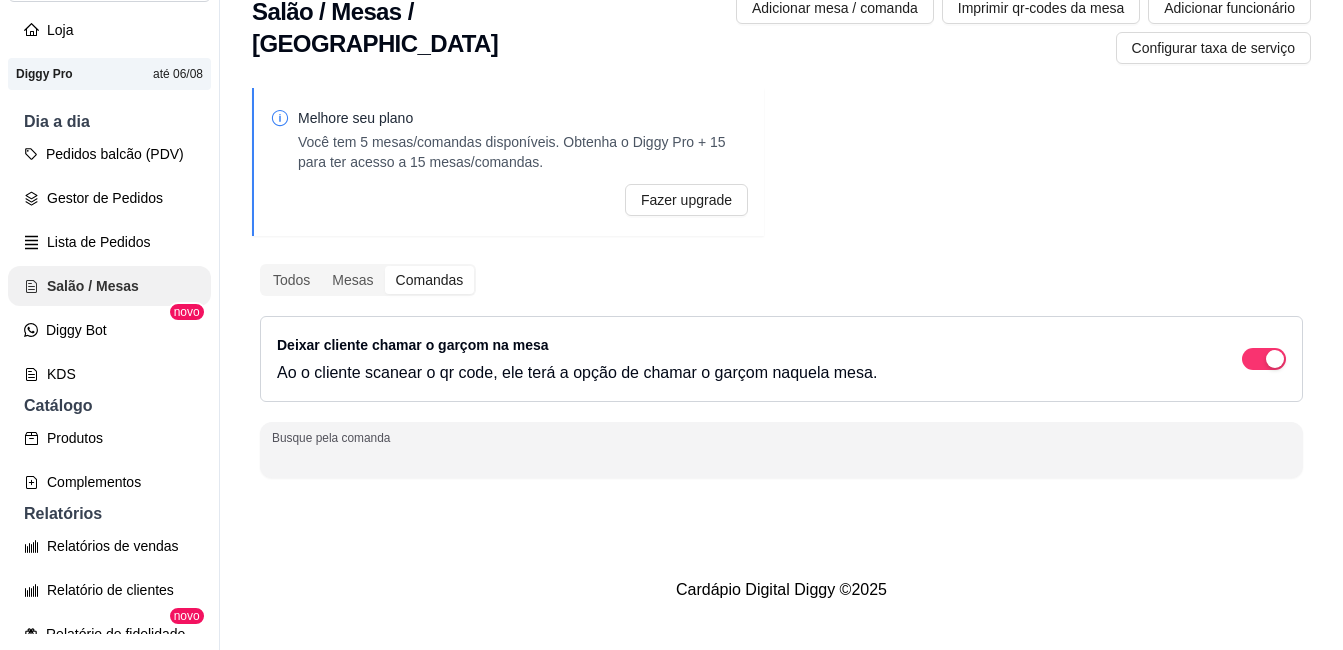 click on "Salão / Mesas" at bounding box center (109, 286) 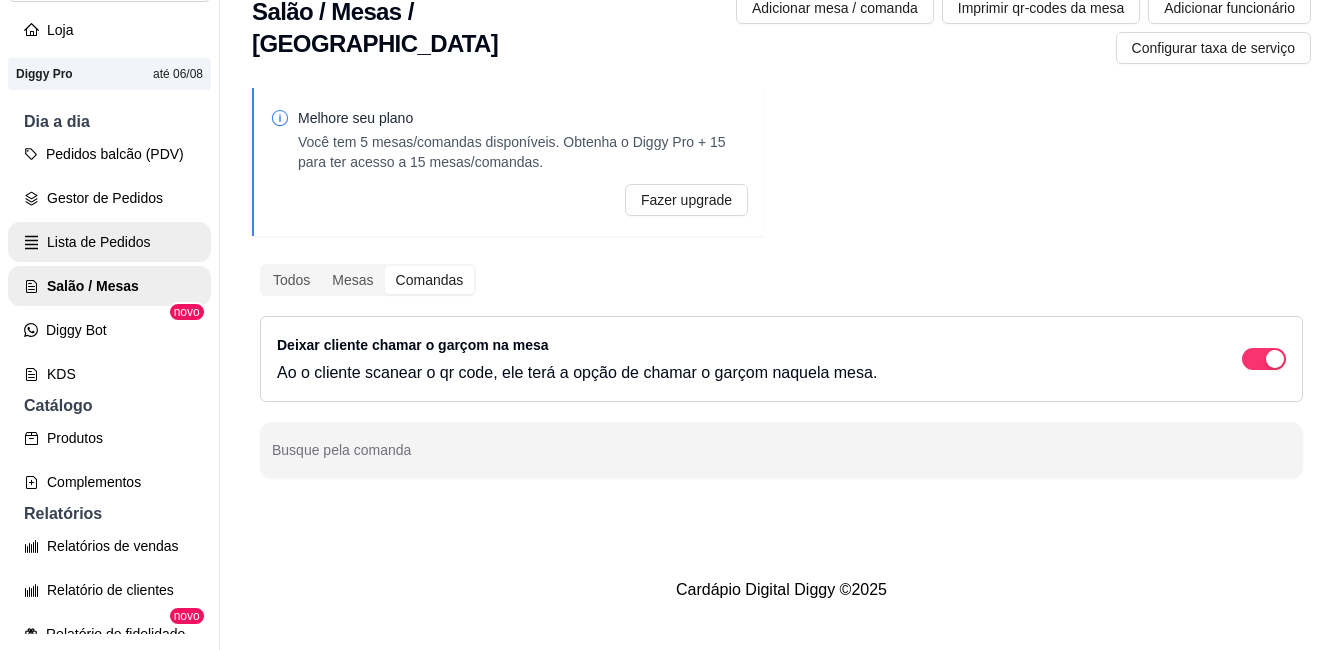 scroll, scrollTop: 0, scrollLeft: 0, axis: both 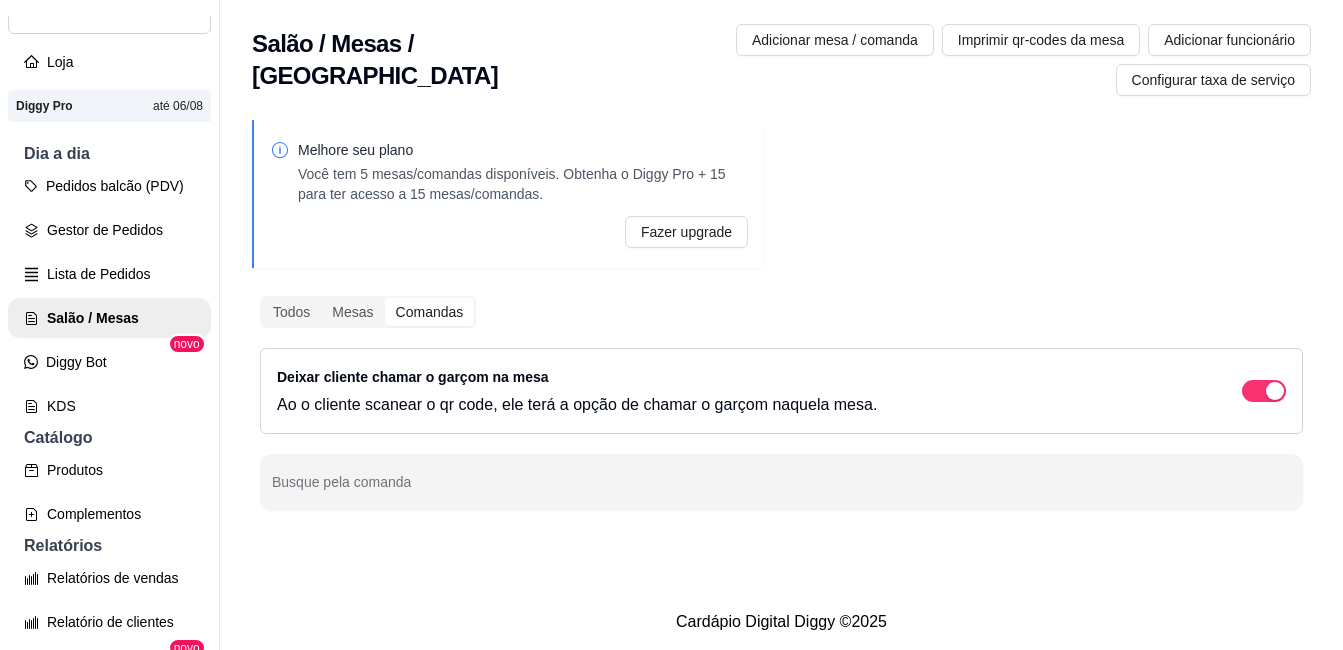 click on "Deixar cliente chamar o garçom na mesa Ao o cliente scanear o qr code, ele terá a opção de chamar o garçom naquela mesa." at bounding box center (781, 391) 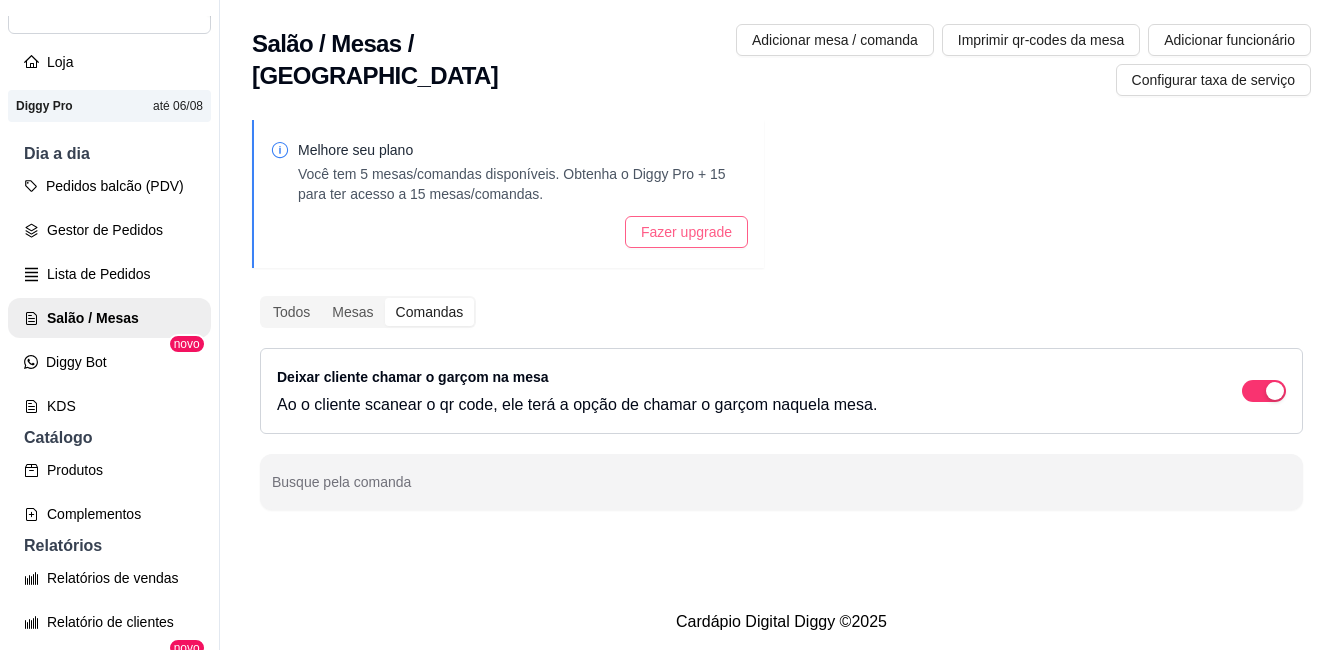 click on "Fazer upgrade" at bounding box center (686, 232) 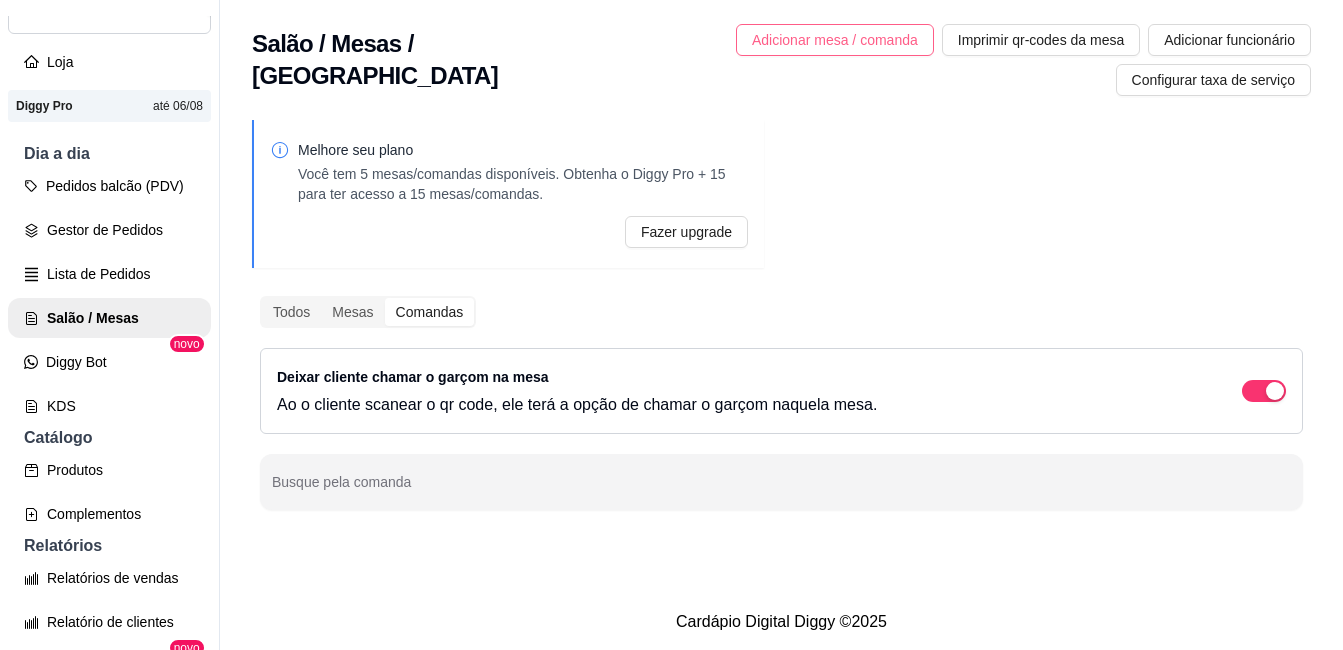 click on "Adicionar mesa / comanda" at bounding box center [835, 40] 